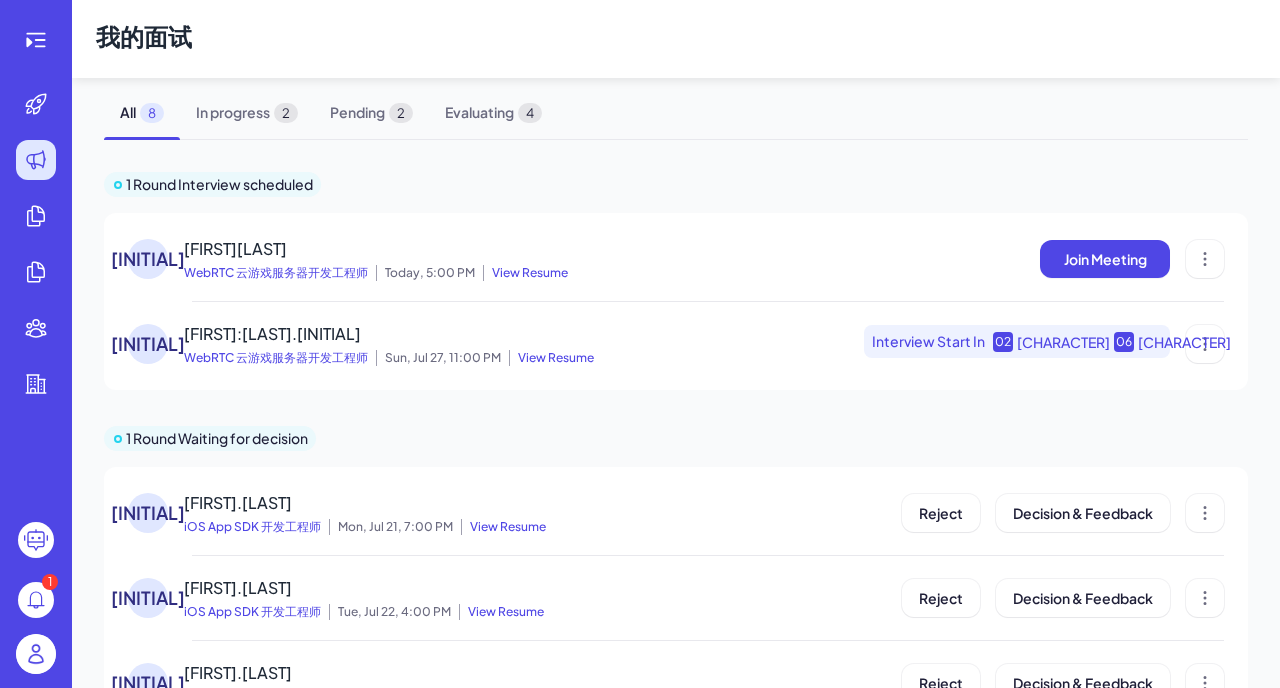 scroll, scrollTop: 0, scrollLeft: 0, axis: both 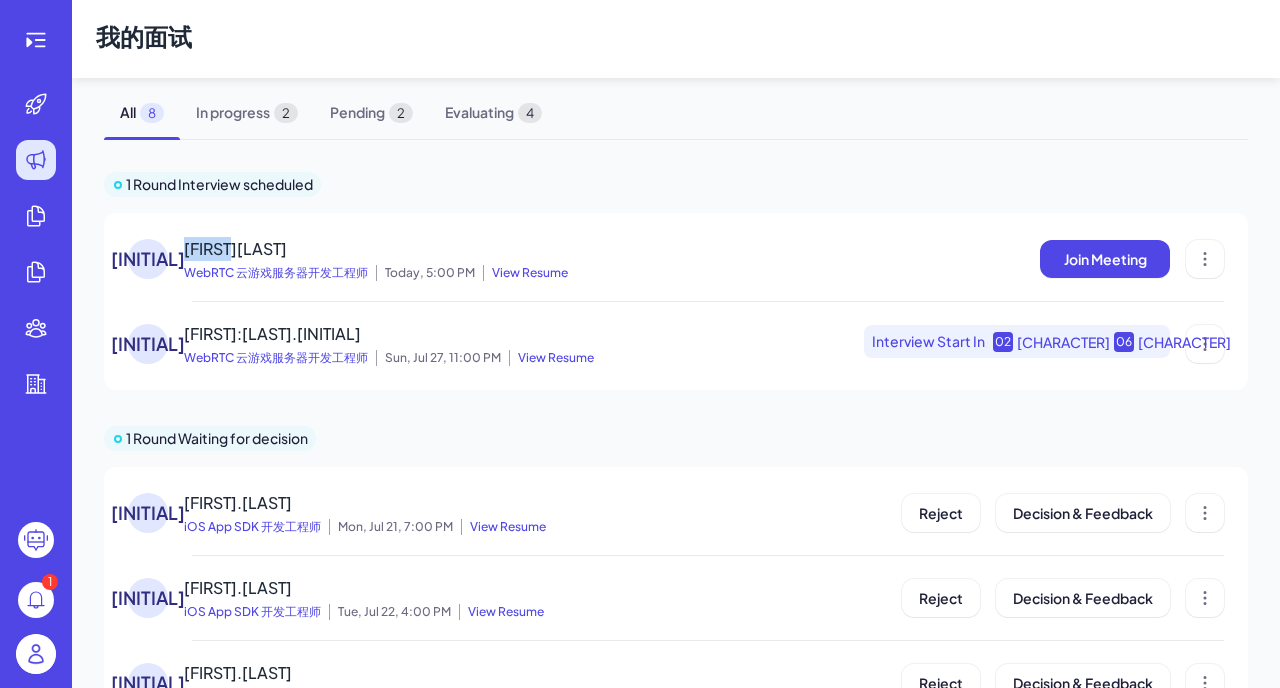 click on "1 Round Interview scheduled [FIRST] [LAST] [JOB_TITLE] Today, 5:00 PM View Resume Join Meeting [FIRST] [FIRST]:[LAST].[INITIAL] [JOB_TITLE] Sun, Jul 27, 11:00 PM View Resume Interview Start In 02 [DAY] 06 [HOUR]" at bounding box center [676, 281] 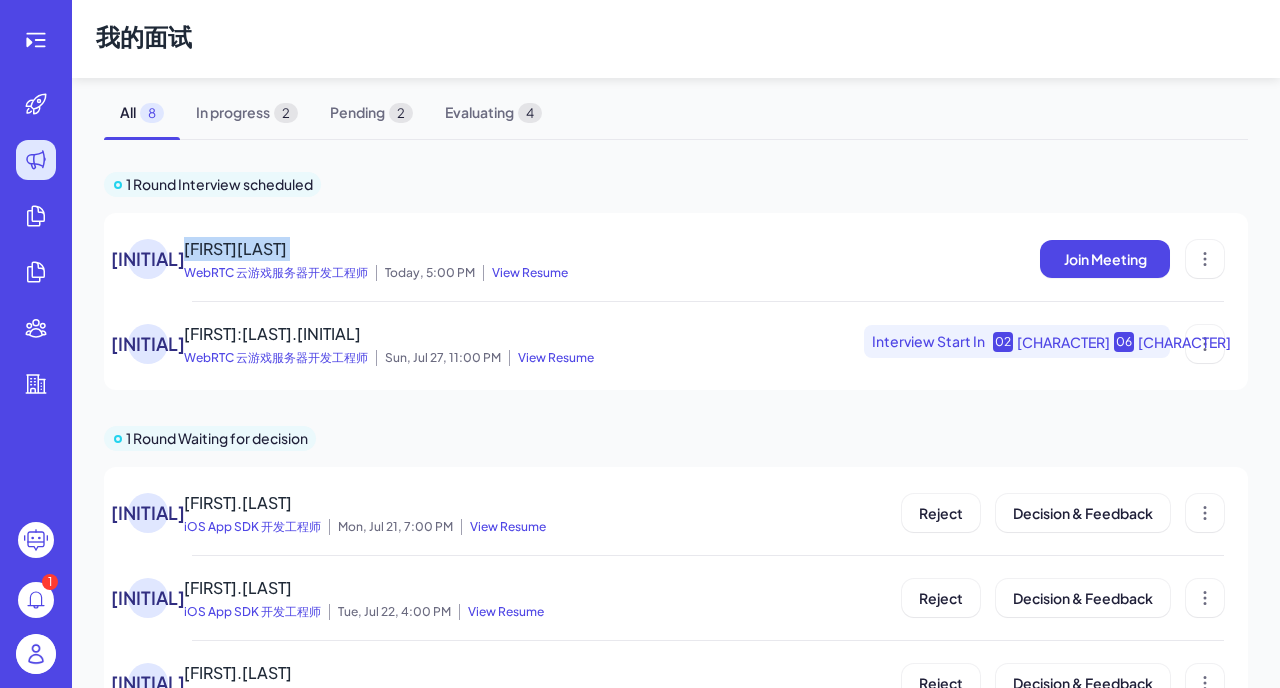 click on "1 Round Interview scheduled [FIRST] [LAST] [JOB_TITLE] Today, 5:00 PM View Resume Join Meeting [FIRST] [FIRST]:[LAST].[INITIAL] [JOB_TITLE] Sun, Jul 27, 11:00 PM View Resume Interview Start In 02 [DAY] 06 [HOUR]" at bounding box center (676, 281) 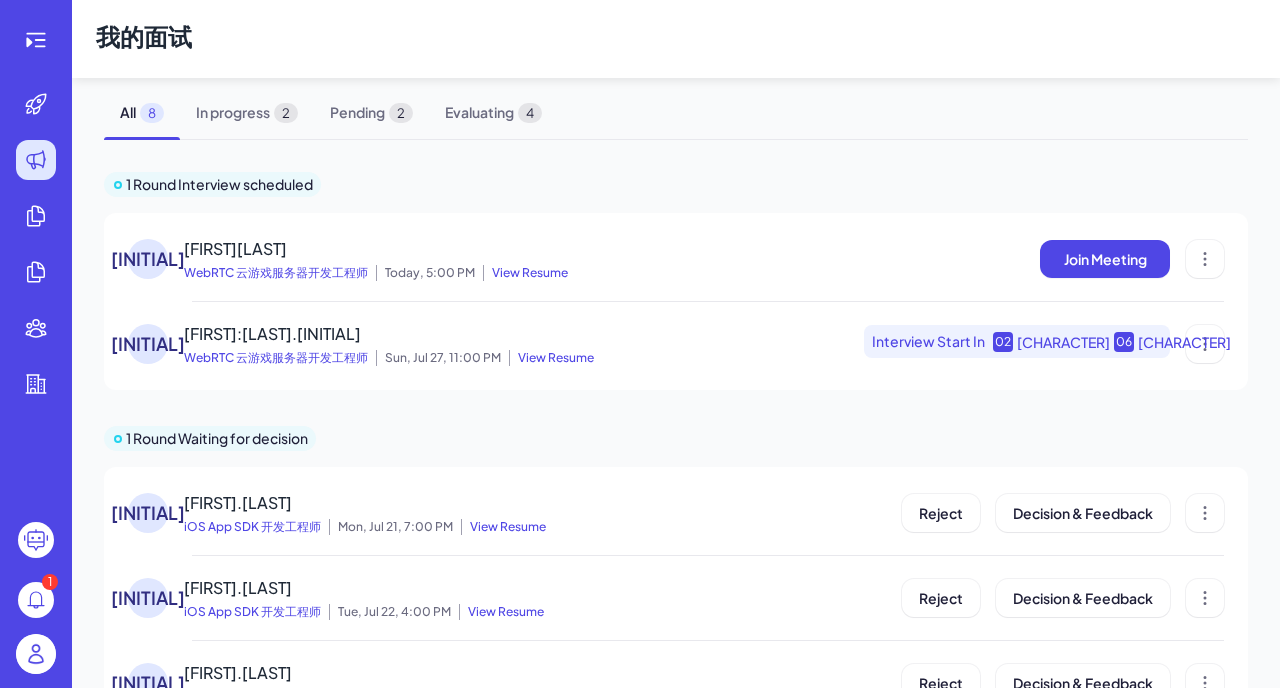 click on "1 Round Interview scheduled [FIRST] [LAST] [JOB_TITLE] Today, 5:00 PM View Resume Join Meeting [FIRST] [FIRST]:[LAST].[INITIAL] [JOB_TITLE] Sun, Jul 27, 11:00 PM View Resume Interview Start In 02 [DAY] 06 [HOUR]" at bounding box center [676, 281] 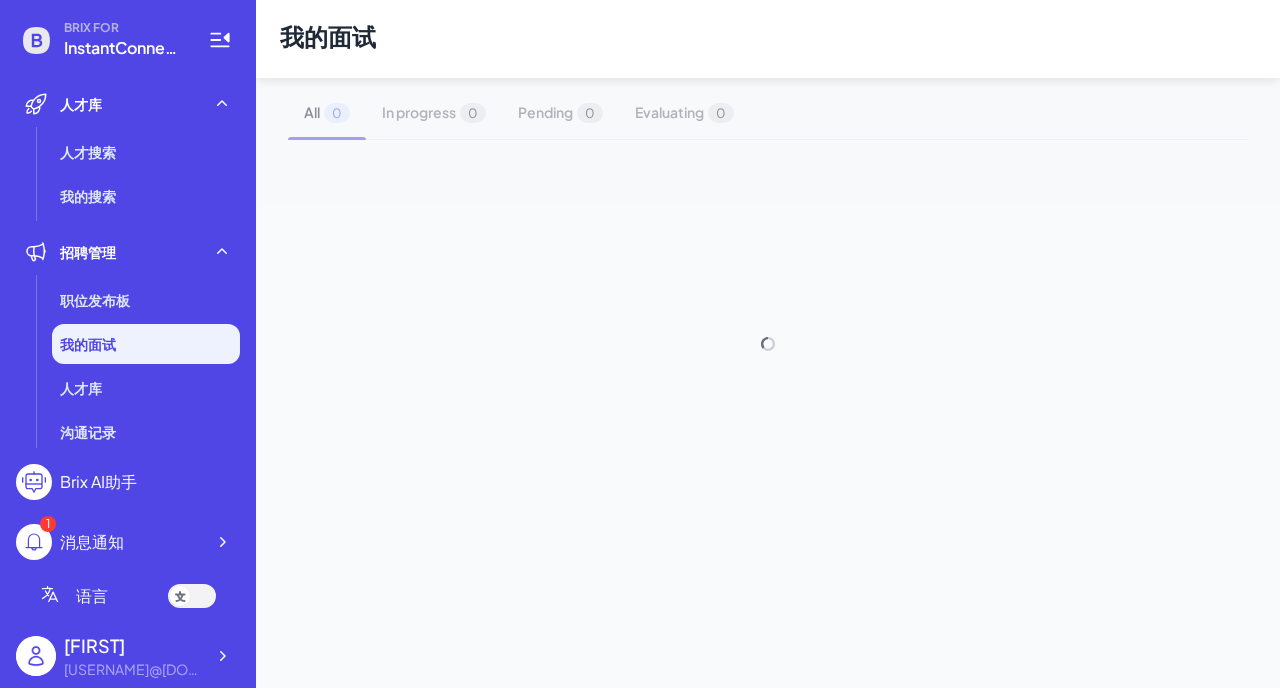 scroll, scrollTop: 0, scrollLeft: 0, axis: both 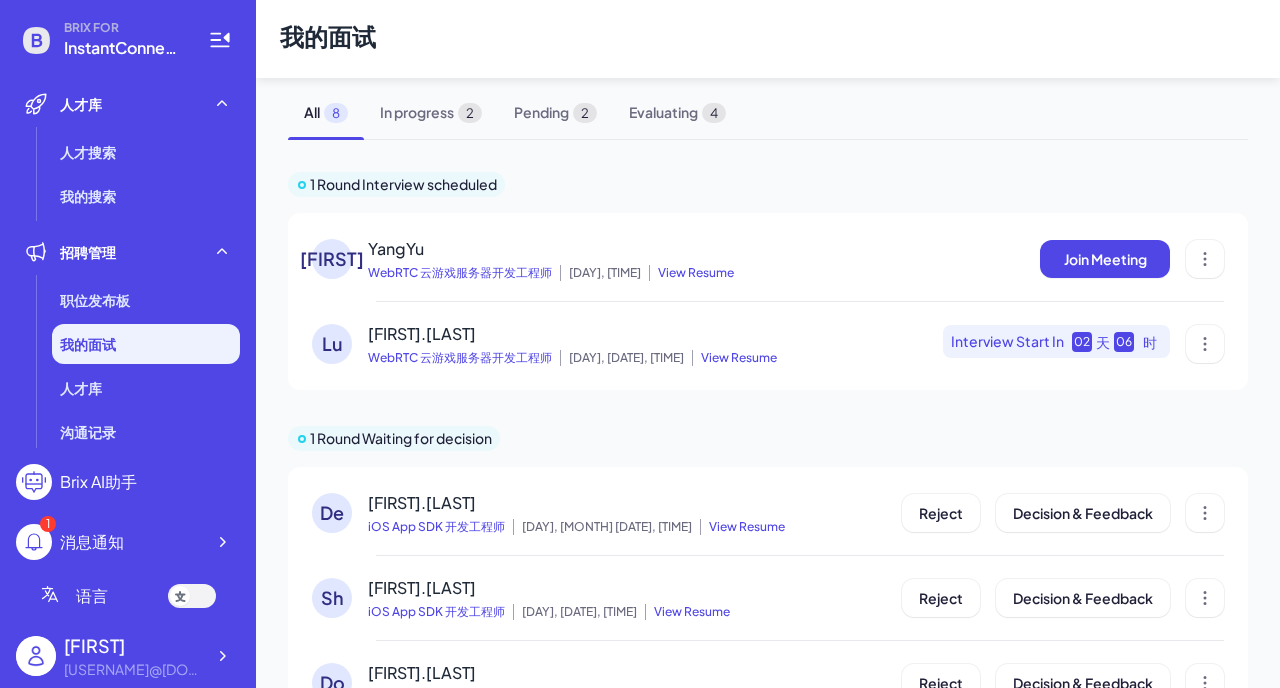 click on "消息通知" at bounding box center [92, 542] 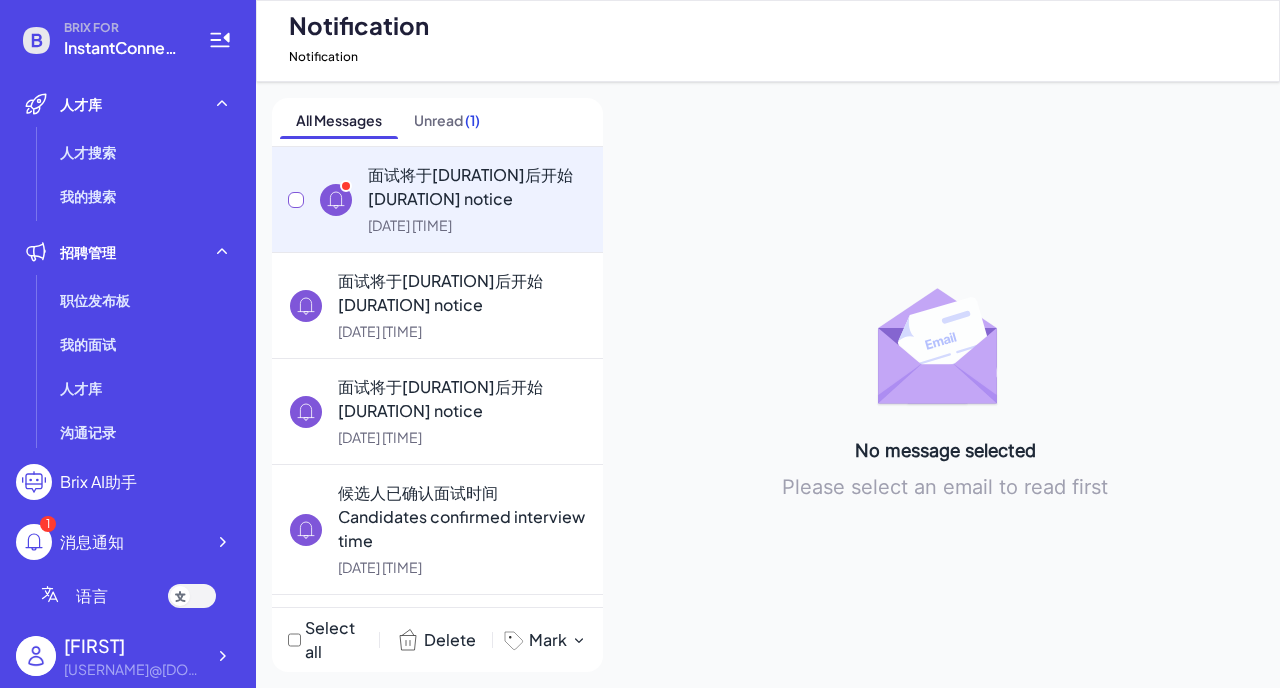 click on "面试将于[DURATION]后开始  [DURATION] notice" at bounding box center [477, 187] 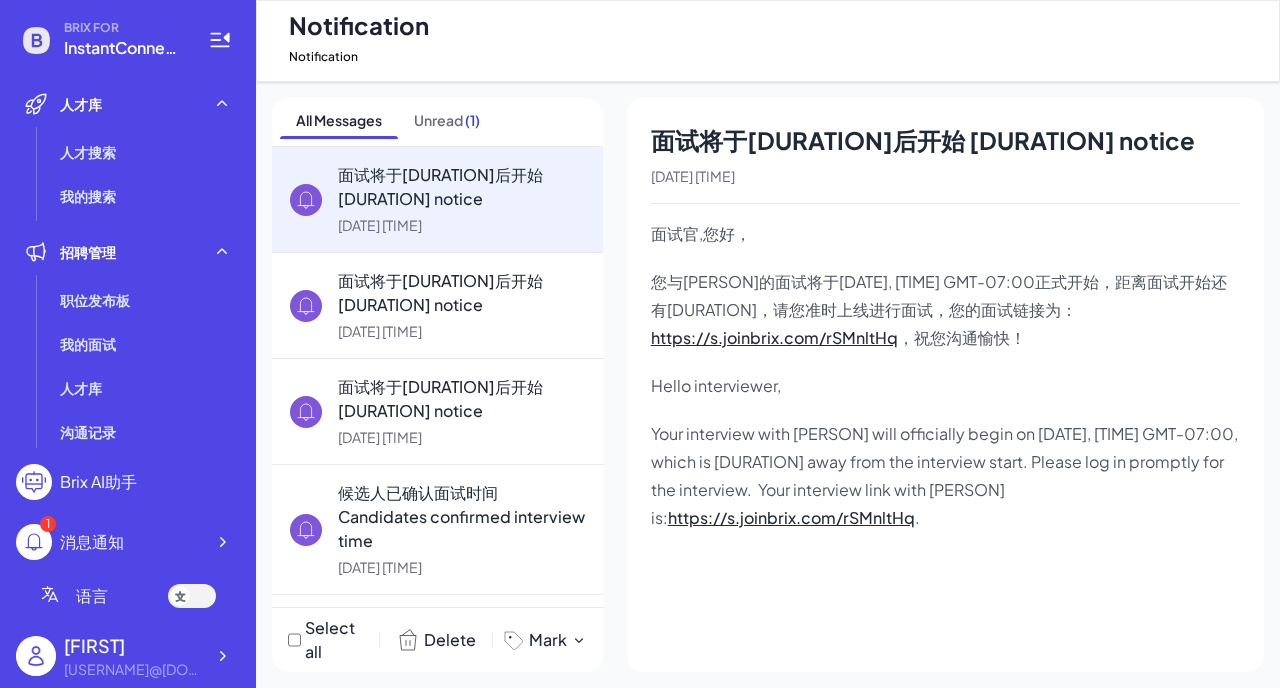 click on "https://s.joinbrix.com/rSMnltHq" at bounding box center [774, 337] 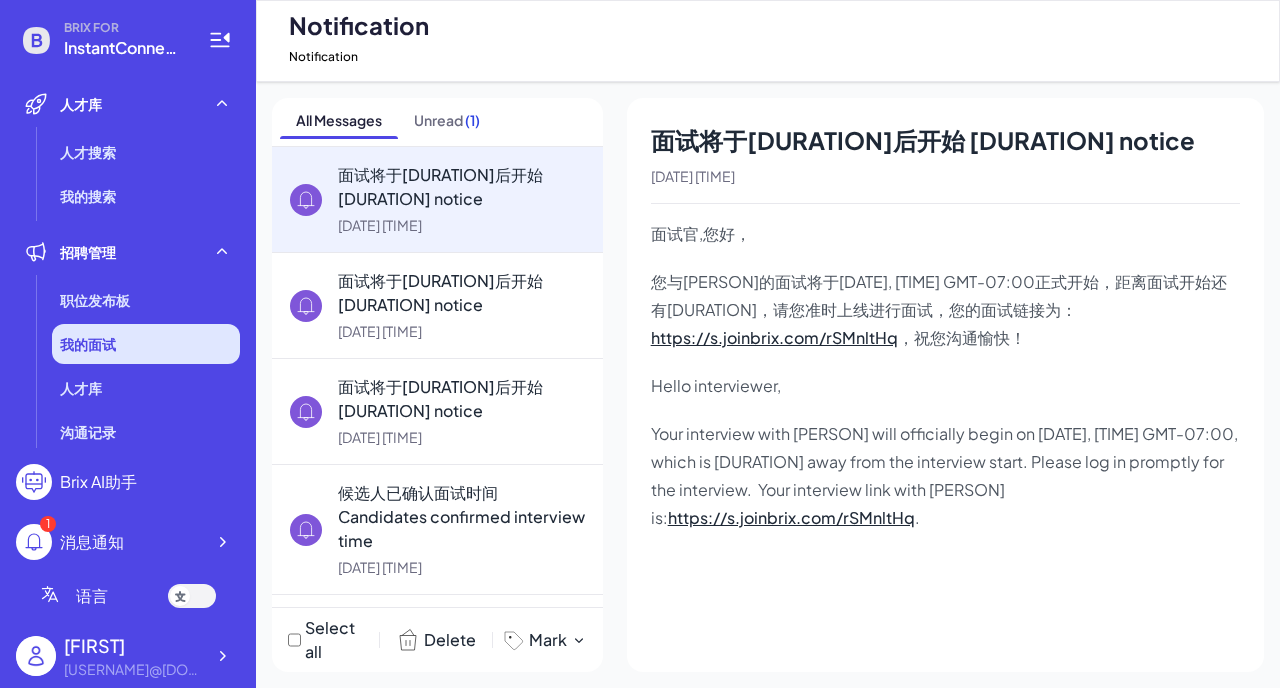 click on "我的面试" at bounding box center [88, 344] 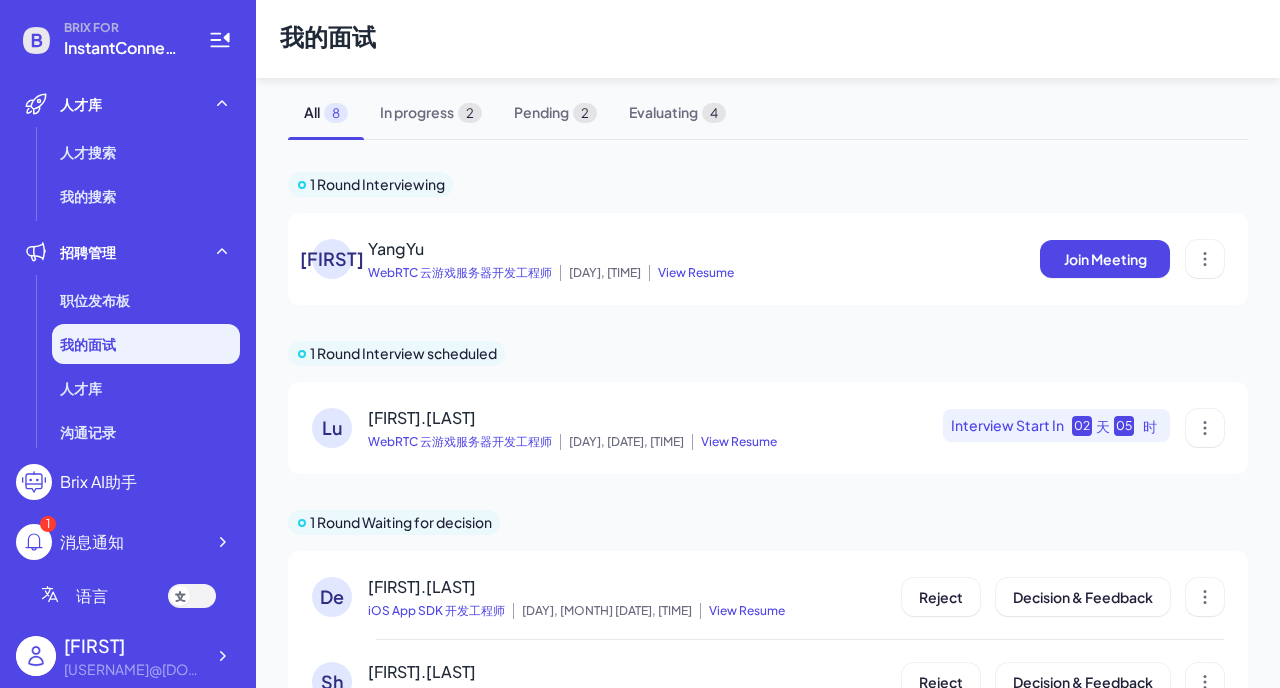 click on "View Resume" at bounding box center [691, 273] 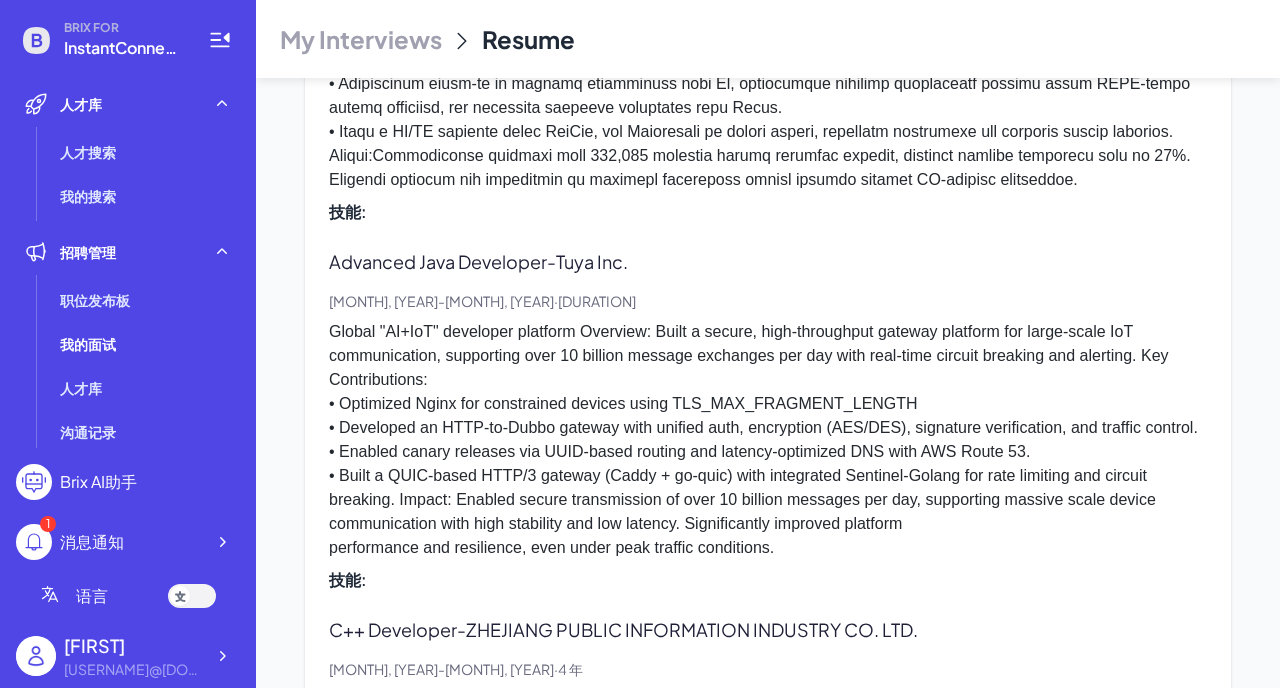 scroll, scrollTop: 1693, scrollLeft: 0, axis: vertical 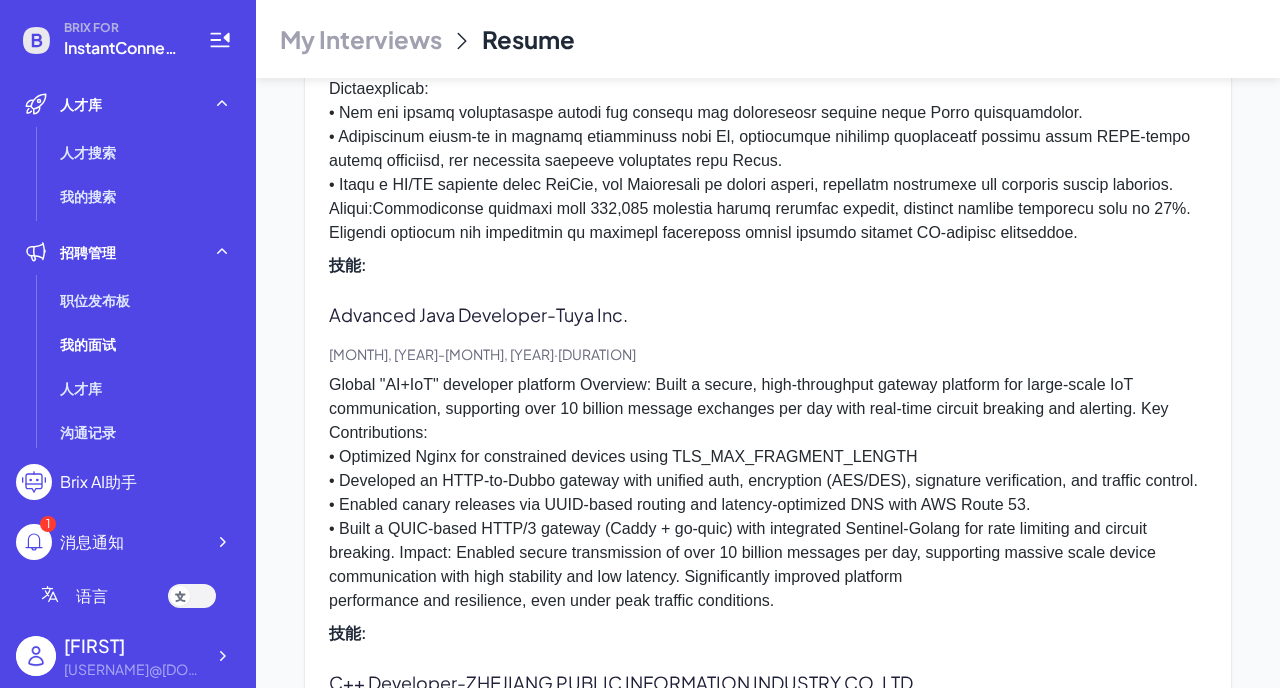 click on "Global "AI+IoT" developer platform Overview: Built a secure, high-throughput gateway platform for large-scale IoT communication, supporting over 10 billion message exchanges per day with real-time circuit breaking and alerting. Key Contributions:
• Optimized Nginx for constrained devices using TLS_MAX_FRAGMENT_LENGTH
• Developed an HTTP-to-Dubbo gateway with unified auth, encryption (AES/DES), signature verification, and traffic control.
• Enabled canary releases via UUID-based routing and latency-optimized DNS with AWS Route 53.
• Built a QUIC-based HTTP/3 gateway (Caddy + go-quic) with integrated Sentinel-Golang for rate limiting and circuit breaking. Impact: Enabled secure transmission of over 10 billion messages per day, supporting massive scale device communication with high stability and low latency. Significantly improved platform
performance and resilience, even under peak traffic conditions." at bounding box center [768, 493] 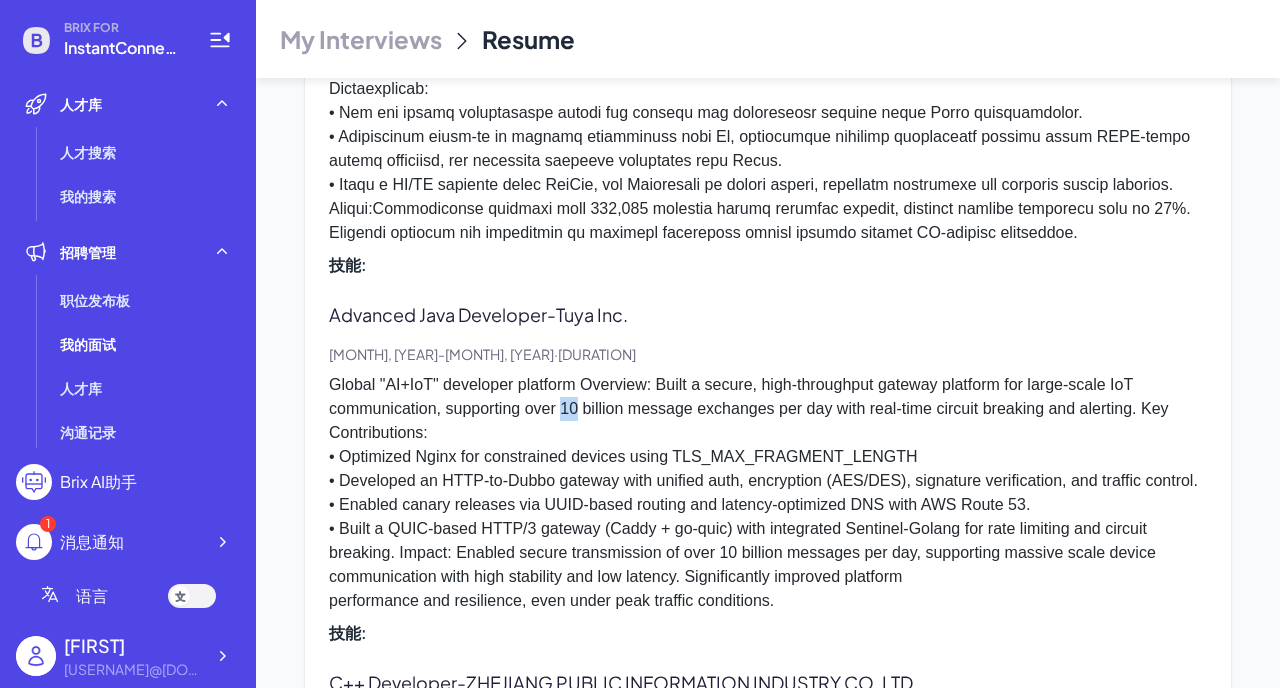 click on "Global "AI+IoT" developer platform Overview: Built a secure, high-throughput gateway platform for large-scale IoT communication, supporting over 10 billion message exchanges per day with real-time circuit breaking and alerting. Key Contributions:
• Optimized Nginx for constrained devices using TLS_MAX_FRAGMENT_LENGTH
• Developed an HTTP-to-Dubbo gateway with unified auth, encryption (AES/DES), signature verification, and traffic control.
• Enabled canary releases via UUID-based routing and latency-optimized DNS with AWS Route 53.
• Built a QUIC-based HTTP/3 gateway (Caddy + go-quic) with integrated Sentinel-Golang for rate limiting and circuit breaking. Impact: Enabled secure transmission of over 10 billion messages per day, supporting massive scale device communication with high stability and low latency. Significantly improved platform
performance and resilience, even under peak traffic conditions." at bounding box center [768, 493] 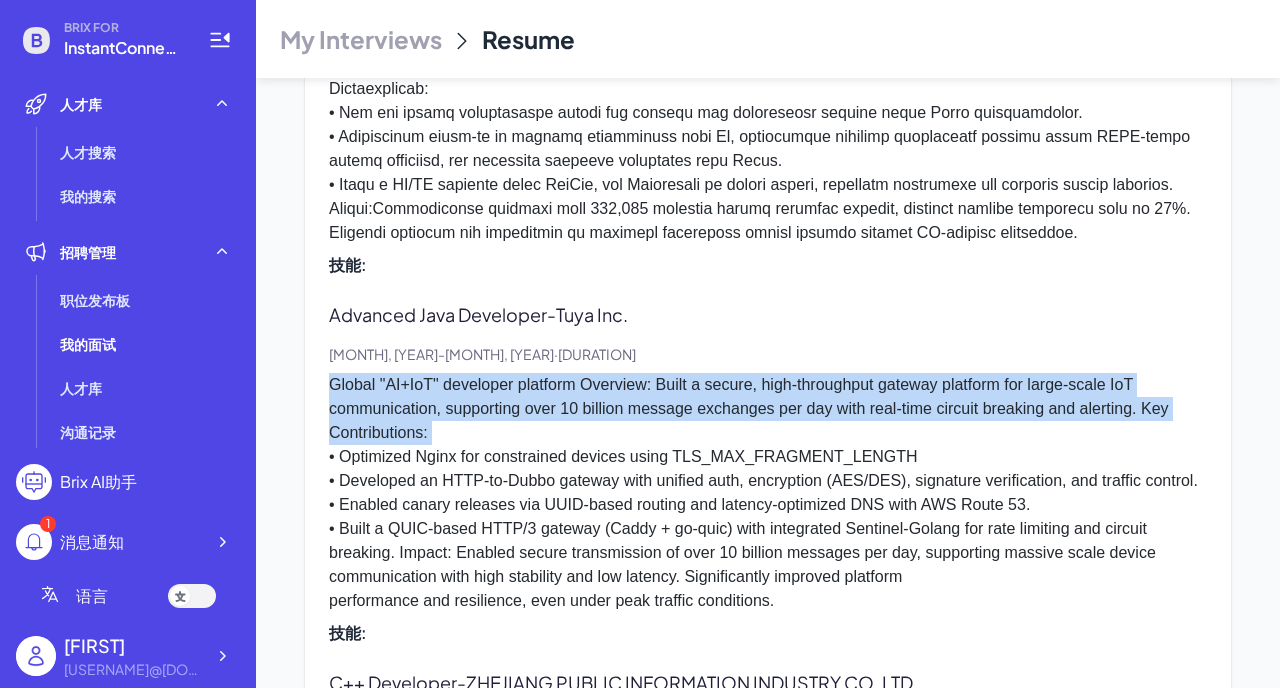 click on "Global "AI+IoT" developer platform Overview: Built a secure, high-throughput gateway platform for large-scale IoT communication, supporting over 10 billion message exchanges per day with real-time circuit breaking and alerting. Key Contributions:
• Optimized Nginx for constrained devices using TLS_MAX_FRAGMENT_LENGTH
• Developed an HTTP-to-Dubbo gateway with unified auth, encryption (AES/DES), signature verification, and traffic control.
• Enabled canary releases via UUID-based routing and latency-optimized DNS with AWS Route 53.
• Built a QUIC-based HTTP/3 gateway (Caddy + go-quic) with integrated Sentinel-Golang for rate limiting and circuit breaking. Impact: Enabled secure transmission of over 10 billion messages per day, supporting massive scale device communication with high stability and low latency. Significantly improved platform
performance and resilience, even under peak traffic conditions." at bounding box center (768, 493) 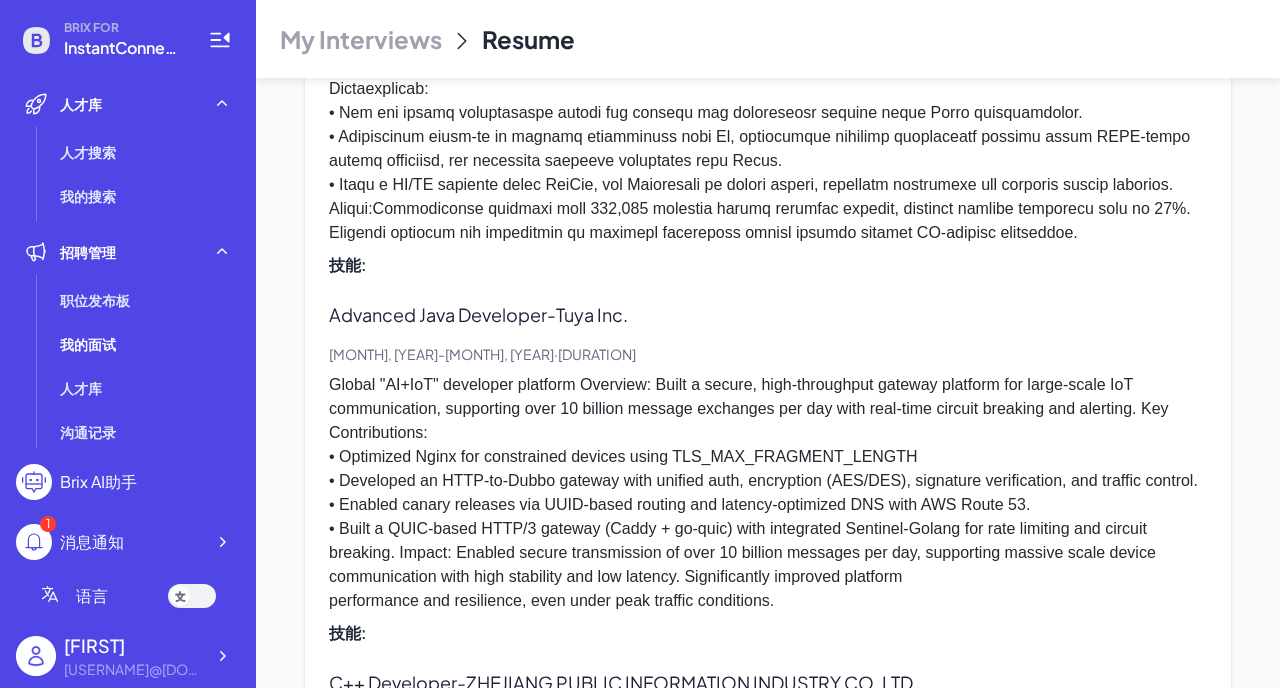click on "Global "AI+IoT" developer platform Overview: Built a secure, high-throughput gateway platform for large-scale IoT communication, supporting over 10 billion message exchanges per day with real-time circuit breaking and alerting. Key Contributions:
• Optimized Nginx for constrained devices using TLS_MAX_FRAGMENT_LENGTH
• Developed an HTTP-to-Dubbo gateway with unified auth, encryption (AES/DES), signature verification, and traffic control.
• Enabled canary releases via UUID-based routing and latency-optimized DNS with AWS Route 53.
• Built a QUIC-based HTTP/3 gateway (Caddy + go-quic) with integrated Sentinel-Golang for rate limiting and circuit breaking. Impact: Enabled secure transmission of over 10 billion messages per day, supporting massive scale device communication with high stability and low latency. Significantly improved platform
performance and resilience, even under peak traffic conditions." at bounding box center (768, 493) 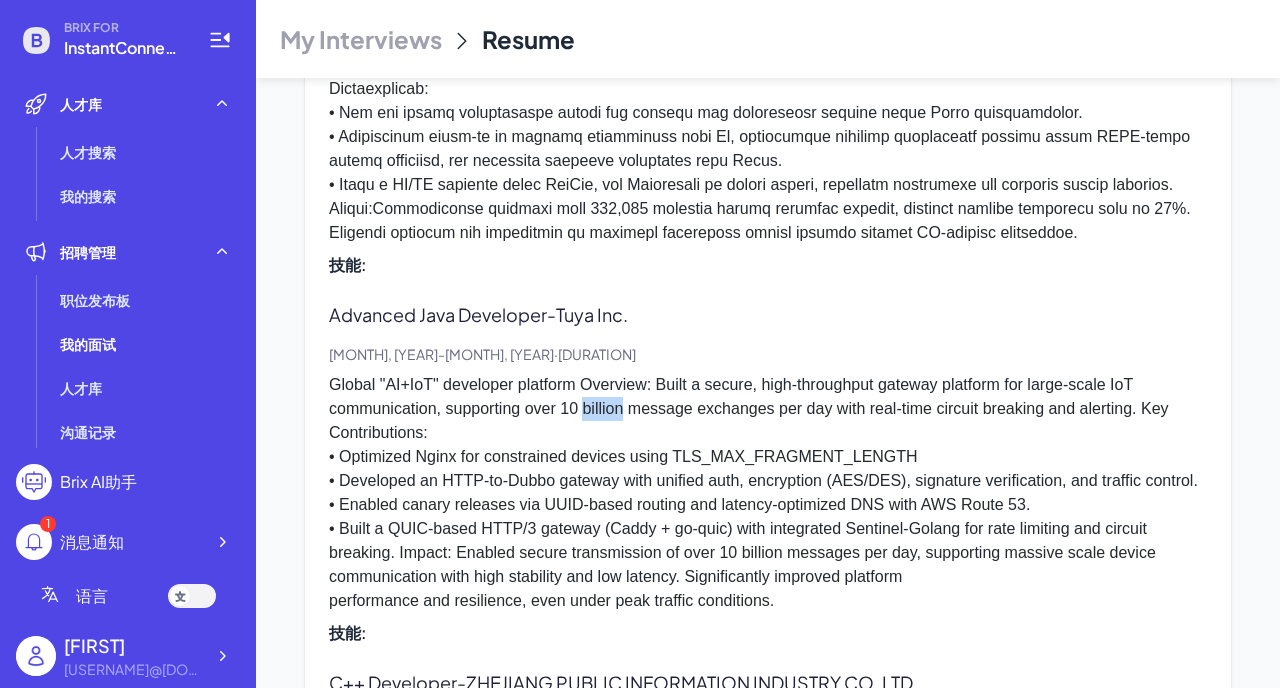 click on "Global "AI+IoT" developer platform Overview: Built a secure, high-throughput gateway platform for large-scale IoT communication, supporting over 10 billion message exchanges per day with real-time circuit breaking and alerting. Key Contributions:
• Optimized Nginx for constrained devices using TLS_MAX_FRAGMENT_LENGTH
• Developed an HTTP-to-Dubbo gateway with unified auth, encryption (AES/DES), signature verification, and traffic control.
• Enabled canary releases via UUID-based routing and latency-optimized DNS with AWS Route 53.
• Built a QUIC-based HTTP/3 gateway (Caddy + go-quic) with integrated Sentinel-Golang for rate limiting and circuit breaking. Impact: Enabled secure transmission of over 10 billion messages per day, supporting massive scale device communication with high stability and low latency. Significantly improved platform
performance and resilience, even under peak traffic conditions." at bounding box center [768, 493] 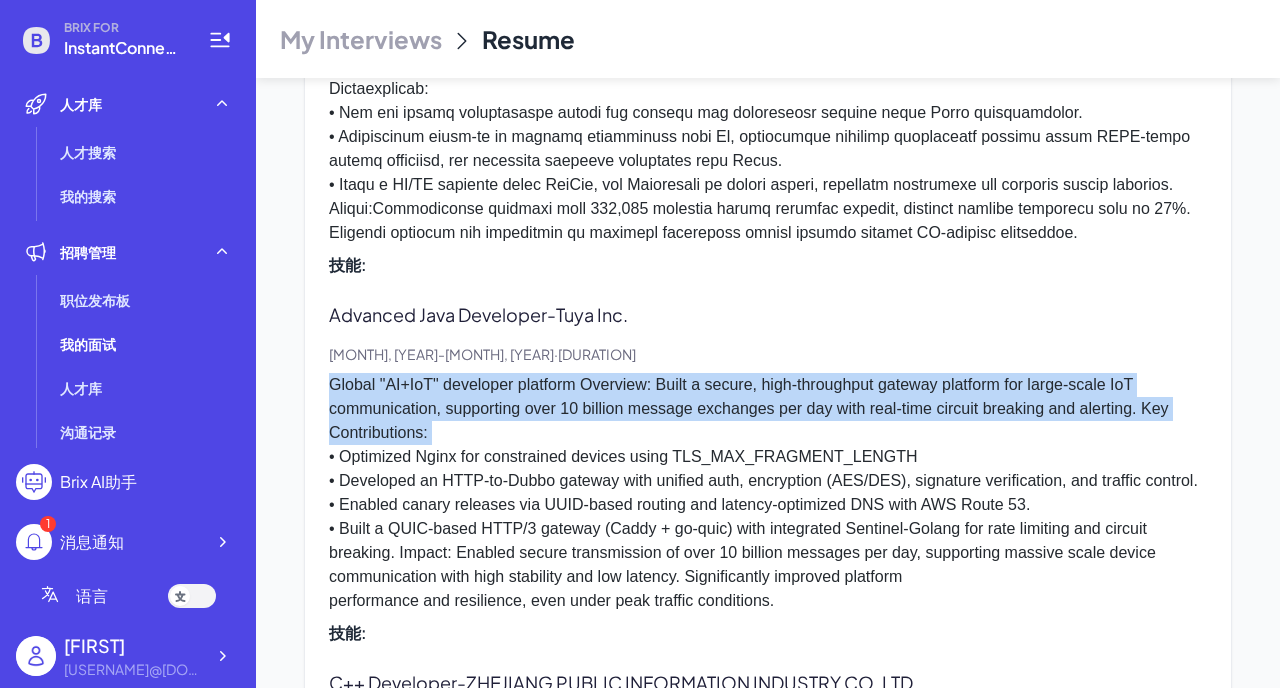 click on "Global "AI+IoT" developer platform Overview: Built a secure, high-throughput gateway platform for large-scale IoT communication, supporting over 10 billion message exchanges per day with real-time circuit breaking and alerting. Key Contributions:
• Optimized Nginx for constrained devices using TLS_MAX_FRAGMENT_LENGTH
• Developed an HTTP-to-Dubbo gateway with unified auth, encryption (AES/DES), signature verification, and traffic control.
• Enabled canary releases via UUID-based routing and latency-optimized DNS with AWS Route 53.
• Built a QUIC-based HTTP/3 gateway (Caddy + go-quic) with integrated Sentinel-Golang for rate limiting and circuit breaking. Impact: Enabled secure transmission of over 10 billion messages per day, supporting massive scale device communication with high stability and low latency. Significantly improved platform
performance and resilience, even under peak traffic conditions." at bounding box center [768, 493] 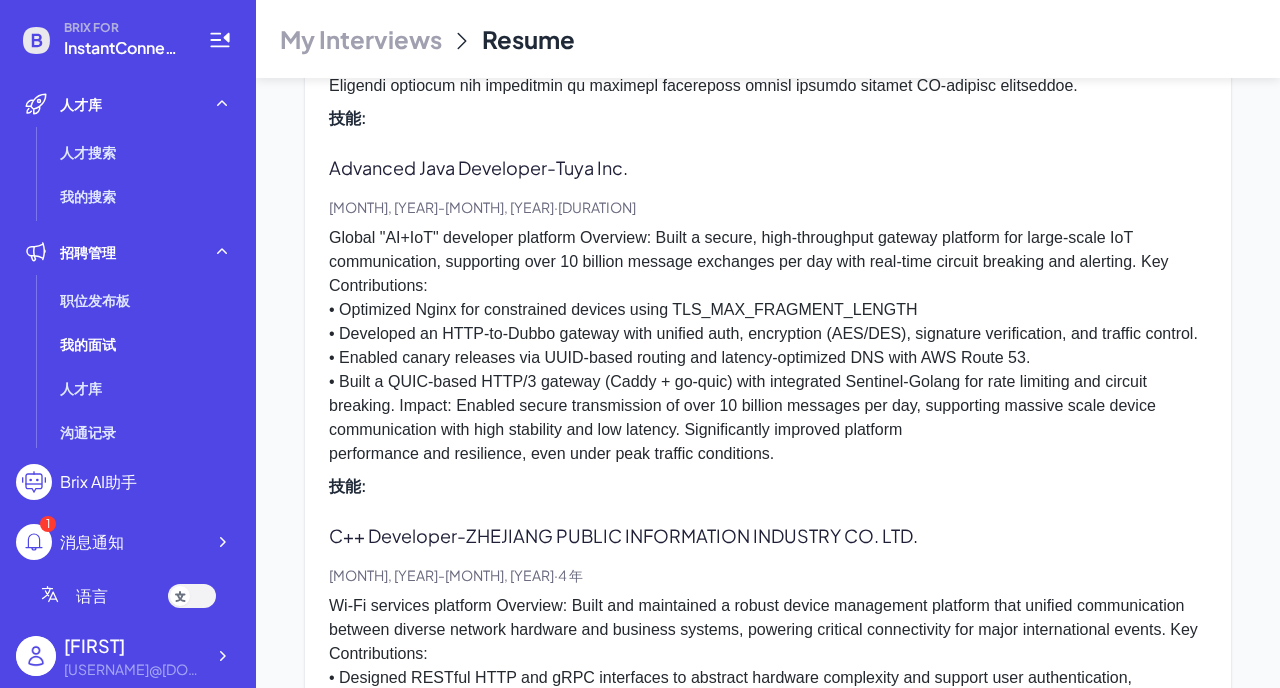 scroll, scrollTop: 1837, scrollLeft: 0, axis: vertical 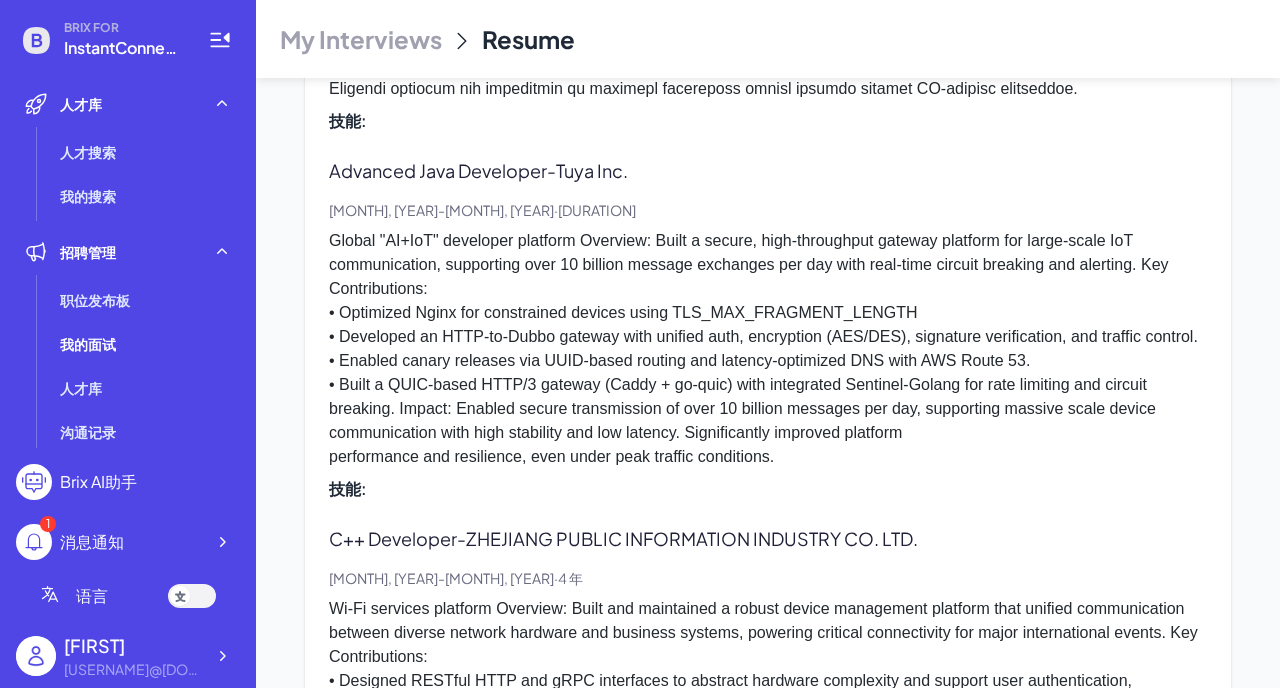 click on "C++ Developer  -  ZHEJIANG PUBLIC INFORMATION INDUSTRY CO. LTD." at bounding box center [638, 538] 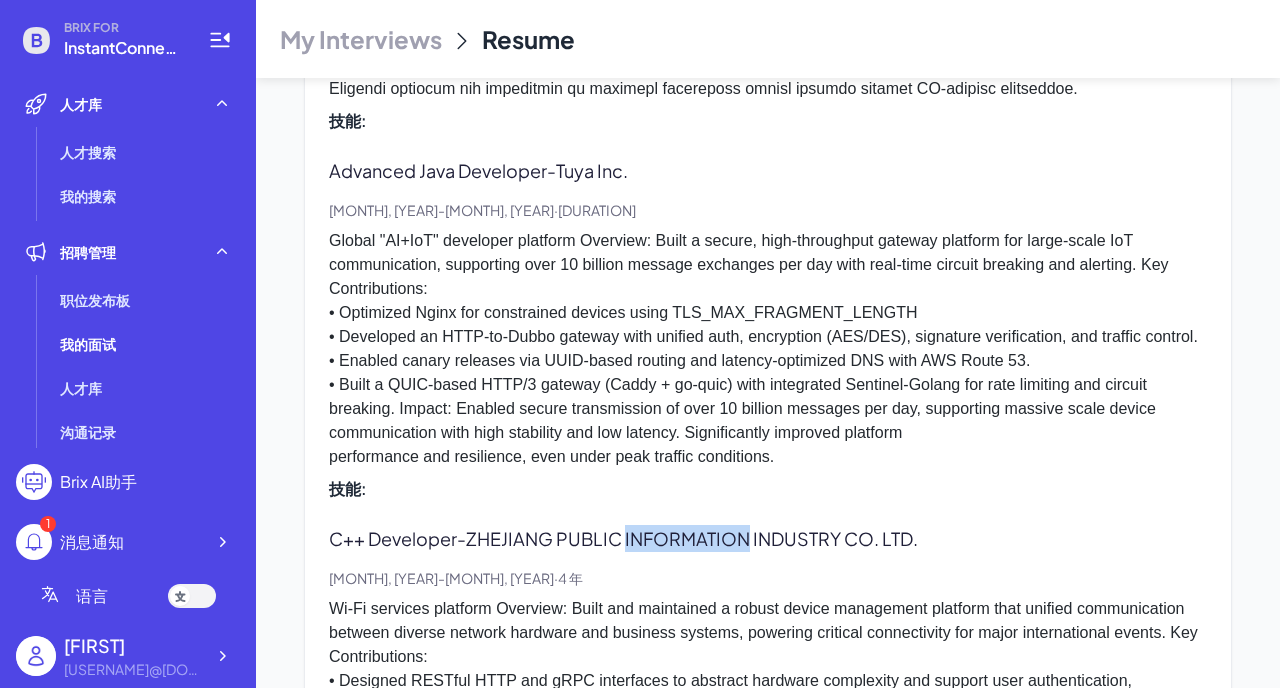 click on "C++ Developer  -  ZHEJIANG PUBLIC INFORMATION INDUSTRY CO. LTD." at bounding box center (638, 538) 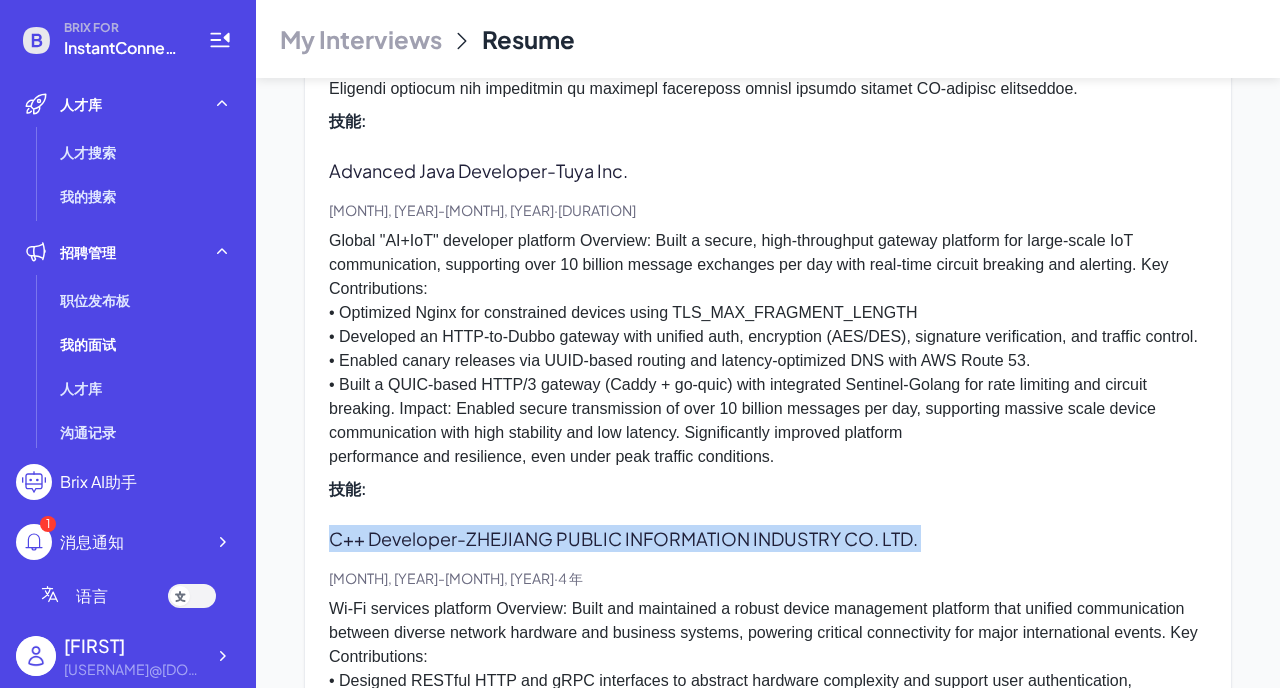 click on "C++ Developer  -  ZHEJIANG PUBLIC INFORMATION INDUSTRY CO. LTD." at bounding box center [638, 538] 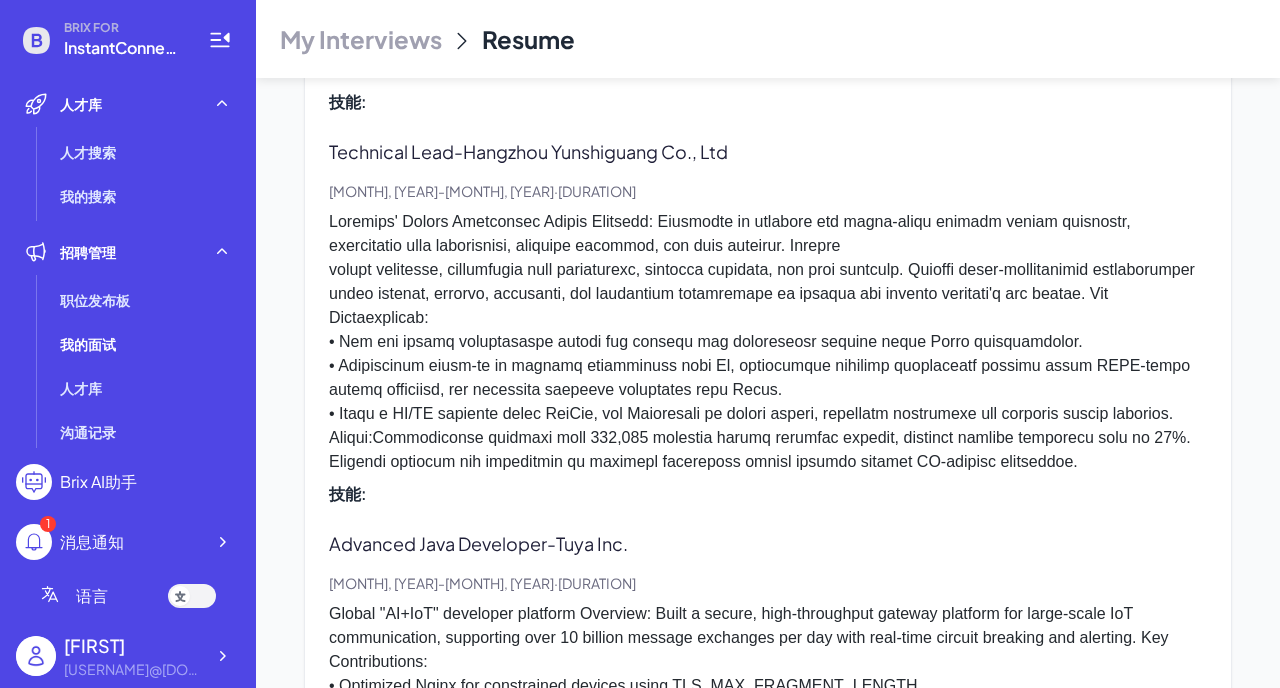 scroll, scrollTop: 1476, scrollLeft: 0, axis: vertical 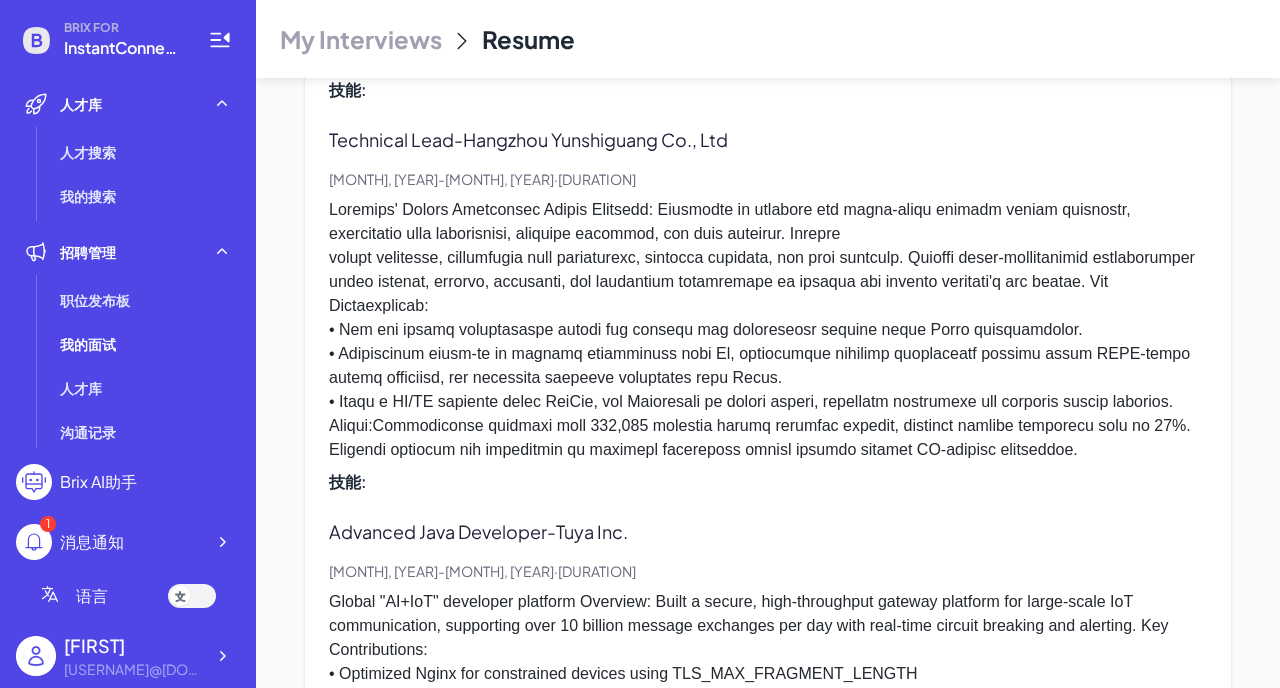 drag, startPoint x: 560, startPoint y: 556, endPoint x: 630, endPoint y: 559, distance: 70.064255 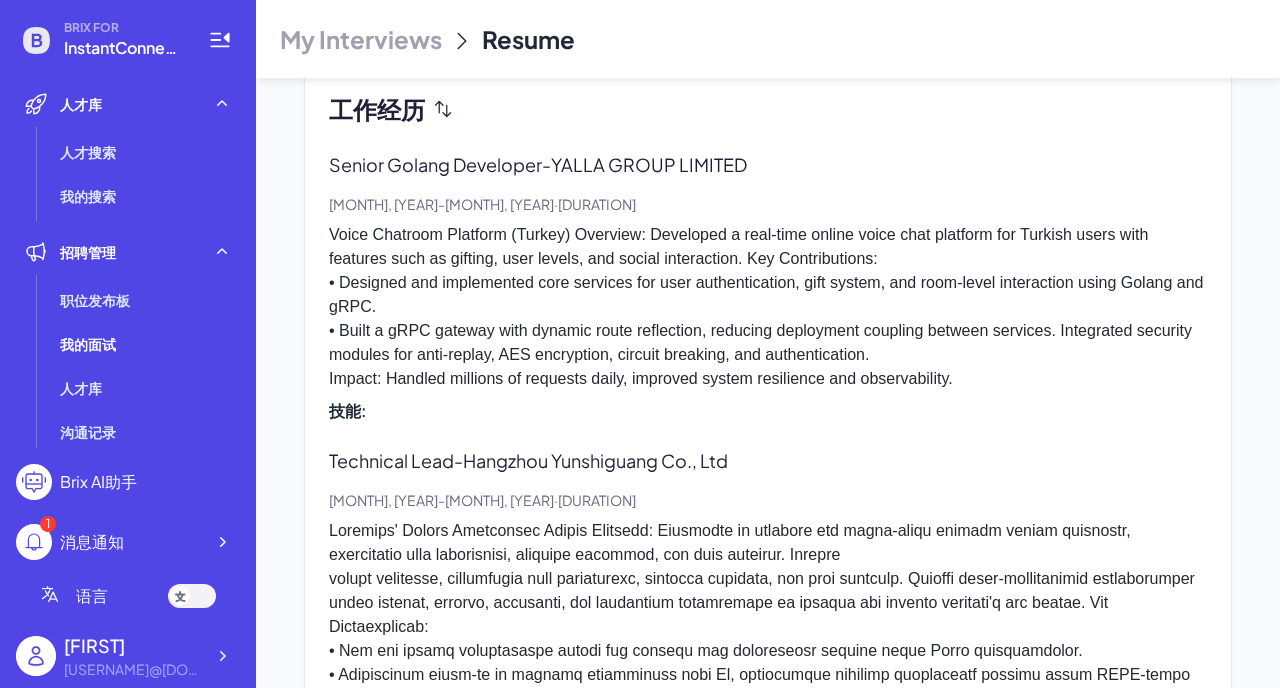 scroll, scrollTop: 1158, scrollLeft: 0, axis: vertical 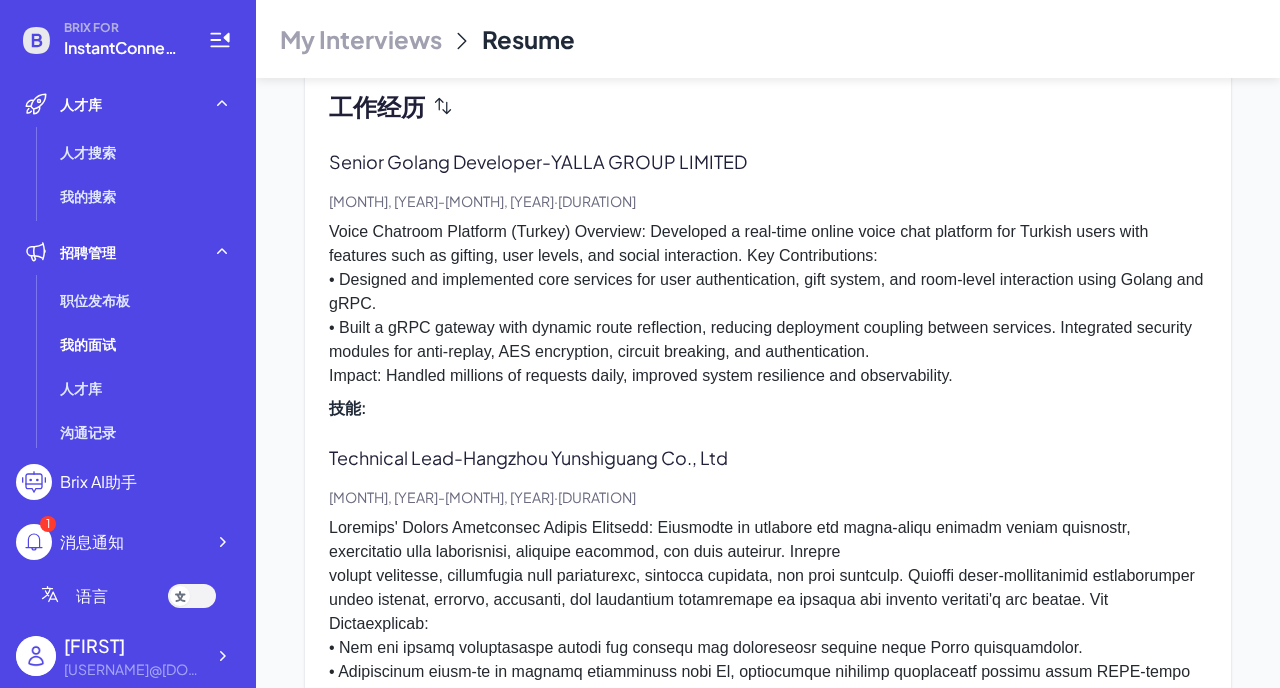 click on "Voice Chatroom Platform (Turkey) Overview: Developed a real-time online voice chat platform for Turkish users with features such as gifting, user levels, and social interaction. Key Contributions:
• Designed and implemented core services for user authentication, gift system, and room-level interaction using Golang and gRPC.
• Built a gRPC gateway with dynamic route reflection, reducing deployment coupling between services. Integrated security modules for anti-replay, AES encryption, circuit breaking, and authentication.
Impact: Handled millions of requests daily, improved system resilience and observability." at bounding box center [768, 304] 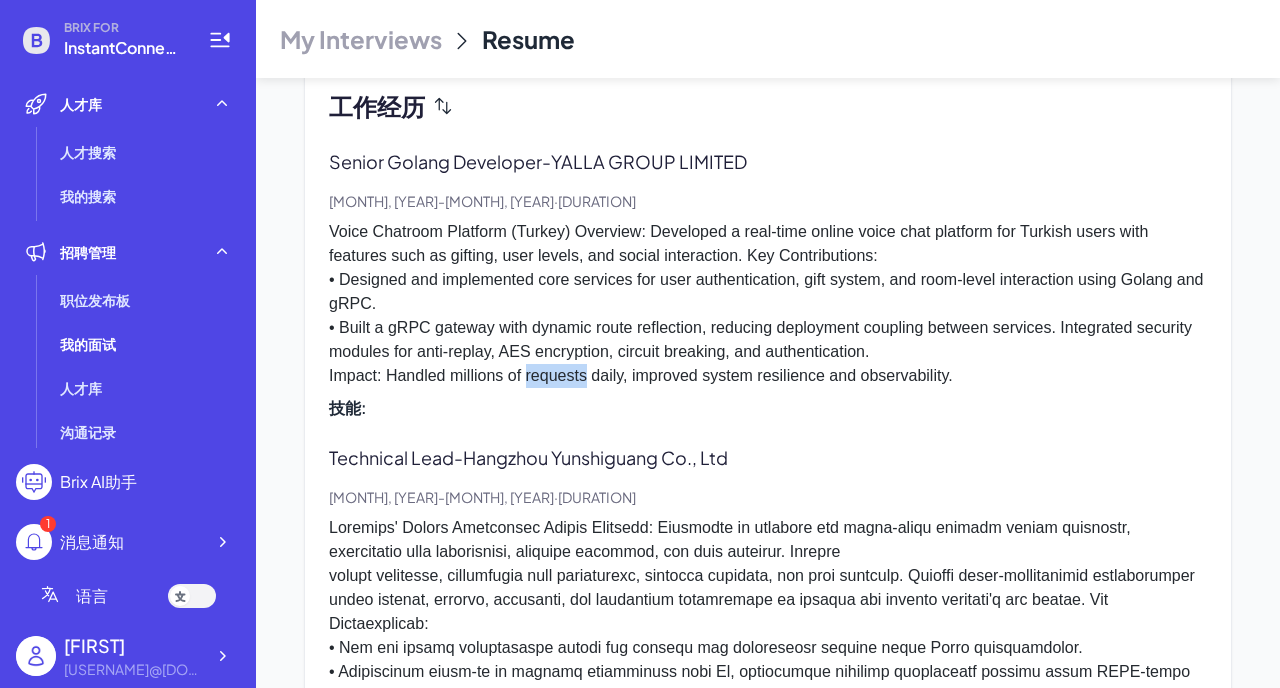 click on "Voice Chatroom Platform (Turkey) Overview: Developed a real-time online voice chat platform for Turkish users with features such as gifting, user levels, and social interaction. Key Contributions:
• Designed and implemented core services for user authentication, gift system, and room-level interaction using Golang and gRPC.
• Built a gRPC gateway with dynamic route reflection, reducing deployment coupling between services. Integrated security modules for anti-replay, AES encryption, circuit breaking, and authentication.
Impact: Handled millions of requests daily, improved system resilience and observability." at bounding box center (768, 304) 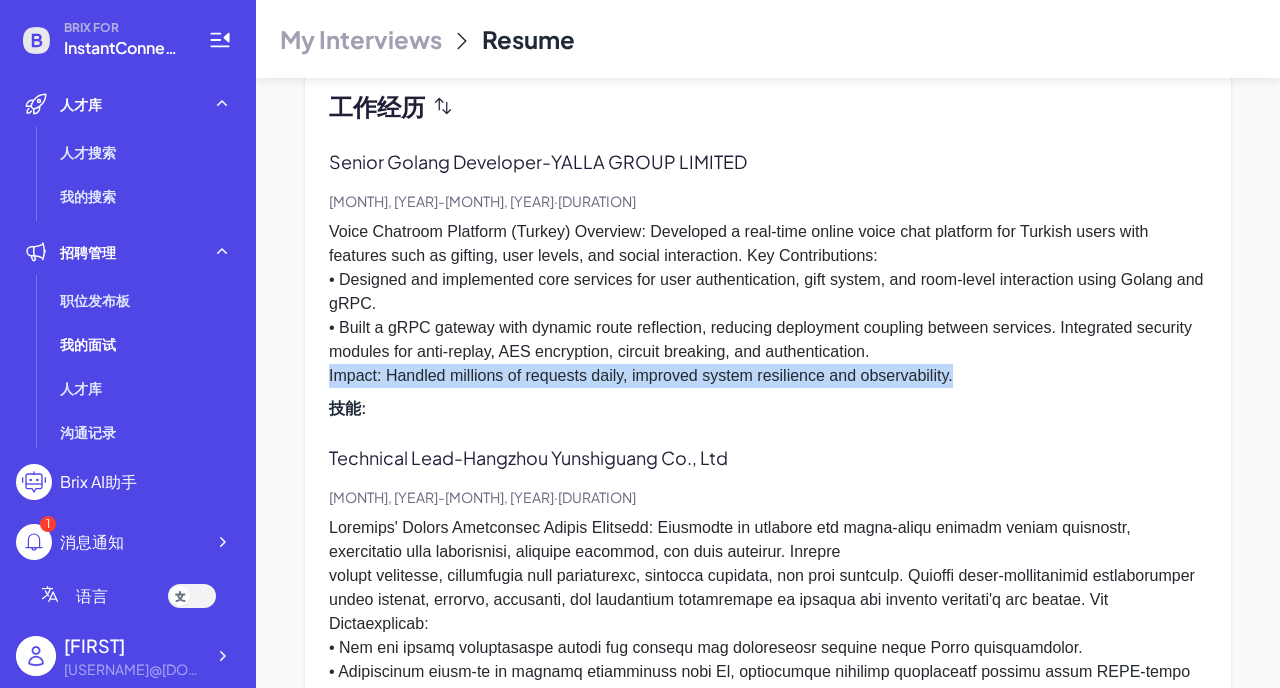 click on "Voice Chatroom Platform (Turkey) Overview: Developed a real-time online voice chat platform for Turkish users with features such as gifting, user levels, and social interaction. Key Contributions:
• Designed and implemented core services for user authentication, gift system, and room-level interaction using Golang and gRPC.
• Built a gRPC gateway with dynamic route reflection, reducing deployment coupling between services. Integrated security modules for anti-replay, AES encryption, circuit breaking, and authentication.
Impact: Handled millions of requests daily, improved system resilience and observability." at bounding box center (768, 304) 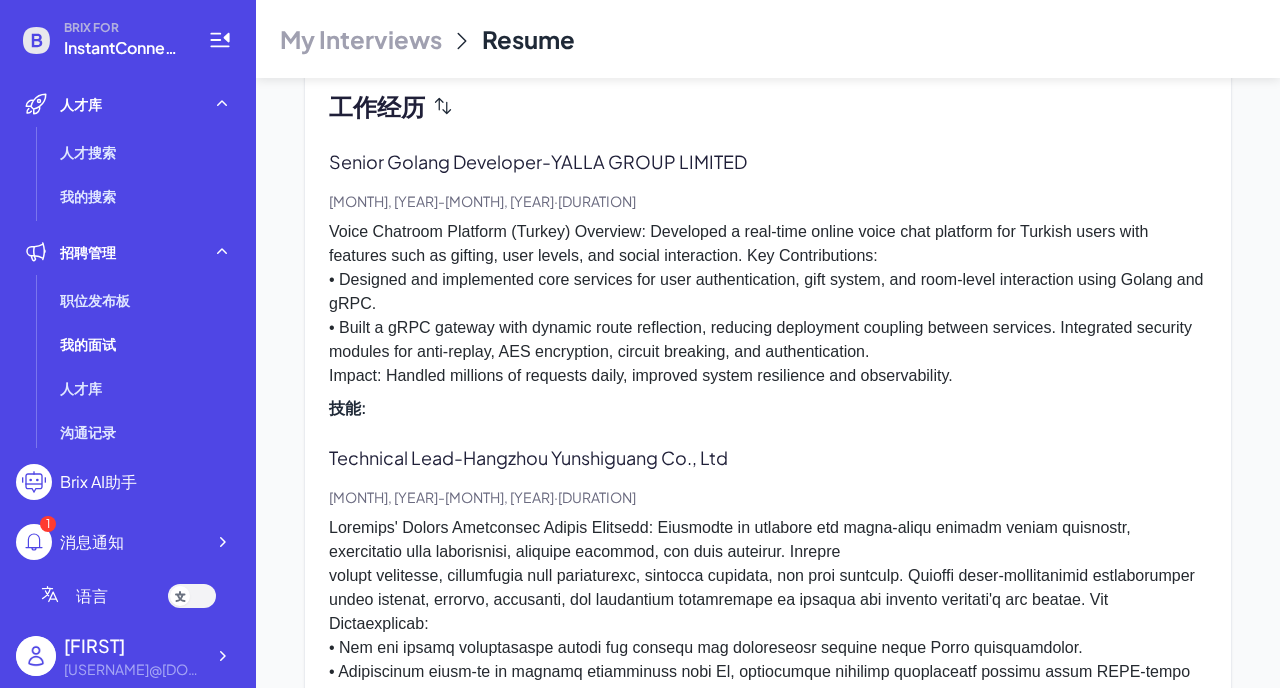 click on "Voice Chatroom Platform (Turkey) Overview: Developed a real-time online voice chat platform for Turkish users with features such as gifting, user levels, and social interaction. Key Contributions:
• Designed and implemented core services for user authentication, gift system, and room-level interaction using Golang and gRPC.
• Built a gRPC gateway with dynamic route reflection, reducing deployment coupling between services. Integrated security modules for anti-replay, AES encryption, circuit breaking, and authentication.
Impact: Handled millions of requests daily, improved system resilience and observability." at bounding box center [768, 304] 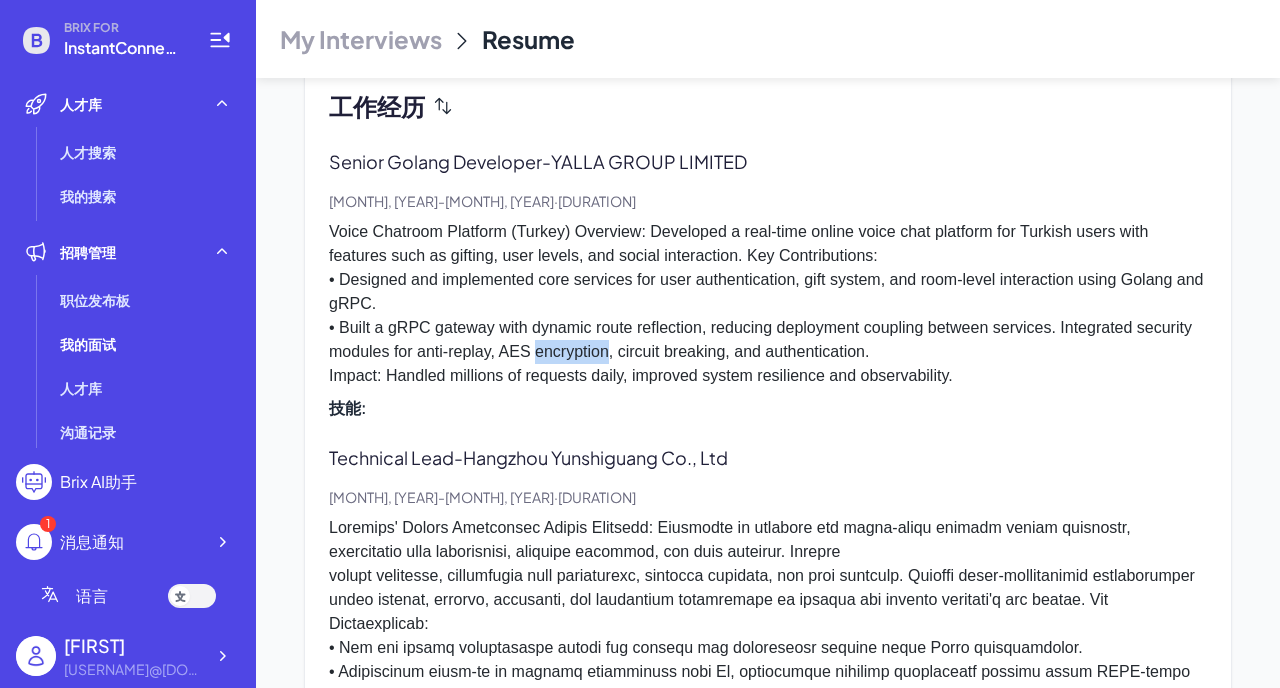 click on "Voice Chatroom Platform (Turkey) Overview: Developed a real-time online voice chat platform for Turkish users with features such as gifting, user levels, and social interaction. Key Contributions:
• Designed and implemented core services for user authentication, gift system, and room-level interaction using Golang and gRPC.
• Built a gRPC gateway with dynamic route reflection, reducing deployment coupling between services. Integrated security modules for anti-replay, AES encryption, circuit breaking, and authentication.
Impact: Handled millions of requests daily, improved system resilience and observability." at bounding box center (768, 304) 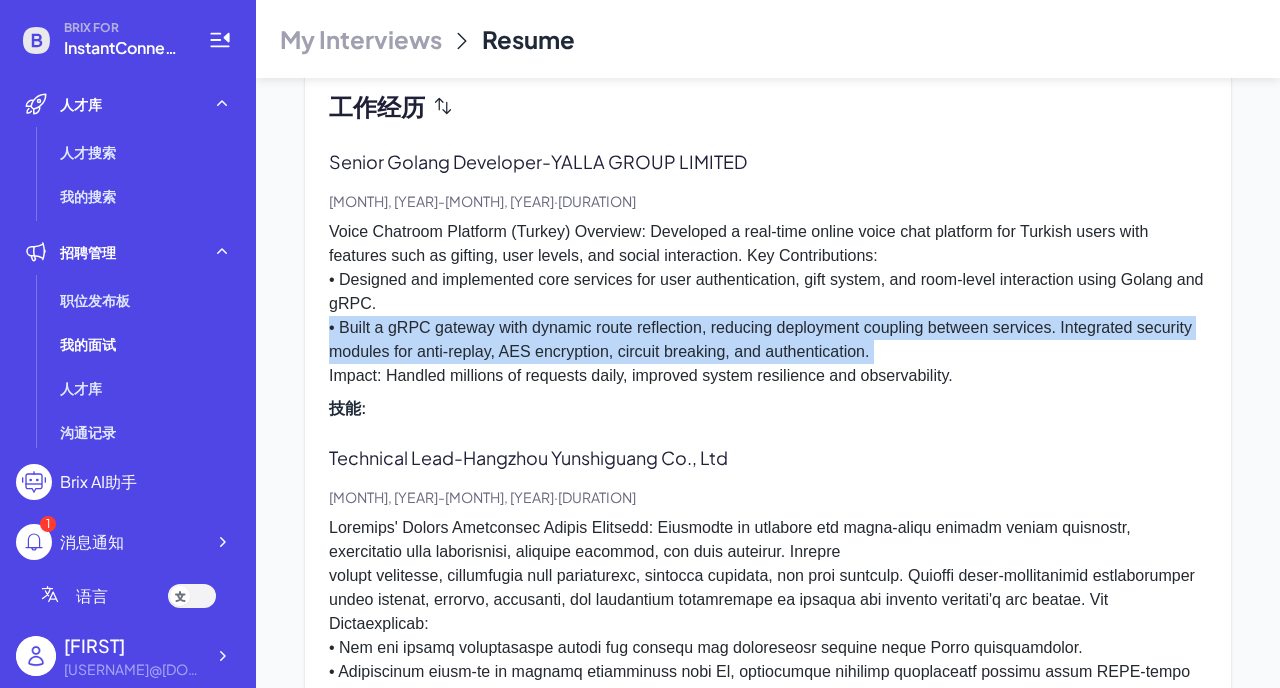 click on "Voice Chatroom Platform (Turkey) Overview: Developed a real-time online voice chat platform for Turkish users with features such as gifting, user levels, and social interaction. Key Contributions:
• Designed and implemented core services for user authentication, gift system, and room-level interaction using Golang and gRPC.
• Built a gRPC gateway with dynamic route reflection, reducing deployment coupling between services. Integrated security modules for anti-replay, AES encryption, circuit breaking, and authentication.
Impact: Handled millions of requests daily, improved system resilience and observability." at bounding box center [768, 304] 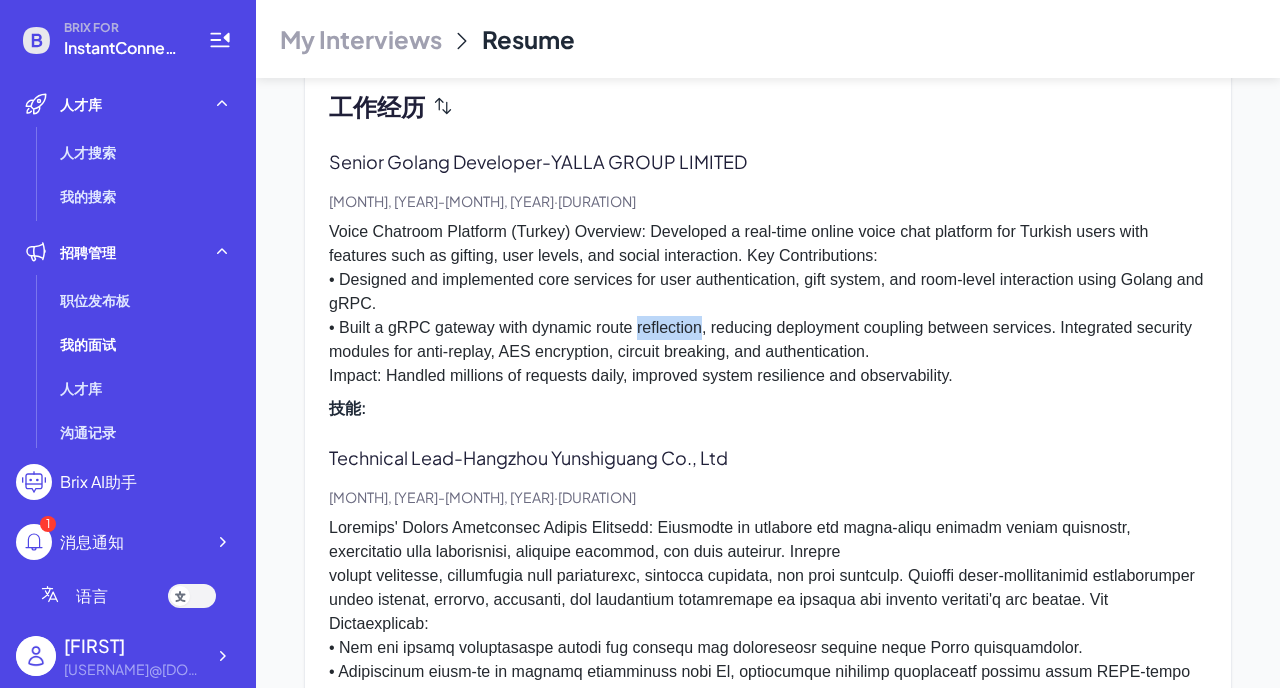 click on "Voice Chatroom Platform (Turkey) Overview: Developed a real-time online voice chat platform for Turkish users with features such as gifting, user levels, and social interaction. Key Contributions:
• Designed and implemented core services for user authentication, gift system, and room-level interaction using Golang and gRPC.
• Built a gRPC gateway with dynamic route reflection, reducing deployment coupling between services. Integrated security modules for anti-replay, AES encryption, circuit breaking, and authentication.
Impact: Handled millions of requests daily, improved system resilience and observability." at bounding box center (768, 304) 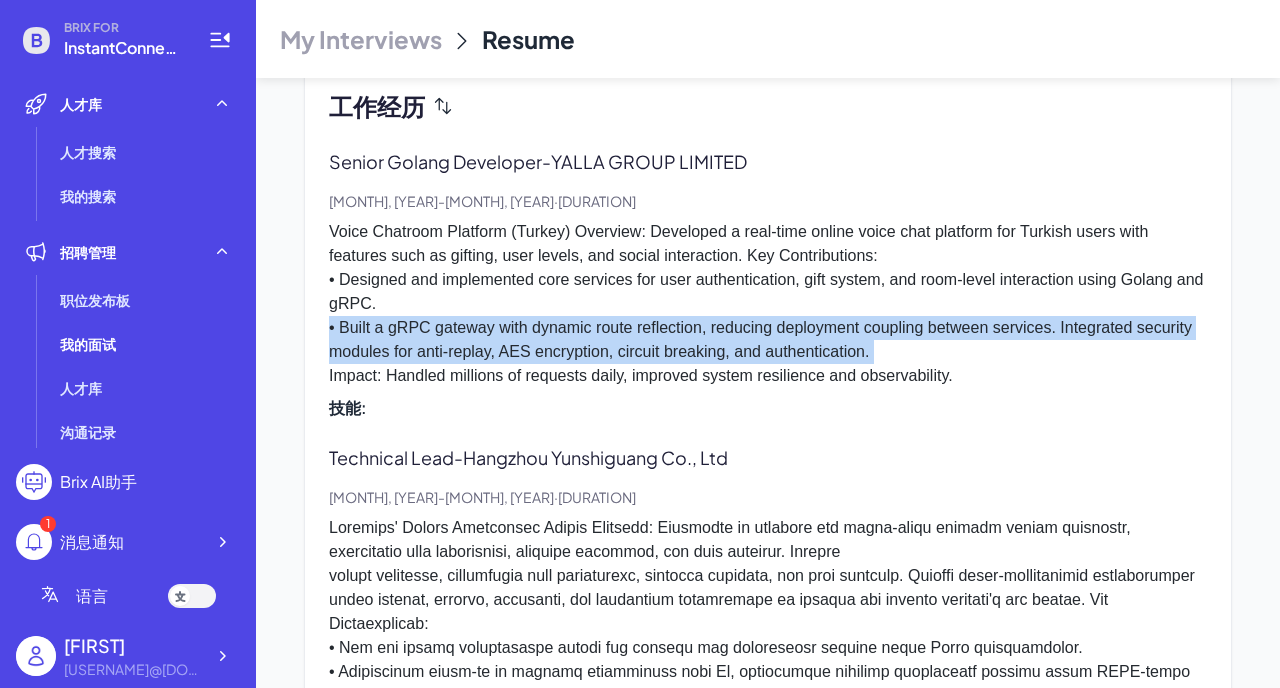 click on "Voice Chatroom Platform (Turkey) Overview: Developed a real-time online voice chat platform for Turkish users with features such as gifting, user levels, and social interaction. Key Contributions:
• Designed and implemented core services for user authentication, gift system, and room-level interaction using Golang and gRPC.
• Built a gRPC gateway with dynamic route reflection, reducing deployment coupling between services. Integrated security modules for anti-replay, AES encryption, circuit breaking, and authentication.
Impact: Handled millions of requests daily, improved system resilience and observability." at bounding box center [768, 304] 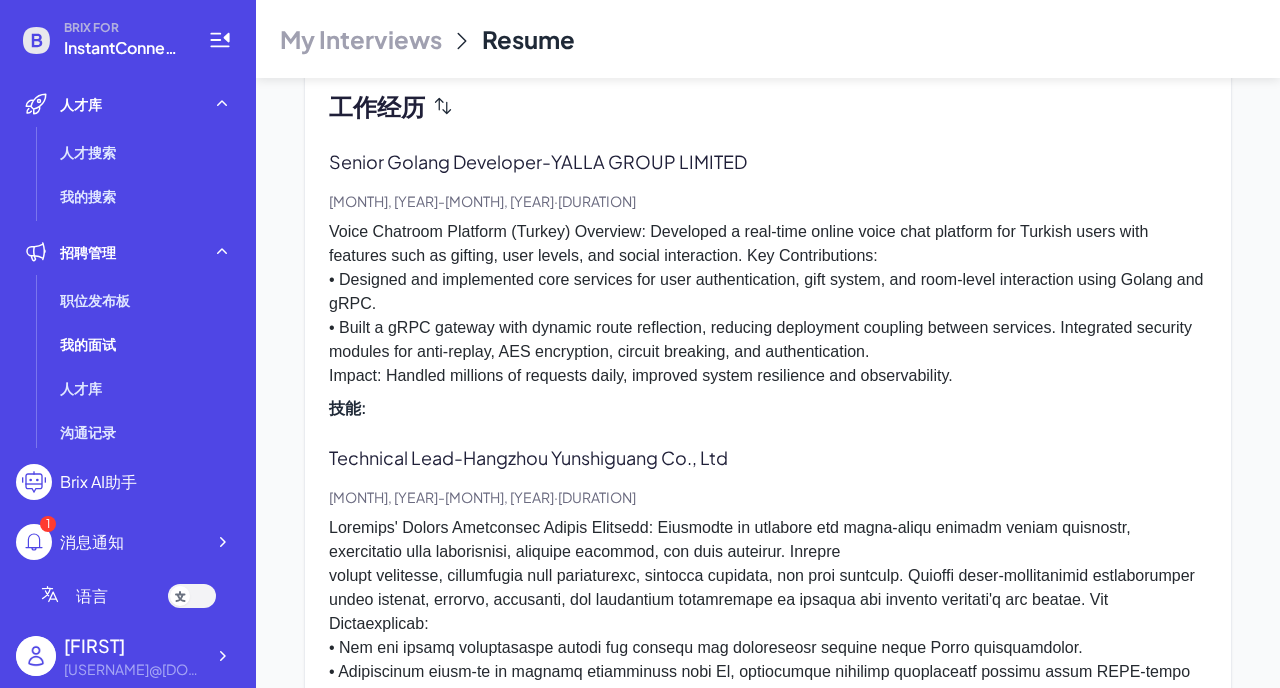 click on "Voice Chatroom Platform (Turkey) Overview: Developed a real-time online voice chat platform for Turkish users with features such as gifting, user levels, and social interaction. Key Contributions:
• Designed and implemented core services for user authentication, gift system, and room-level interaction using Golang and gRPC.
• Built a gRPC gateway with dynamic route reflection, reducing deployment coupling between services. Integrated security modules for anti-replay, AES encryption, circuit breaking, and authentication.
Impact: Handled millions of requests daily, improved system resilience and observability." at bounding box center (768, 304) 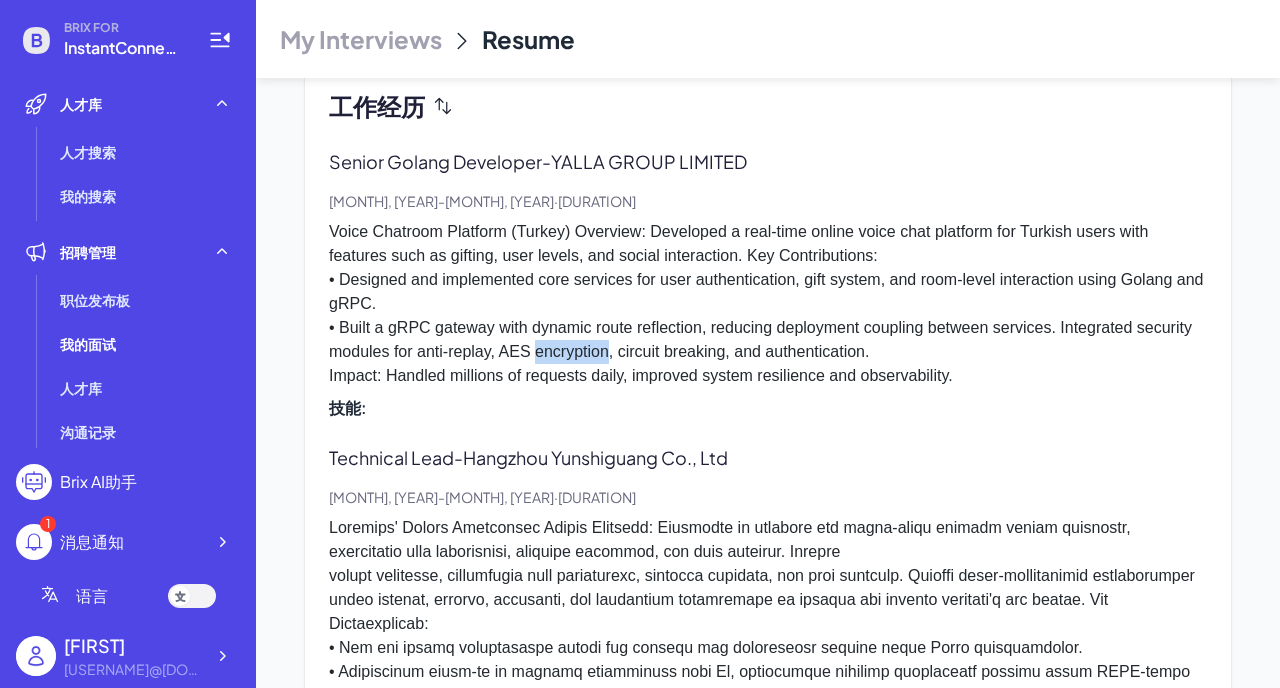 click on "Voice Chatroom Platform (Turkey) Overview: Developed a real-time online voice chat platform for Turkish users with features such as gifting, user levels, and social interaction. Key Contributions:
• Designed and implemented core services for user authentication, gift system, and room-level interaction using Golang and gRPC.
• Built a gRPC gateway with dynamic route reflection, reducing deployment coupling between services. Integrated security modules for anti-replay, AES encryption, circuit breaking, and authentication.
Impact: Handled millions of requests daily, improved system resilience and observability." at bounding box center [768, 304] 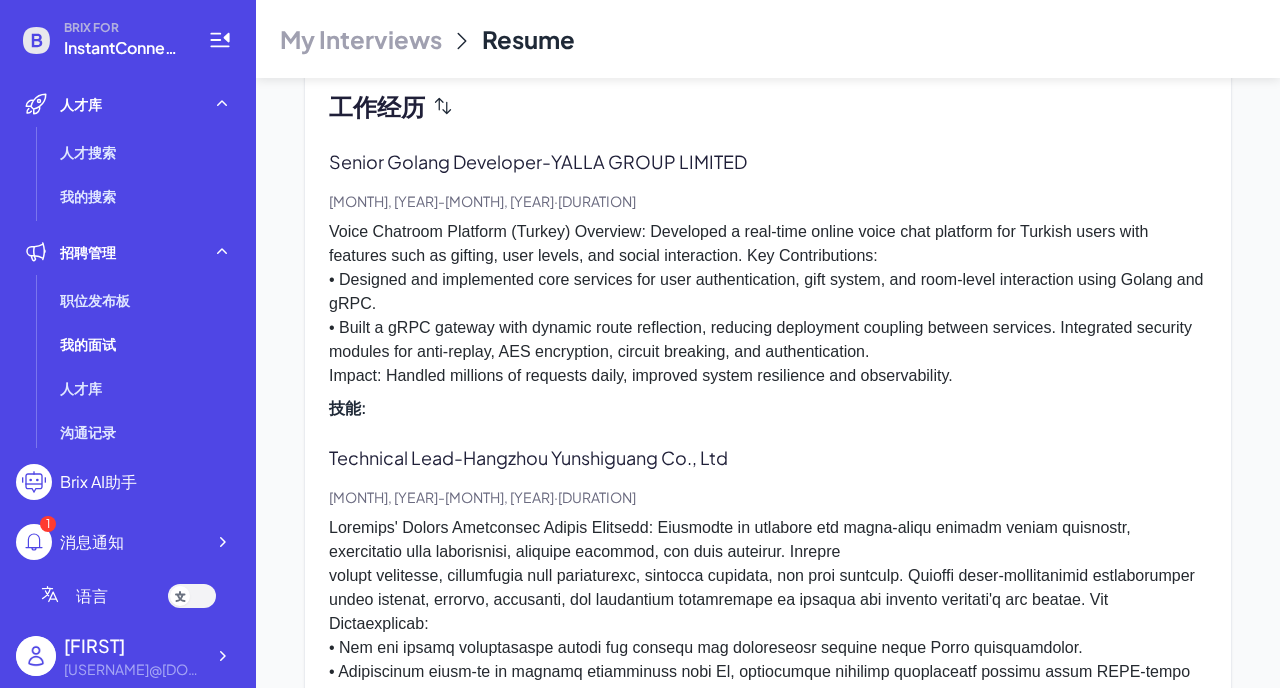 click on "Voice Chatroom Platform (Turkey) Overview: Developed a real-time online voice chat platform for Turkish users with features such as gifting, user levels, and social interaction. Key Contributions:
• Designed and implemented core services for user authentication, gift system, and room-level interaction using Golang and gRPC.
• Built a gRPC gateway with dynamic route reflection, reducing deployment coupling between services. Integrated security modules for anti-replay, AES encryption, circuit breaking, and authentication.
Impact: Handled millions of requests daily, improved system resilience and observability." at bounding box center [768, 304] 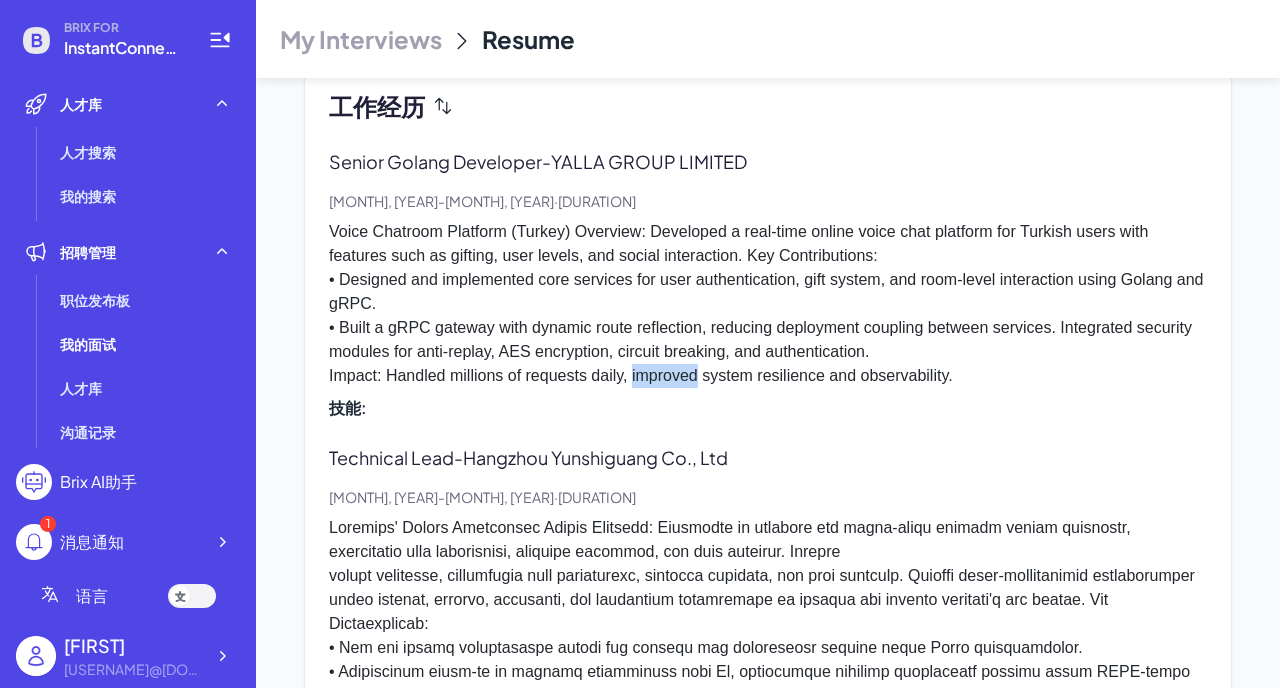 click on "Voice Chatroom Platform (Turkey) Overview: Developed a real-time online voice chat platform for Turkish users with features such as gifting, user levels, and social interaction. Key Contributions:
• Designed and implemented core services for user authentication, gift system, and room-level interaction using Golang and gRPC.
• Built a gRPC gateway with dynamic route reflection, reducing deployment coupling between services. Integrated security modules for anti-replay, AES encryption, circuit breaking, and authentication.
Impact: Handled millions of requests daily, improved system resilience and observability." at bounding box center (768, 304) 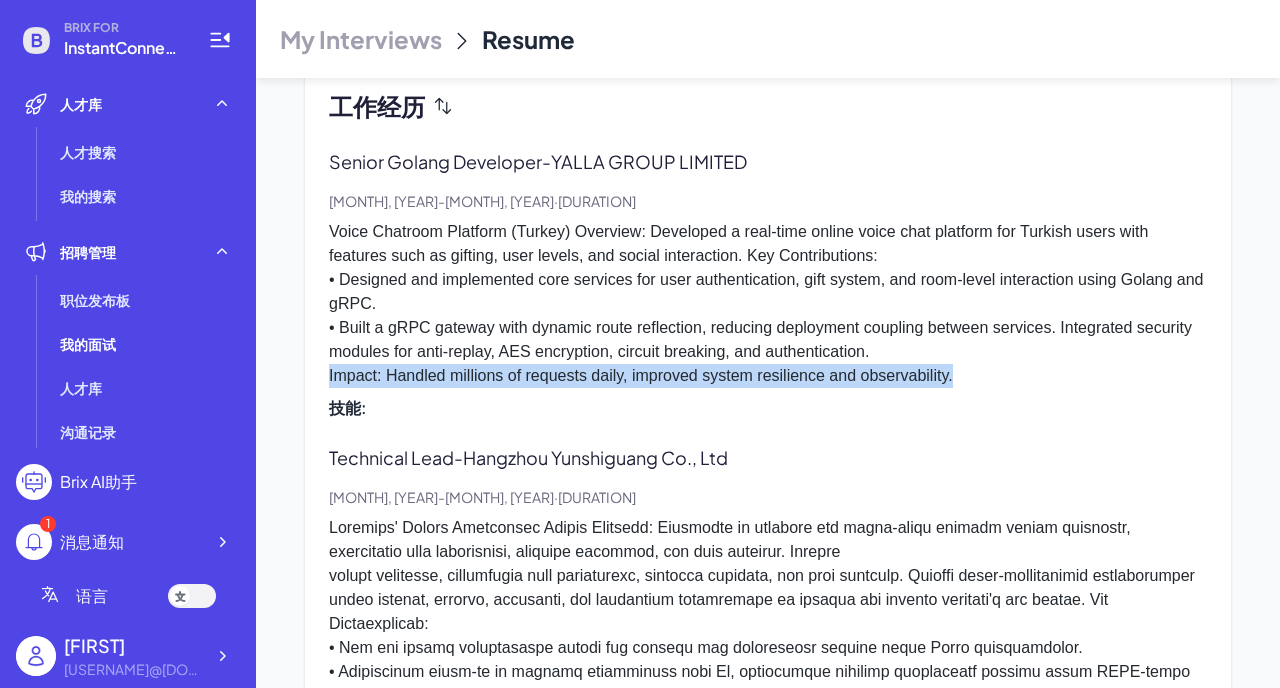click on "Voice Chatroom Platform (Turkey) Overview: Developed a real-time online voice chat platform for Turkish users with features such as gifting, user levels, and social interaction. Key Contributions:
• Designed and implemented core services for user authentication, gift system, and room-level interaction using Golang and gRPC.
• Built a gRPC gateway with dynamic route reflection, reducing deployment coupling between services. Integrated security modules for anti-replay, AES encryption, circuit breaking, and authentication.
Impact: Handled millions of requests daily, improved system resilience and observability." at bounding box center (768, 304) 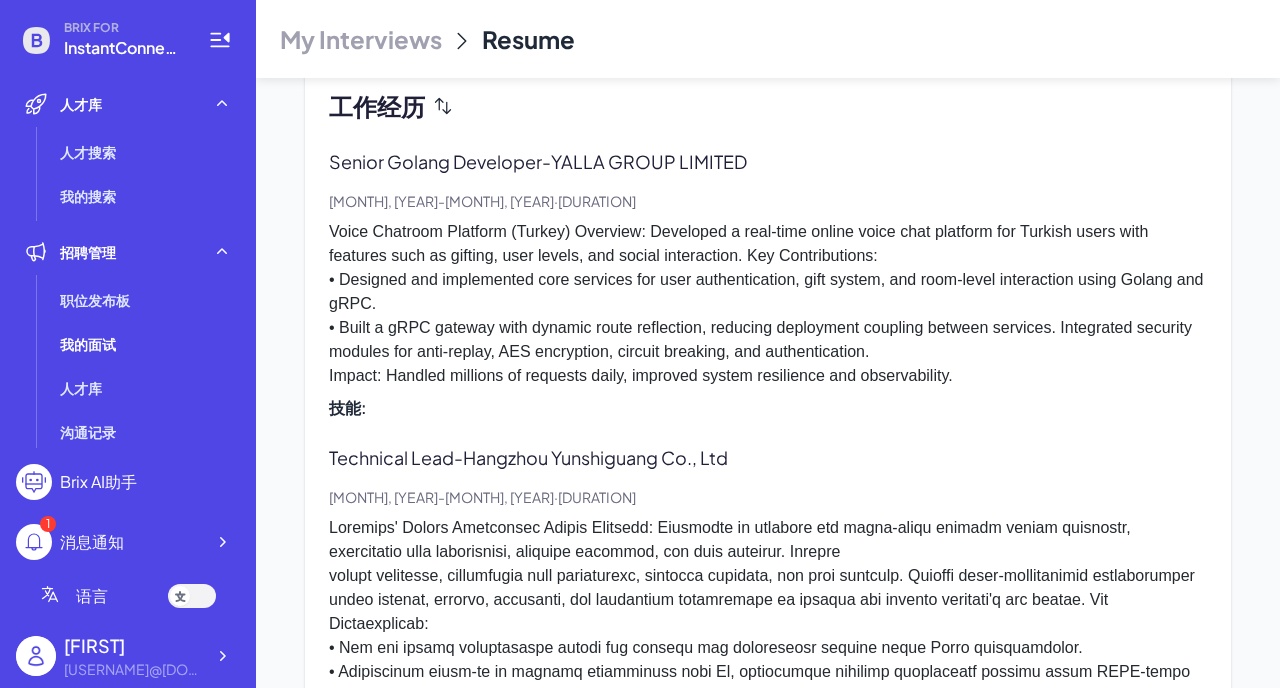 click on "Voice Chatroom Platform (Turkey) Overview: Developed a real-time online voice chat platform for Turkish users with features such as gifting, user levels, and social interaction. Key Contributions:
• Designed and implemented core services for user authentication, gift system, and room-level interaction using Golang and gRPC.
• Built a gRPC gateway with dynamic route reflection, reducing deployment coupling between services. Integrated security modules for anti-replay, AES encryption, circuit breaking, and authentication.
Impact: Handled millions of requests daily, improved system resilience and observability." at bounding box center (768, 304) 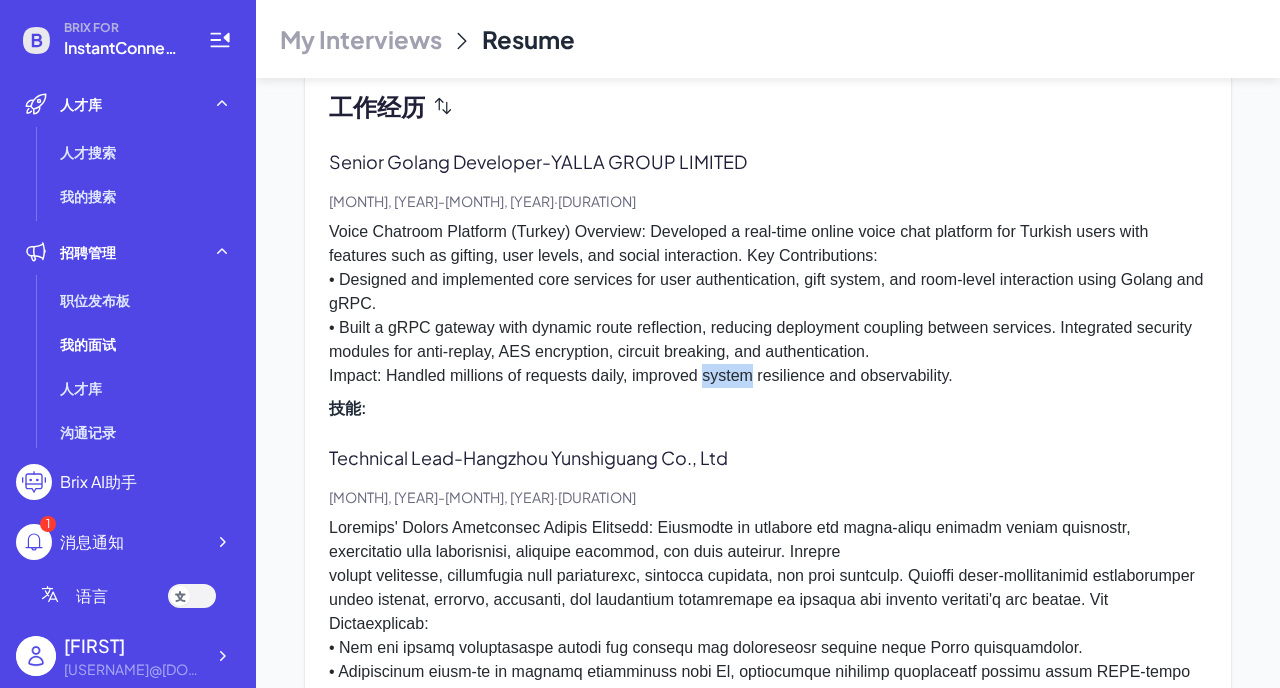click on "Voice Chatroom Platform (Turkey) Overview: Developed a real-time online voice chat platform for Turkish users with features such as gifting, user levels, and social interaction. Key Contributions:
• Designed and implemented core services for user authentication, gift system, and room-level interaction using Golang and gRPC.
• Built a gRPC gateway with dynamic route reflection, reducing deployment coupling between services. Integrated security modules for anti-replay, AES encryption, circuit breaking, and authentication.
Impact: Handled millions of requests daily, improved system resilience and observability." at bounding box center (768, 304) 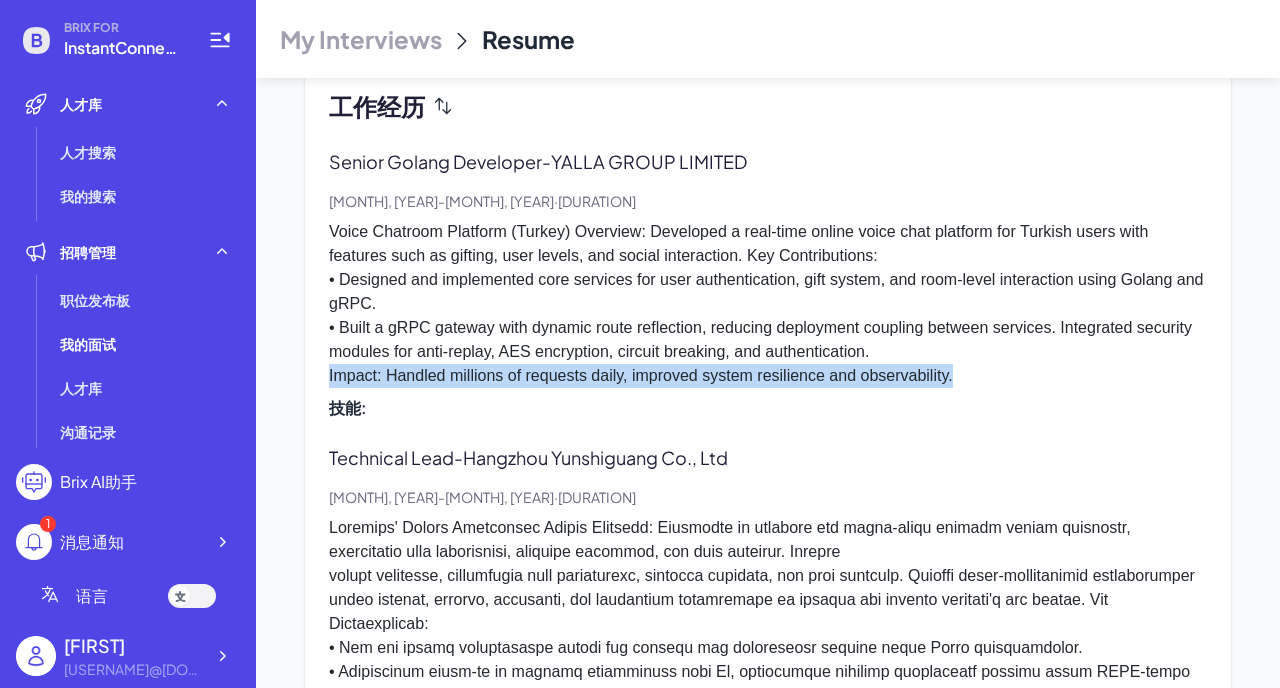 click on "Voice Chatroom Platform (Turkey) Overview: Developed a real-time online voice chat platform for Turkish users with features such as gifting, user levels, and social interaction. Key Contributions:
• Designed and implemented core services for user authentication, gift system, and room-level interaction using Golang and gRPC.
• Built a gRPC gateway with dynamic route reflection, reducing deployment coupling between services. Integrated security modules for anti-replay, AES encryption, circuit breaking, and authentication.
Impact: Handled millions of requests daily, improved system resilience and observability." at bounding box center (768, 304) 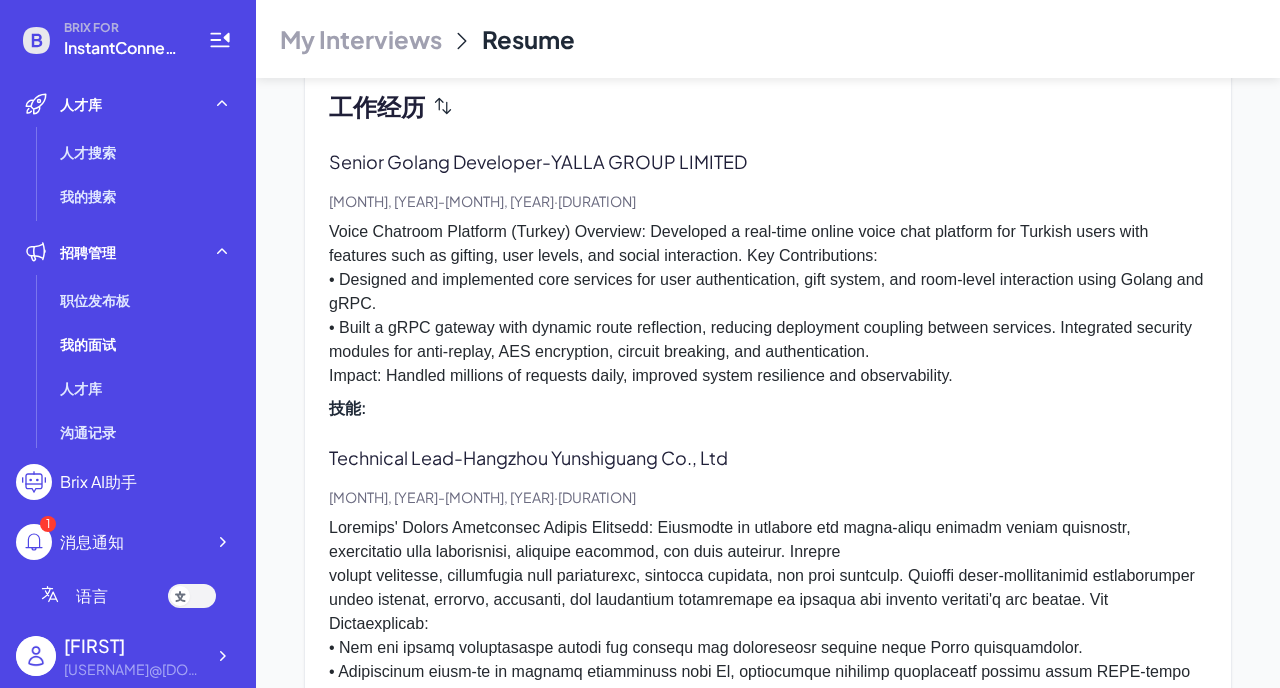 click on "Voice Chatroom Platform (Turkey) Overview: Developed a real-time online voice chat platform for Turkish users with features such as gifting, user levels, and social interaction. Key Contributions:
• Designed and implemented core services for user authentication, gift system, and room-level interaction using Golang and gRPC.
• Built a gRPC gateway with dynamic route reflection, reducing deployment coupling between services. Integrated security modules for anti-replay, AES encryption, circuit breaking, and authentication.
Impact: Handled millions of requests daily, improved system resilience and observability." at bounding box center (768, 304) 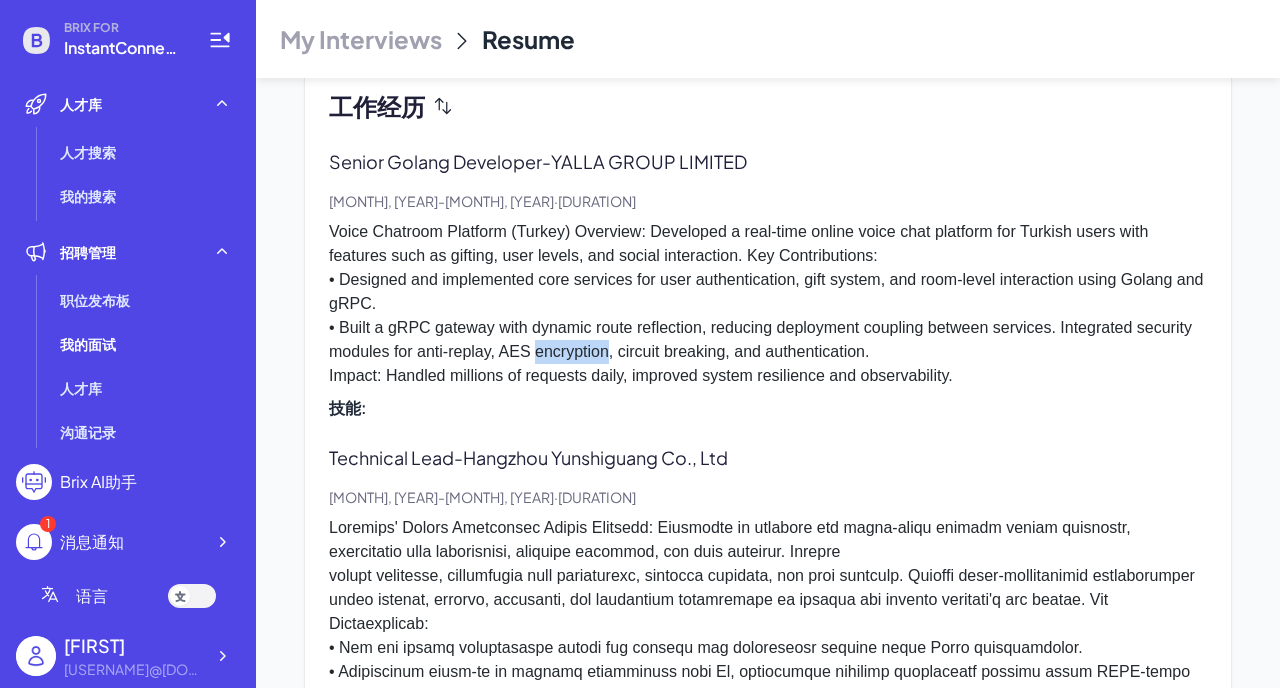 click on "Voice Chatroom Platform (Turkey) Overview: Developed a real-time online voice chat platform for Turkish users with features such as gifting, user levels, and social interaction. Key Contributions:
• Designed and implemented core services for user authentication, gift system, and room-level interaction using Golang and gRPC.
• Built a gRPC gateway with dynamic route reflection, reducing deployment coupling between services. Integrated security modules for anti-replay, AES encryption, circuit breaking, and authentication.
Impact: Handled millions of requests daily, improved system resilience and observability." at bounding box center [768, 304] 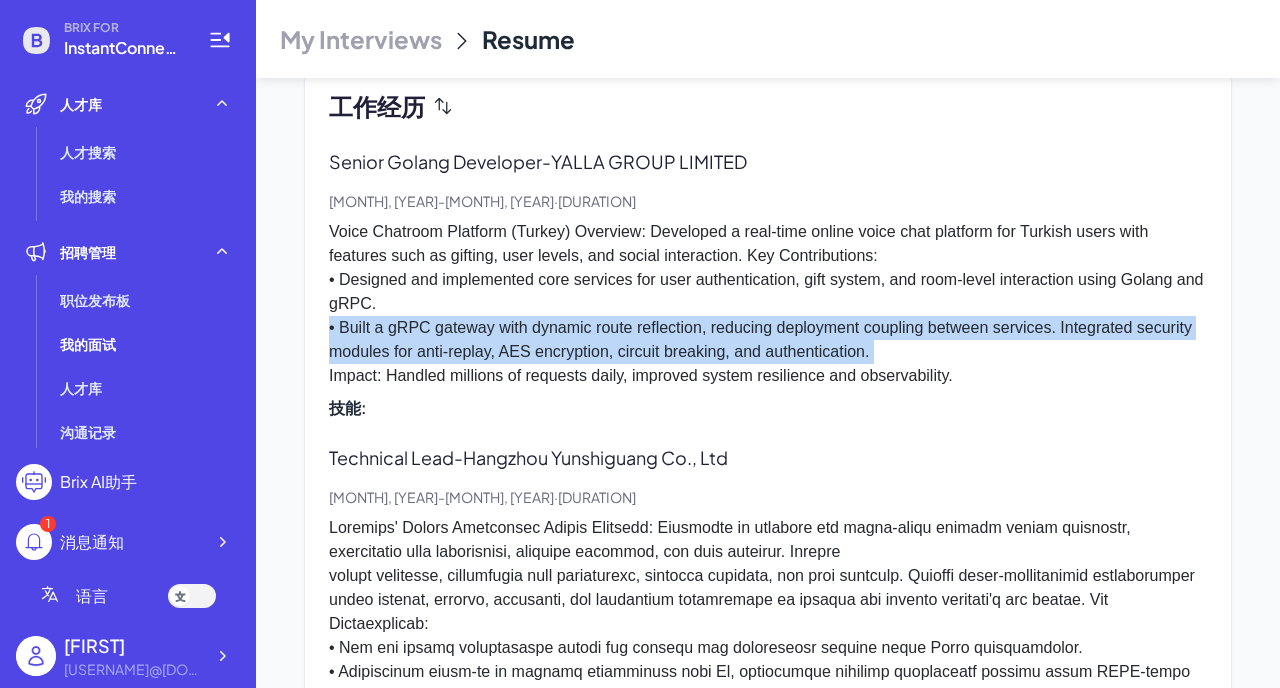 click on "Voice Chatroom Platform (Turkey) Overview: Developed a real-time online voice chat platform for Turkish users with features such as gifting, user levels, and social interaction. Key Contributions:
• Designed and implemented core services for user authentication, gift system, and room-level interaction using Golang and gRPC.
• Built a gRPC gateway with dynamic route reflection, reducing deployment coupling between services. Integrated security modules for anti-replay, AES encryption, circuit breaking, and authentication.
Impact: Handled millions of requests daily, improved system resilience and observability." at bounding box center [768, 304] 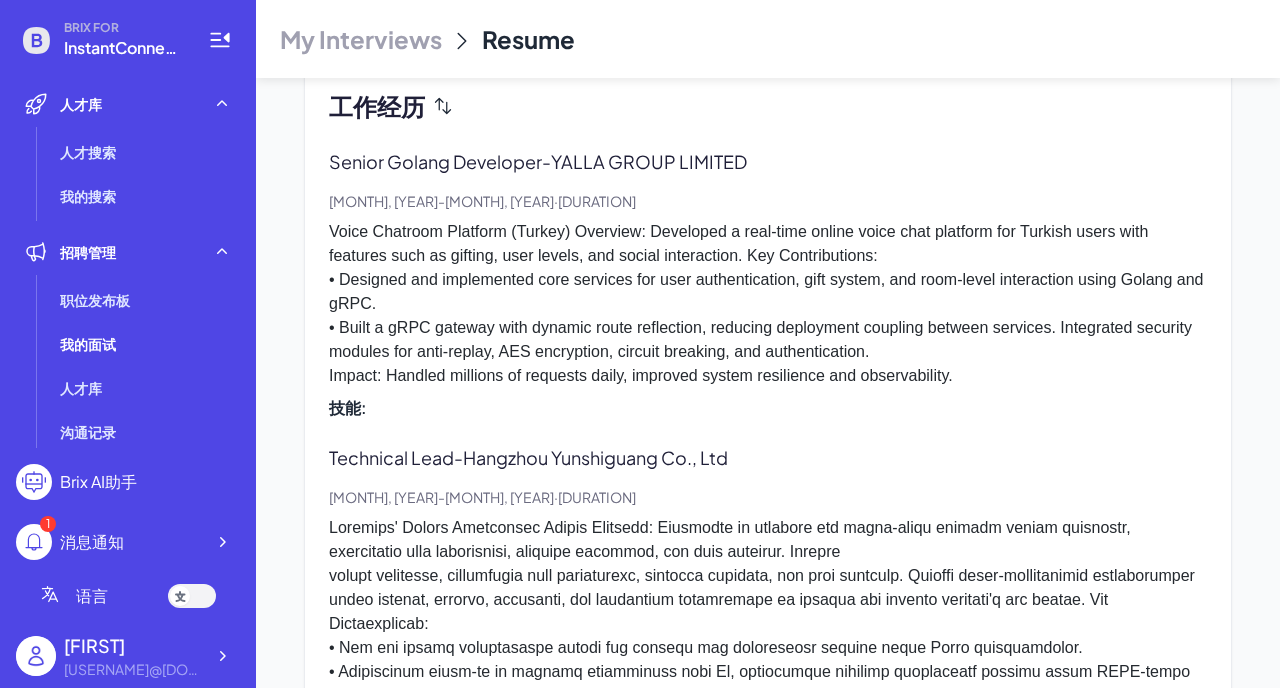 click on "Voice Chatroom Platform (Turkey) Overview: Developed a real-time online voice chat platform for Turkish users with features such as gifting, user levels, and social interaction. Key Contributions:
• Designed and implemented core services for user authentication, gift system, and room-level interaction using Golang and gRPC.
• Built a gRPC gateway with dynamic route reflection, reducing deployment coupling between services. Integrated security modules for anti-replay, AES encryption, circuit breaking, and authentication.
Impact: Handled millions of requests daily, improved system resilience and observability." at bounding box center (768, 304) 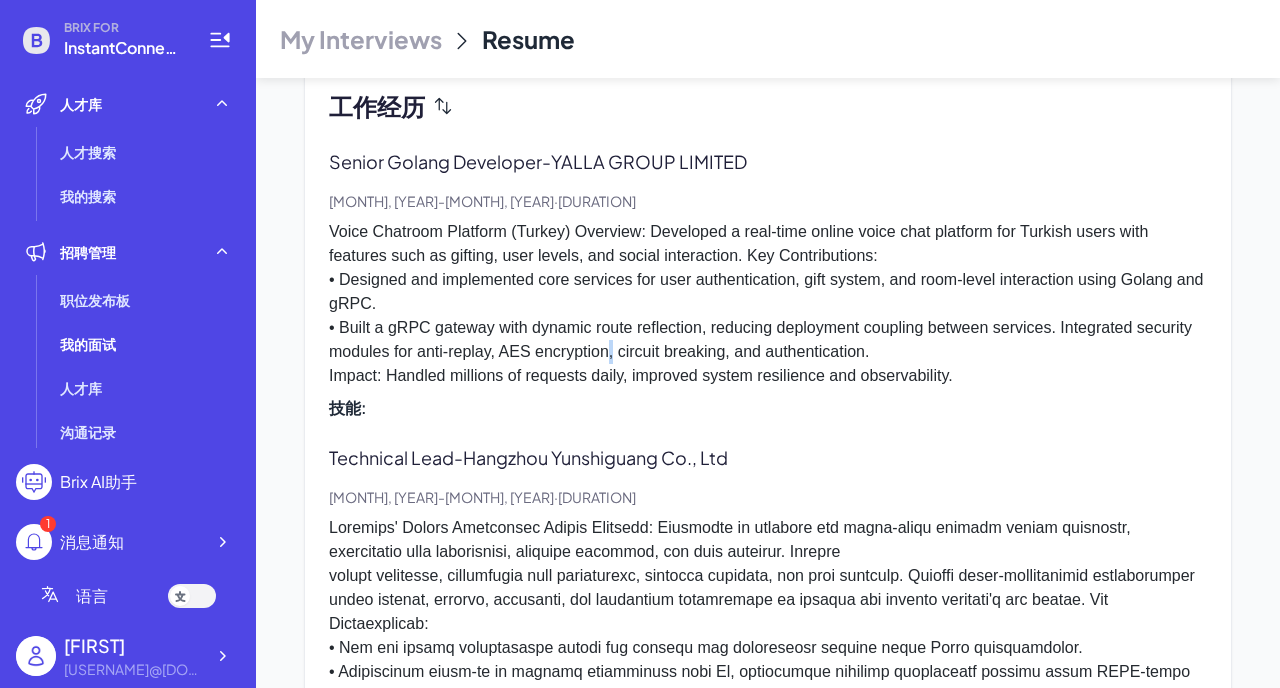 click on "Voice Chatroom Platform (Turkey) Overview: Developed a real-time online voice chat platform for Turkish users with features such as gifting, user levels, and social interaction. Key Contributions:
• Designed and implemented core services for user authentication, gift system, and room-level interaction using Golang and gRPC.
• Built a gRPC gateway with dynamic route reflection, reducing deployment coupling between services. Integrated security modules for anti-replay, AES encryption, circuit breaking, and authentication.
Impact: Handled millions of requests daily, improved system resilience and observability." at bounding box center (768, 304) 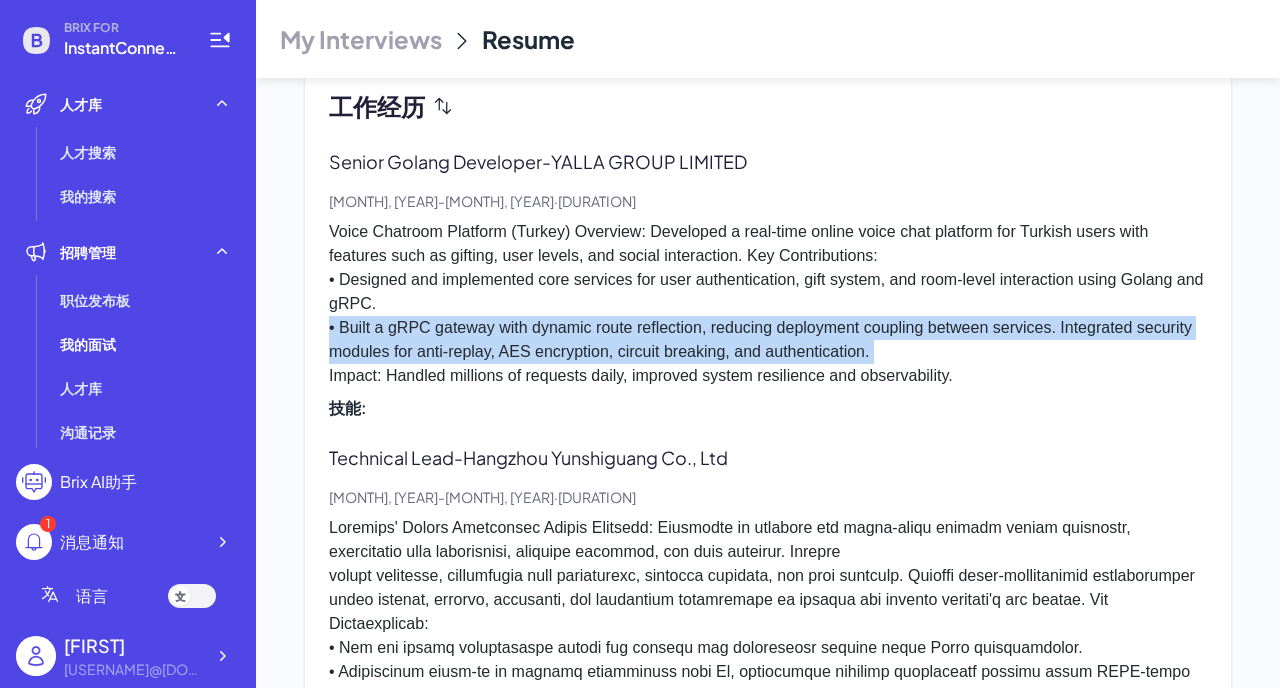click on "Voice Chatroom Platform (Turkey) Overview: Developed a real-time online voice chat platform for Turkish users with features such as gifting, user levels, and social interaction. Key Contributions:
• Designed and implemented core services for user authentication, gift system, and room-level interaction using Golang and gRPC.
• Built a gRPC gateway with dynamic route reflection, reducing deployment coupling between services. Integrated security modules for anti-replay, AES encryption, circuit breaking, and authentication.
Impact: Handled millions of requests daily, improved system resilience and observability." at bounding box center (768, 304) 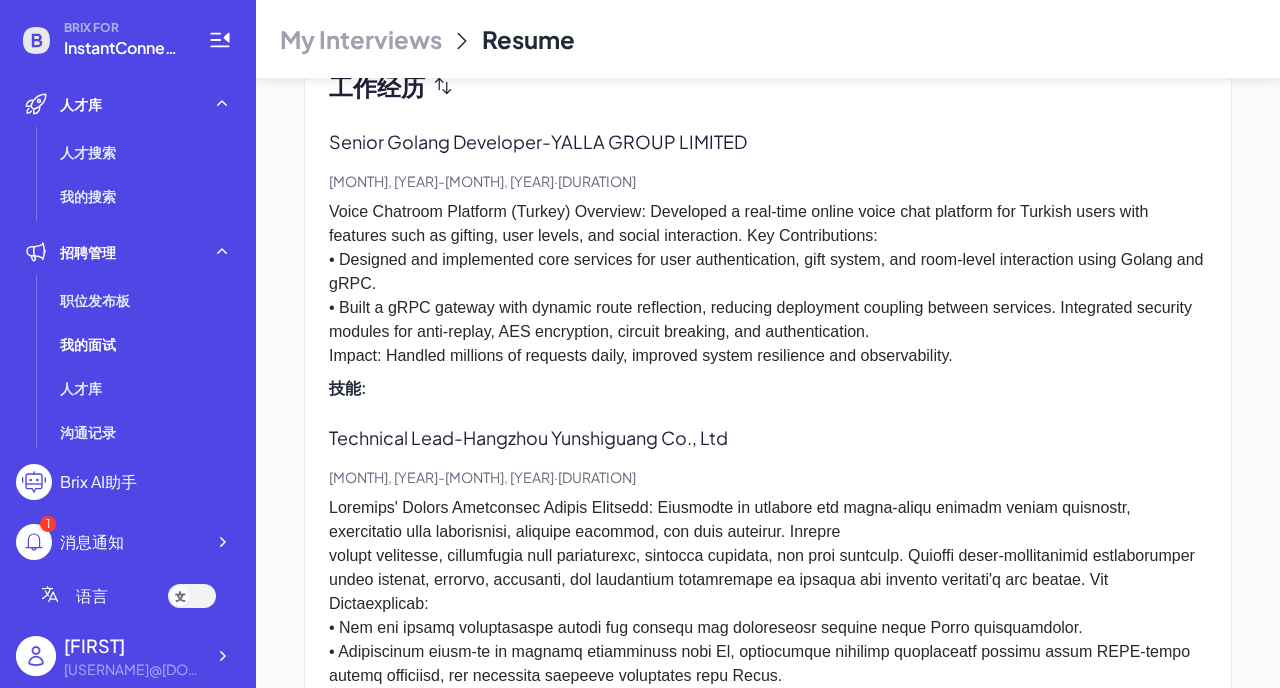 scroll, scrollTop: 1182, scrollLeft: 0, axis: vertical 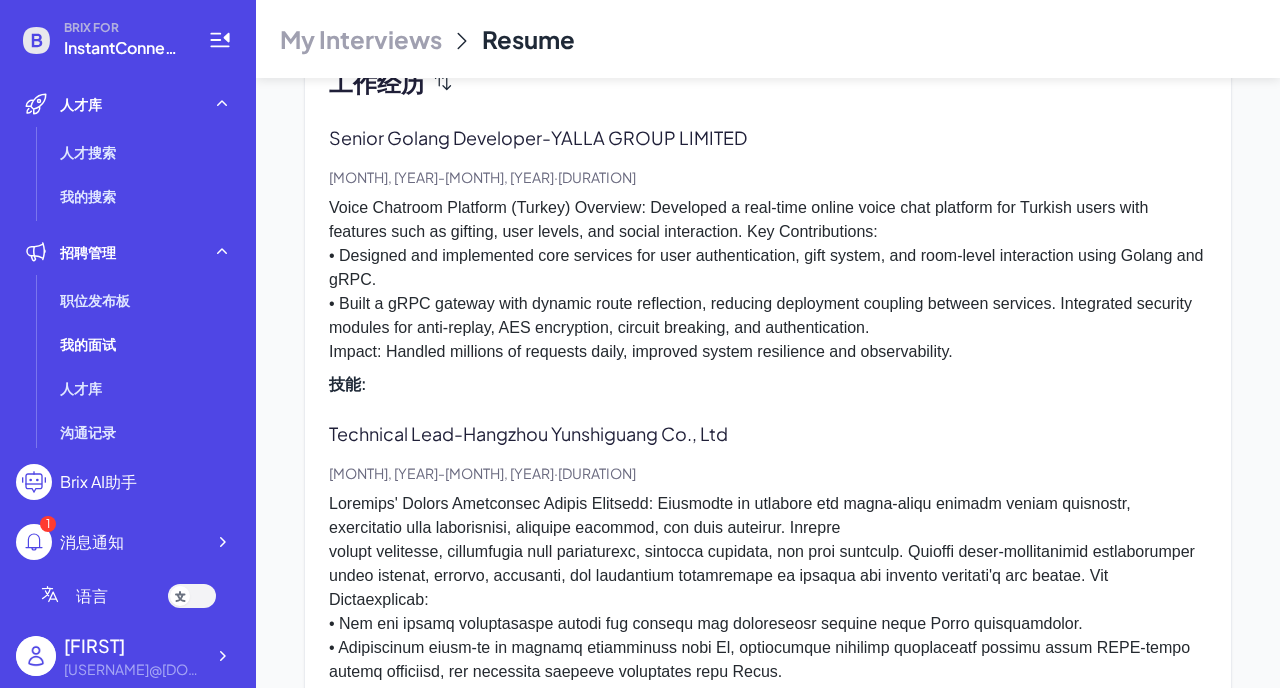 click on "技能 :" at bounding box center (768, 384) 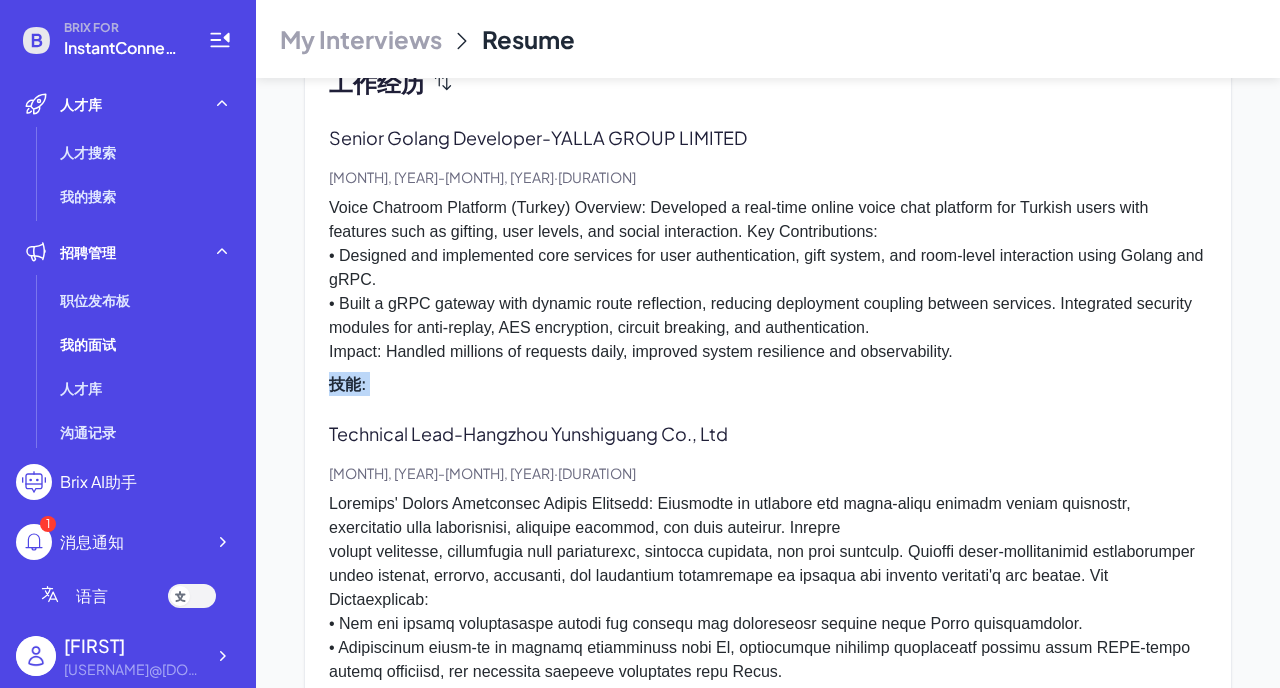 click on "Voice Chatroom Platform (Turkey) Overview: Developed a real-time online voice chat platform for Turkish users with features such as gifting, user levels, and social interaction. Key Contributions:
• Designed and implemented core services for user authentication, gift system, and room-level interaction using Golang and gRPC.
• Built a gRPC gateway with dynamic route reflection, reducing deployment coupling between services. Integrated security modules for anti-replay, AES encryption, circuit breaking, and authentication.
Impact: Handled millions of requests daily, improved system resilience and observability." at bounding box center (768, 280) 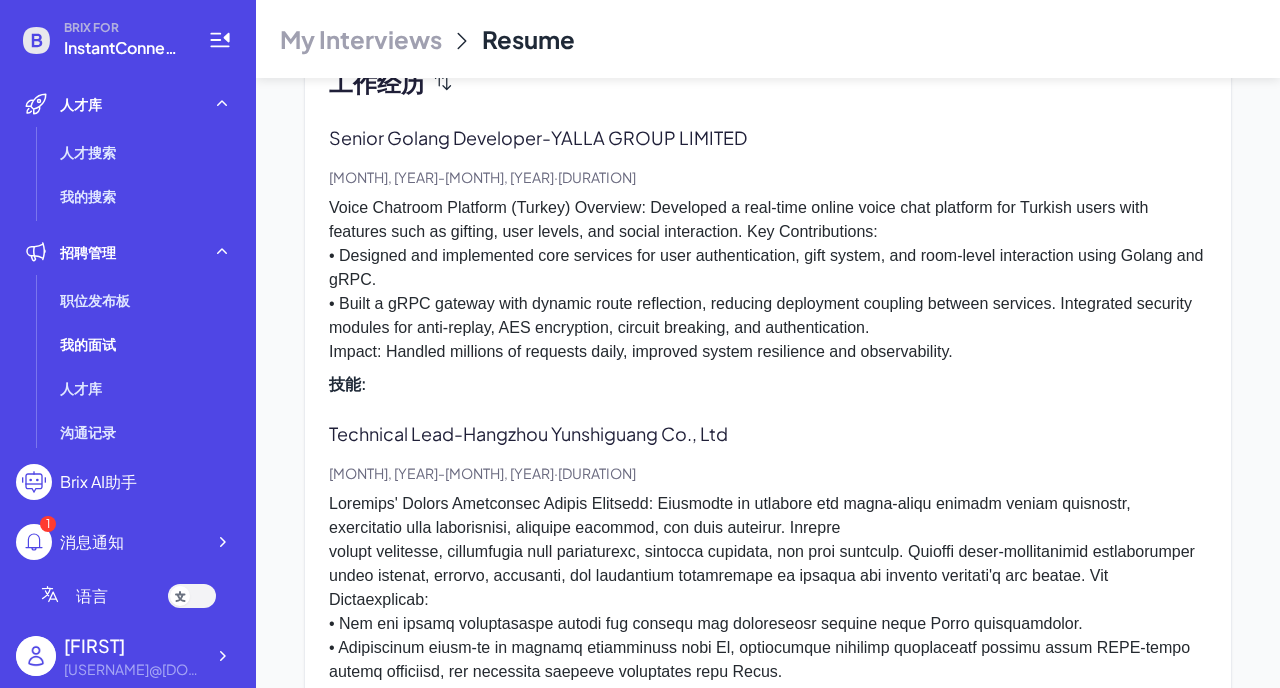 click on "Voice Chatroom Platform (Turkey) Overview: Developed a real-time online voice chat platform for Turkish users with features such as gifting, user levels, and social interaction. Key Contributions:
• Designed and implemented core services for user authentication, gift system, and room-level interaction using Golang and gRPC.
• Built a gRPC gateway with dynamic route reflection, reducing deployment coupling between services. Integrated security modules for anti-replay, AES encryption, circuit breaking, and authentication.
Impact: Handled millions of requests daily, improved system resilience and observability." at bounding box center [768, 280] 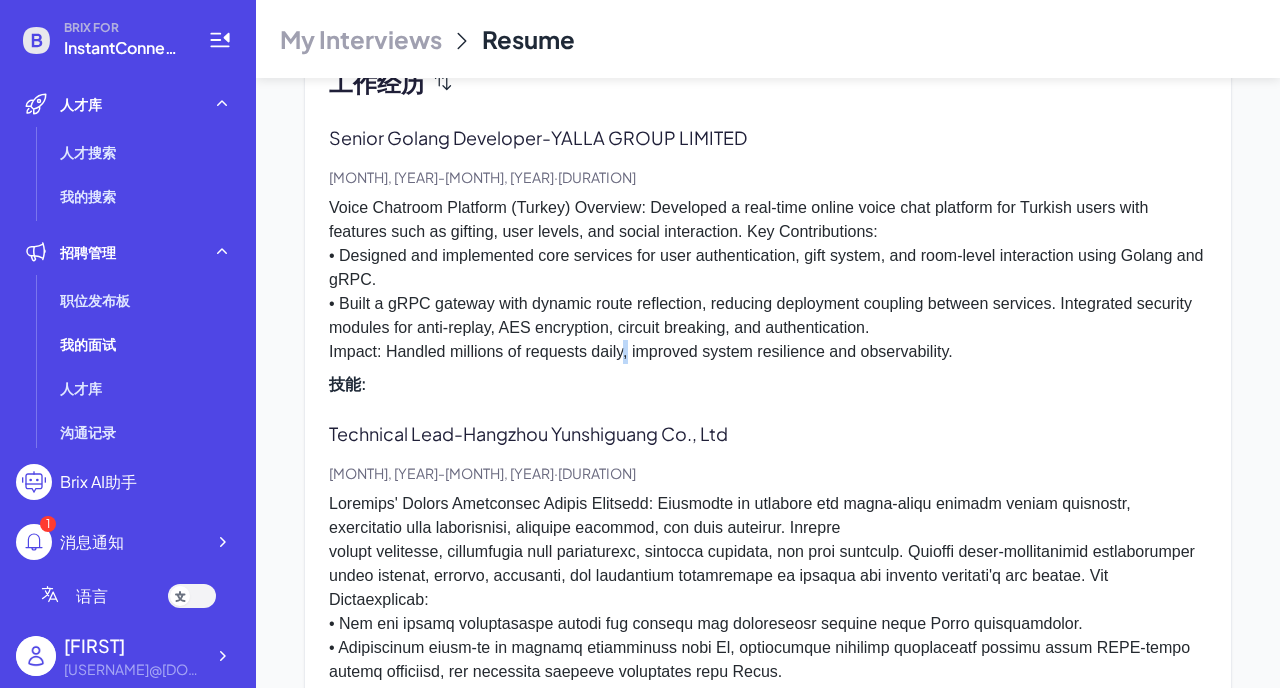 click on "Voice Chatroom Platform (Turkey) Overview: Developed a real-time online voice chat platform for Turkish users with features such as gifting, user levels, and social interaction. Key Contributions:
• Designed and implemented core services for user authentication, gift system, and room-level interaction using Golang and gRPC.
• Built a gRPC gateway with dynamic route reflection, reducing deployment coupling between services. Integrated security modules for anti-replay, AES encryption, circuit breaking, and authentication.
Impact: Handled millions of requests daily, improved system resilience and observability." at bounding box center [768, 280] 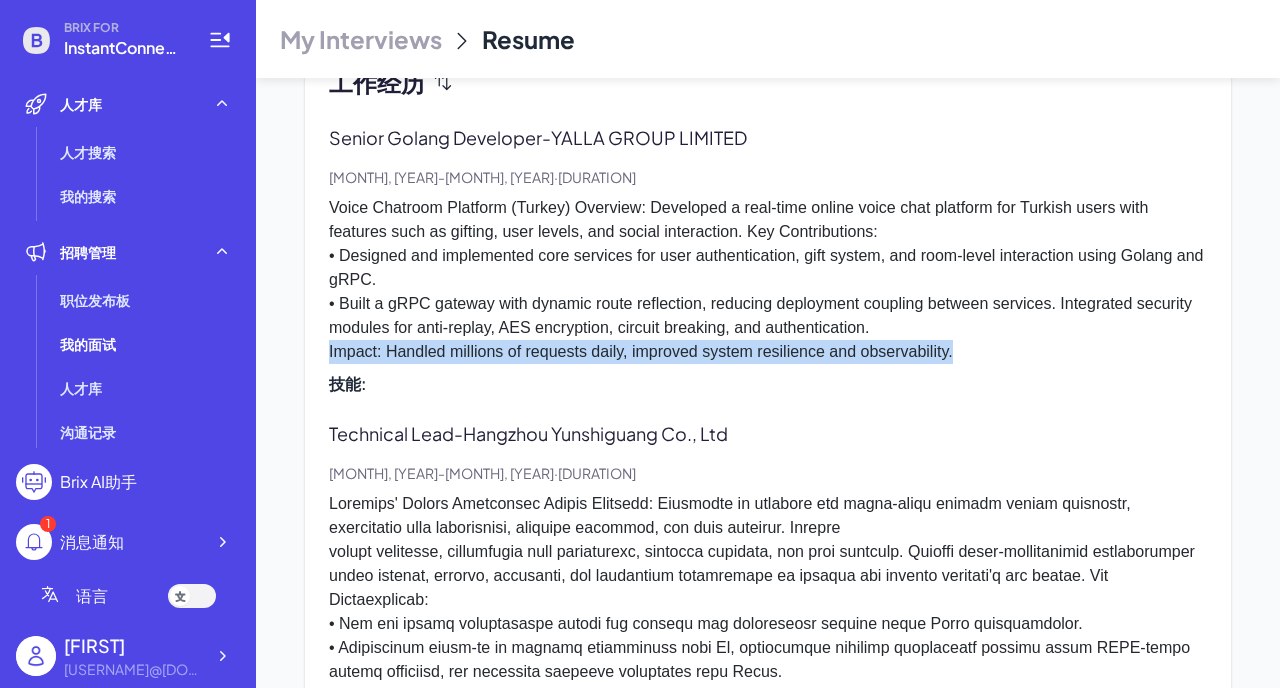 click on "Voice Chatroom Platform (Turkey) Overview: Developed a real-time online voice chat platform for Turkish users with features such as gifting, user levels, and social interaction. Key Contributions:
• Designed and implemented core services for user authentication, gift system, and room-level interaction using Golang and gRPC.
• Built a gRPC gateway with dynamic route reflection, reducing deployment coupling between services. Integrated security modules for anti-replay, AES encryption, circuit breaking, and authentication.
Impact: Handled millions of requests daily, improved system resilience and observability." at bounding box center (768, 280) 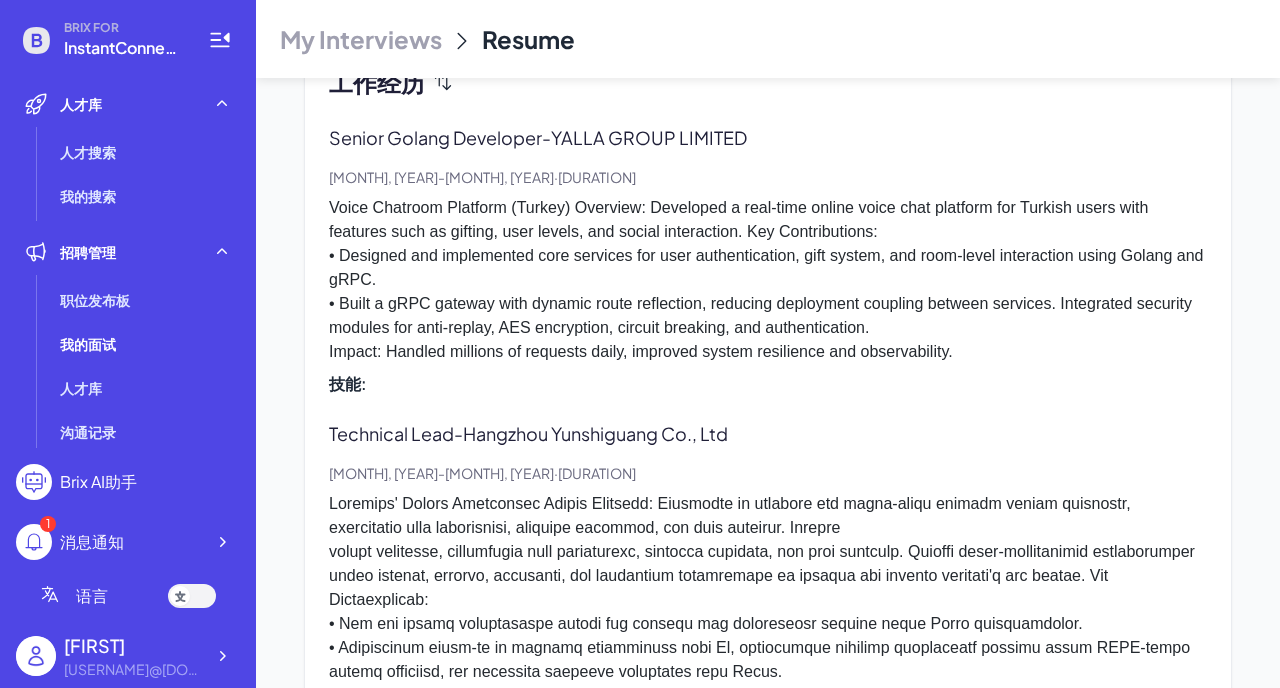 click on "Voice Chatroom Platform (Turkey) Overview: Developed a real-time online voice chat platform for Turkish users with features such as gifting, user levels, and social interaction. Key Contributions:
• Designed and implemented core services for user authentication, gift system, and room-level interaction using Golang and gRPC.
• Built a gRPC gateway with dynamic route reflection, reducing deployment coupling between services. Integrated security modules for anti-replay, AES encryption, circuit breaking, and authentication.
Impact: Handled millions of requests daily, improved system resilience and observability." at bounding box center (768, 280) 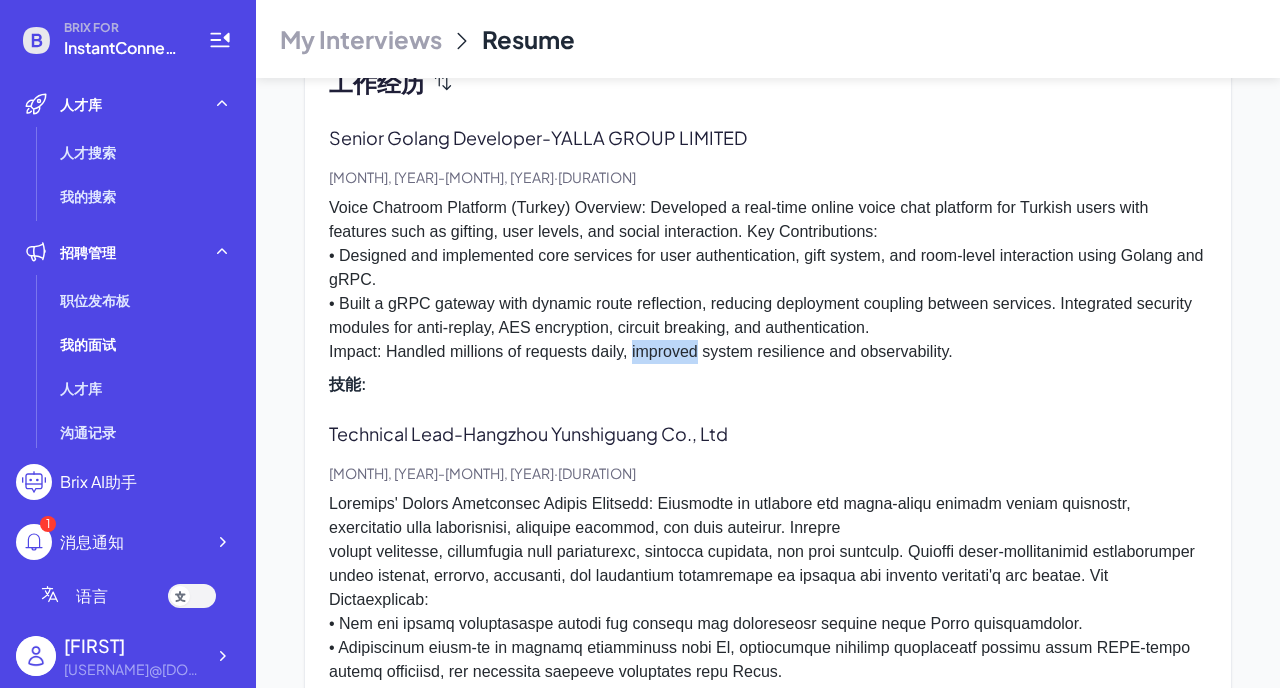 click on "Voice Chatroom Platform (Turkey) Overview: Developed a real-time online voice chat platform for Turkish users with features such as gifting, user levels, and social interaction. Key Contributions:
• Designed and implemented core services for user authentication, gift system, and room-level interaction using Golang and gRPC.
• Built a gRPC gateway with dynamic route reflection, reducing deployment coupling between services. Integrated security modules for anti-replay, AES encryption, circuit breaking, and authentication.
Impact: Handled millions of requests daily, improved system resilience and observability." at bounding box center (768, 280) 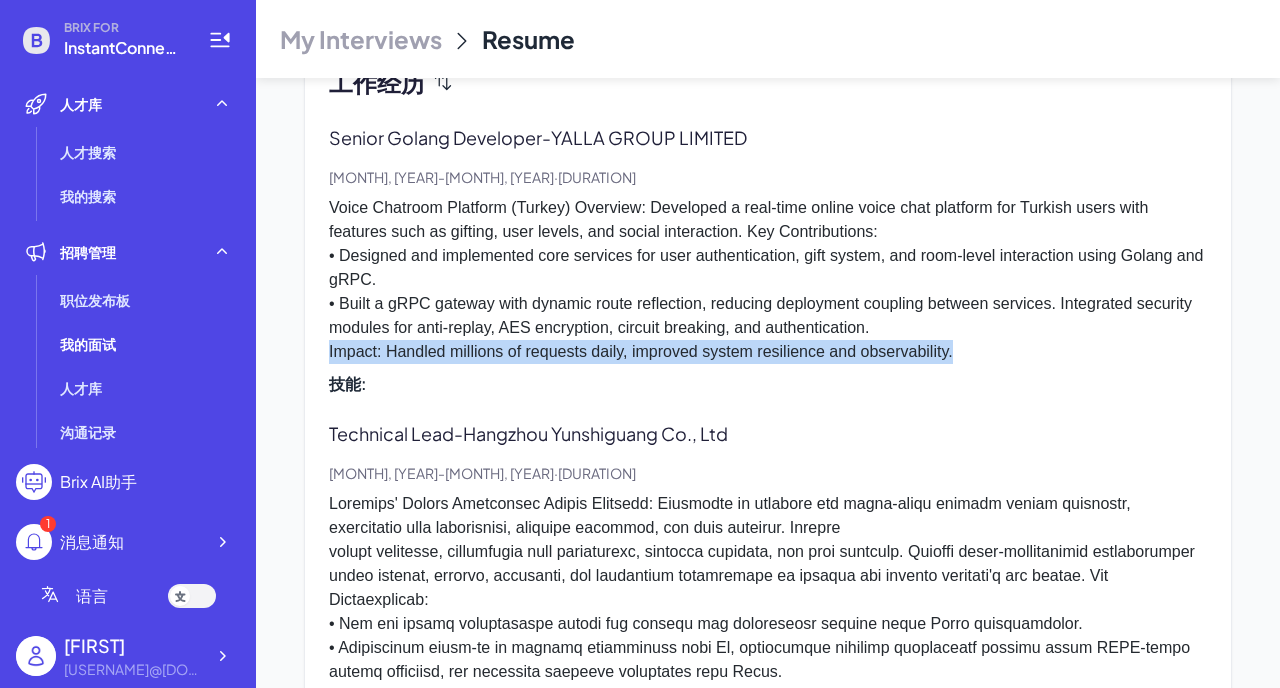 click on "Voice Chatroom Platform (Turkey) Overview: Developed a real-time online voice chat platform for Turkish users with features such as gifting, user levels, and social interaction. Key Contributions:
• Designed and implemented core services for user authentication, gift system, and room-level interaction using Golang and gRPC.
• Built a gRPC gateway with dynamic route reflection, reducing deployment coupling between services. Integrated security modules for anti-replay, AES encryption, circuit breaking, and authentication.
Impact: Handled millions of requests daily, improved system resilience and observability." at bounding box center [768, 280] 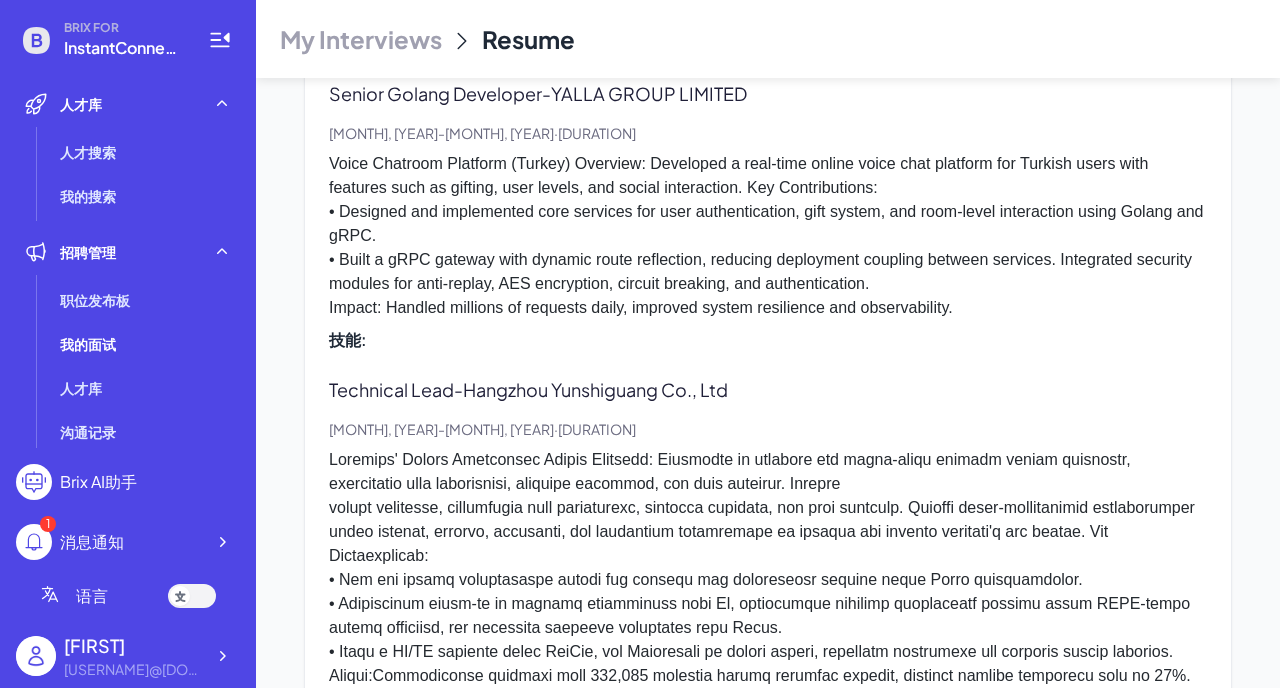 scroll, scrollTop: 1289, scrollLeft: 0, axis: vertical 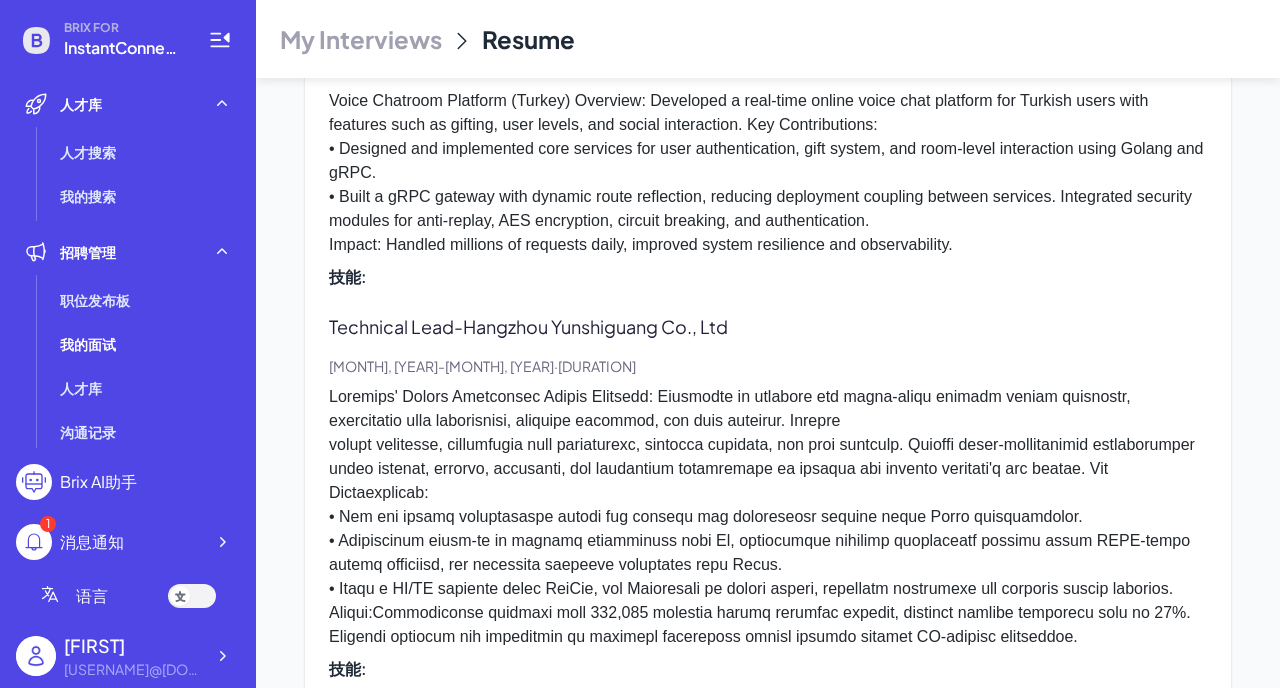 click on "工作经历 Senior Golang Developer  -  YALLA GROUP LIMITED [MONTH], [YEAR]  -  [MONTH], [YEAR]  ·  [DURATION] Voice Chatroom Platform (Turkey) Overview: Developed a real-time online voice chat platform for Turkish users with features such as gifting, user levels, and social interaction. Key Contributions:
• Designed and implemented core services for user authentication, gift system, and room-level interaction using Golang and gRPC.
• Built a gRPC gateway with dynamic route reflection, reducing deployment coupling between services. Integrated security modules for anti-replay, AES encryption, circuit breaking, and authentication.
Impact: Handled millions of requests daily, improved system resilience and observability. 技能 : Technical Lead  -  Hangzhou Yunshiguang Co., Ltd [MONTH], [YEAR]  -  [MONTH], [YEAR]  ·  [DURATION] 技能 : Advanced Java Developer  -  Tuya Inc. [MONTH], [YEAR]  -  [MONTH], [YEAR]  ·  [DURATION] 技能 : C++ Developer  -  ZHEJIANG PUBLIC INFORMATION INDUSTRY CO. LTD. [MONTH], [YEAR]  -  [MONTH], [YEAR]  ·  [DURATION] :" at bounding box center [768, 663] 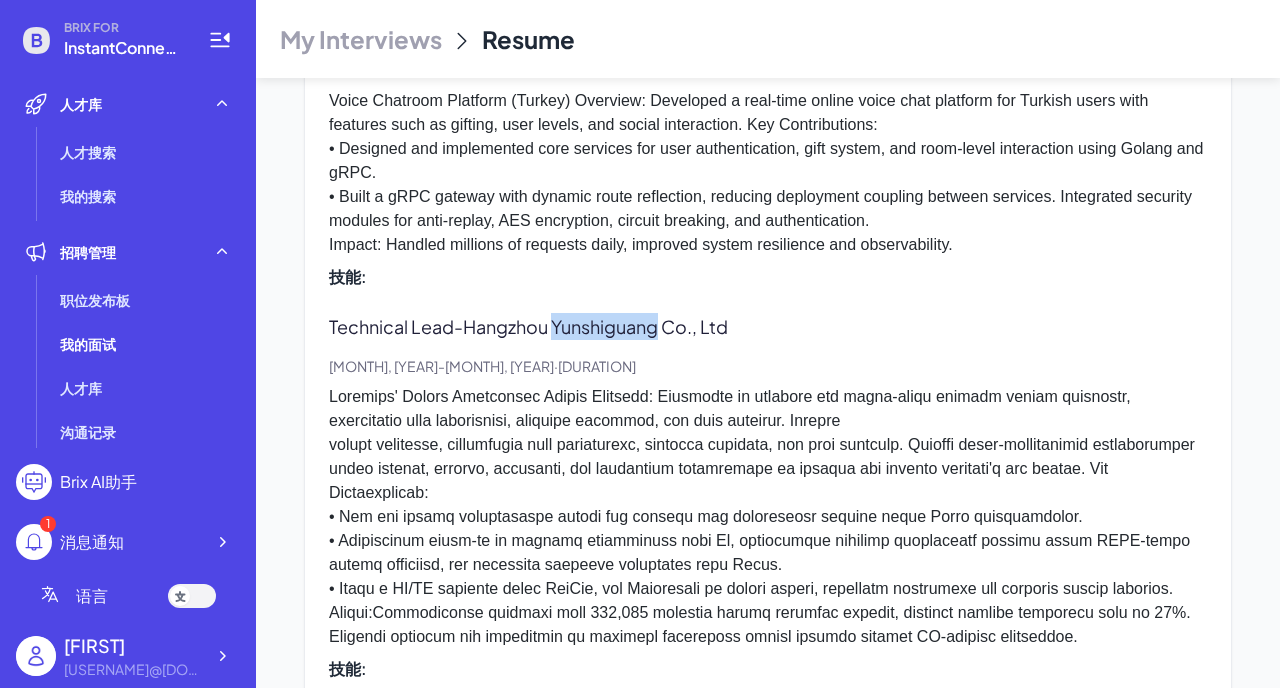 copy on "Yunshiguang" 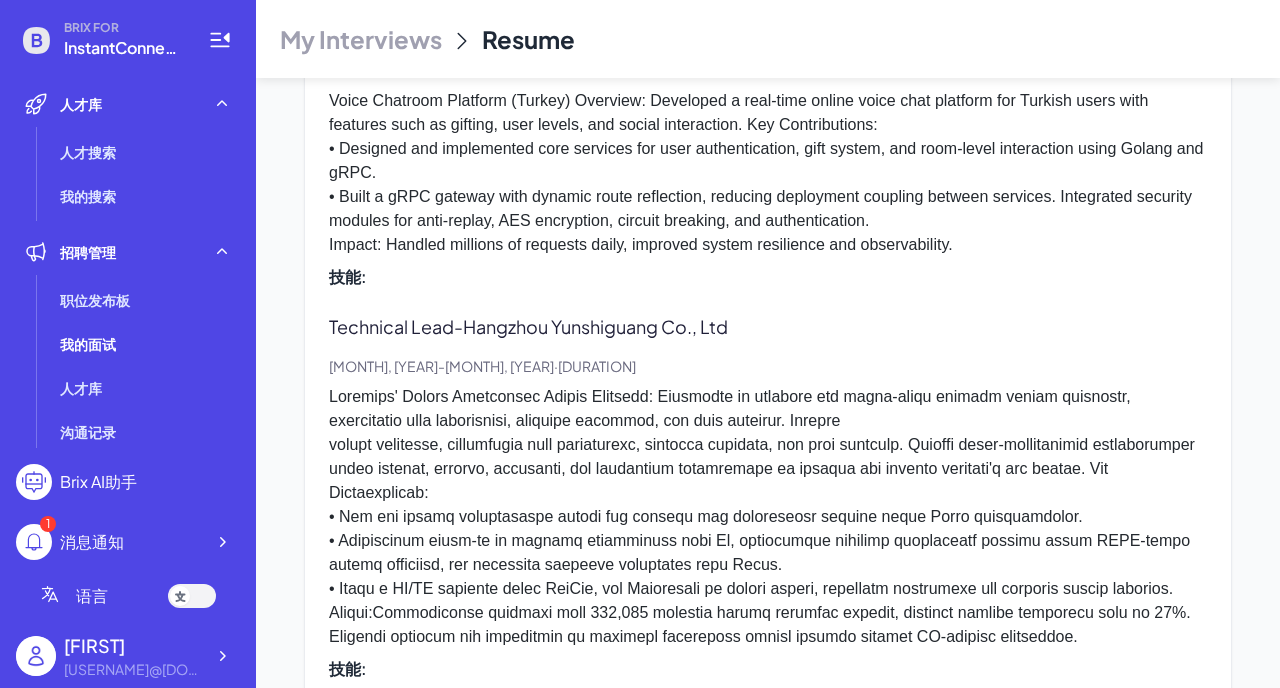 click at bounding box center (768, 517) 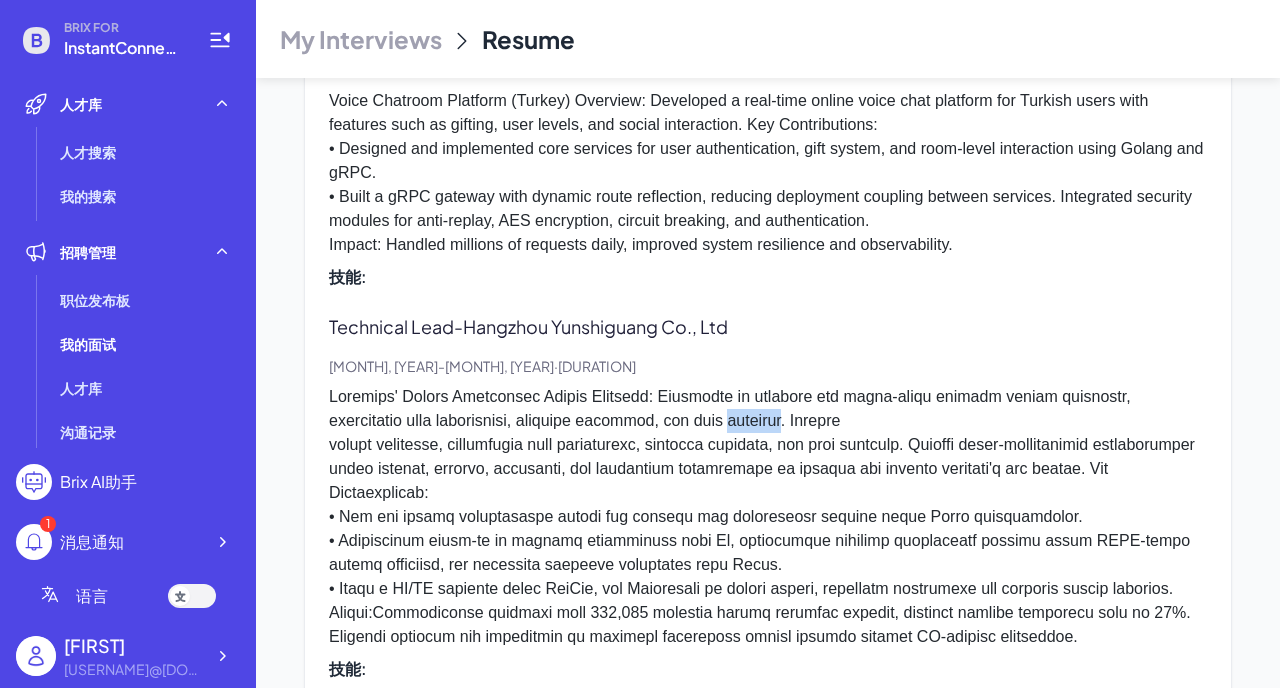 click at bounding box center (768, 517) 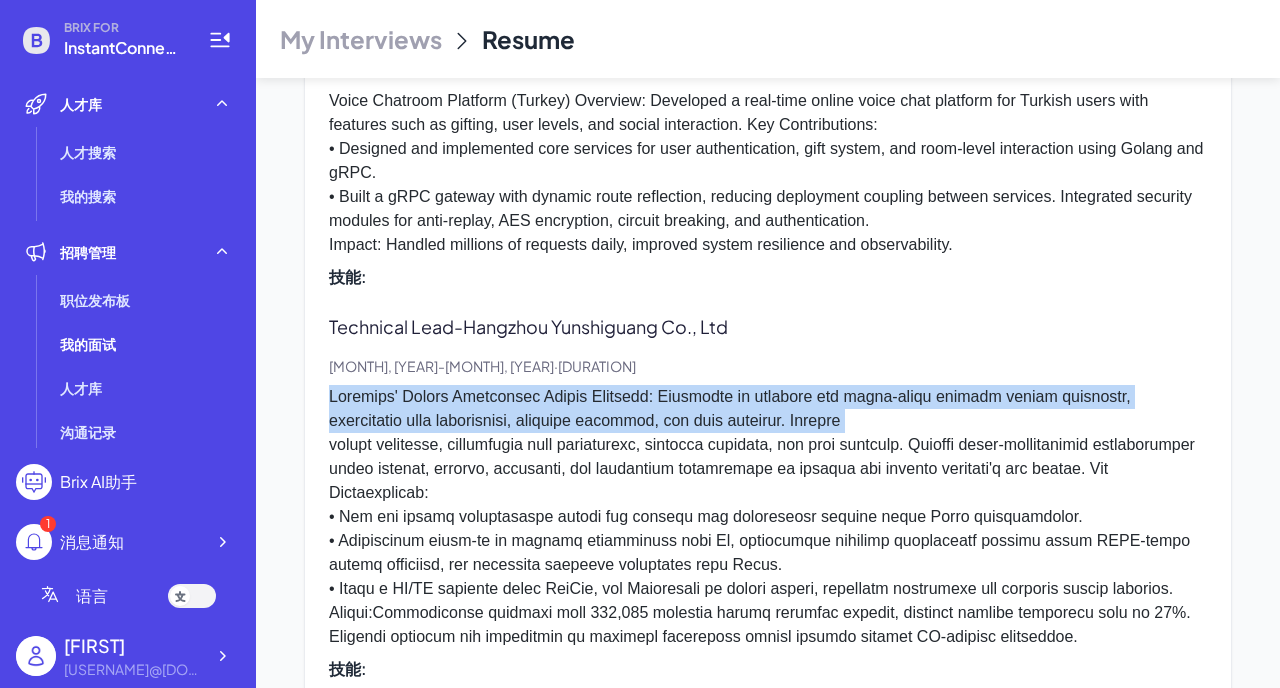 click at bounding box center [768, 517] 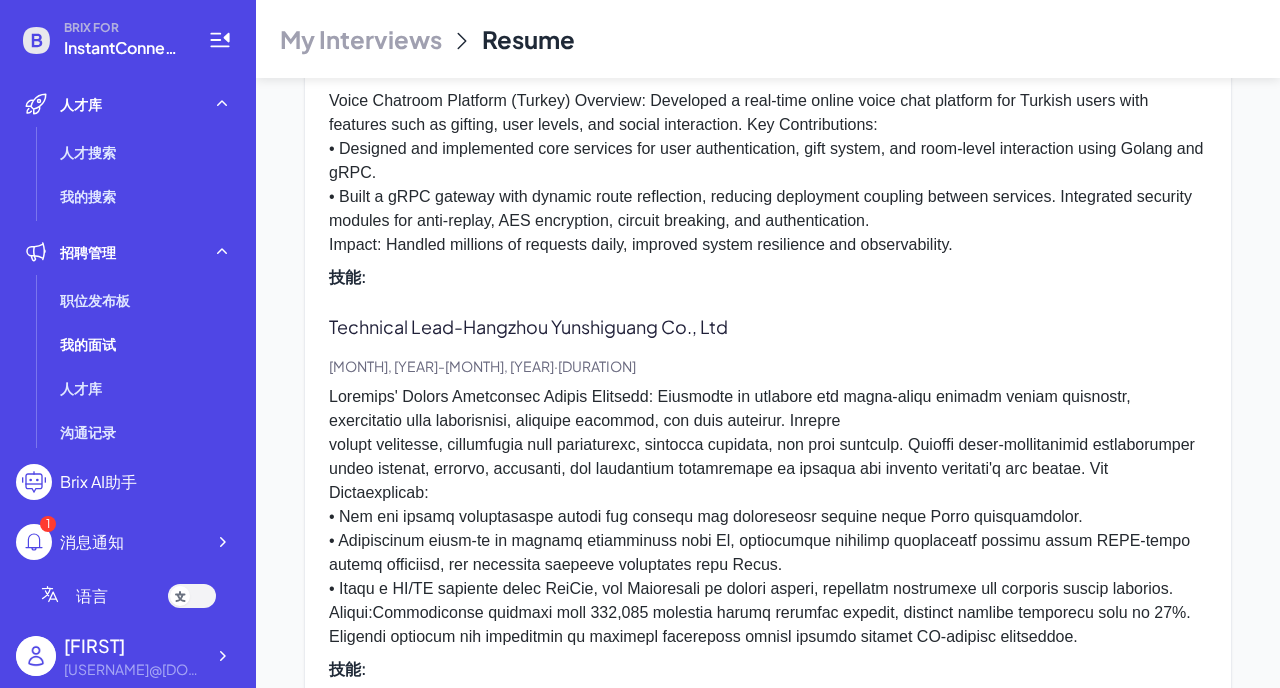 click at bounding box center [768, 517] 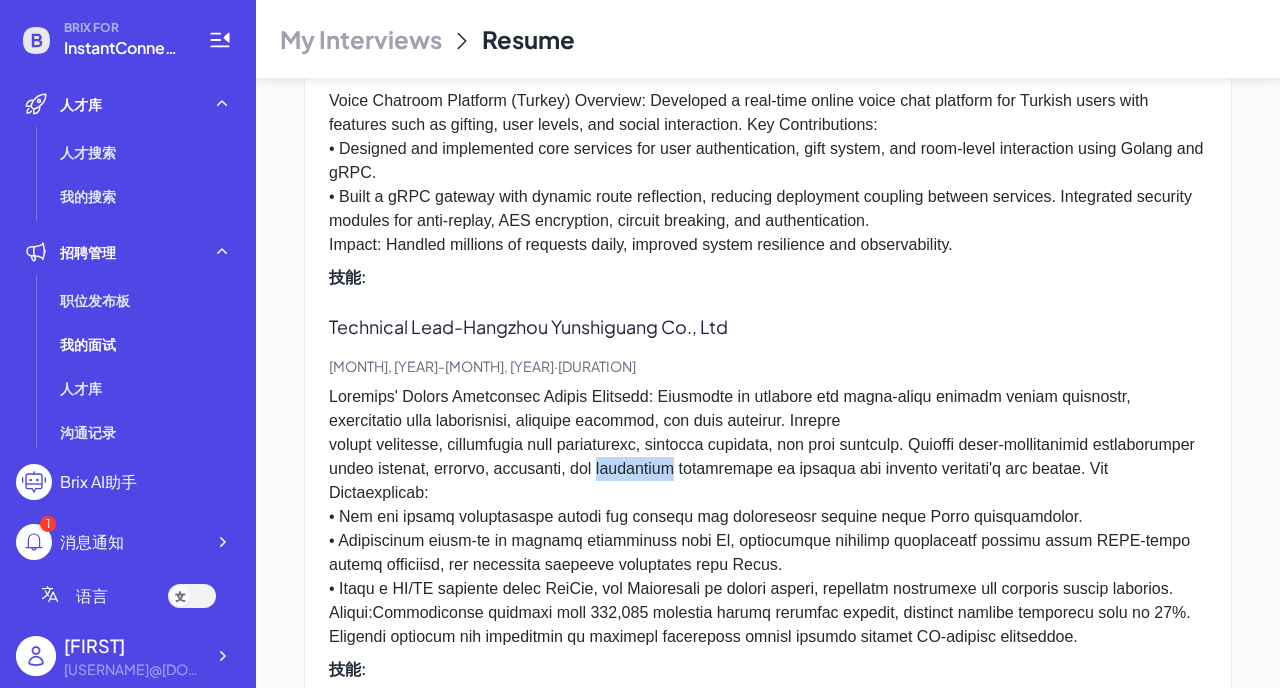 click at bounding box center [768, 517] 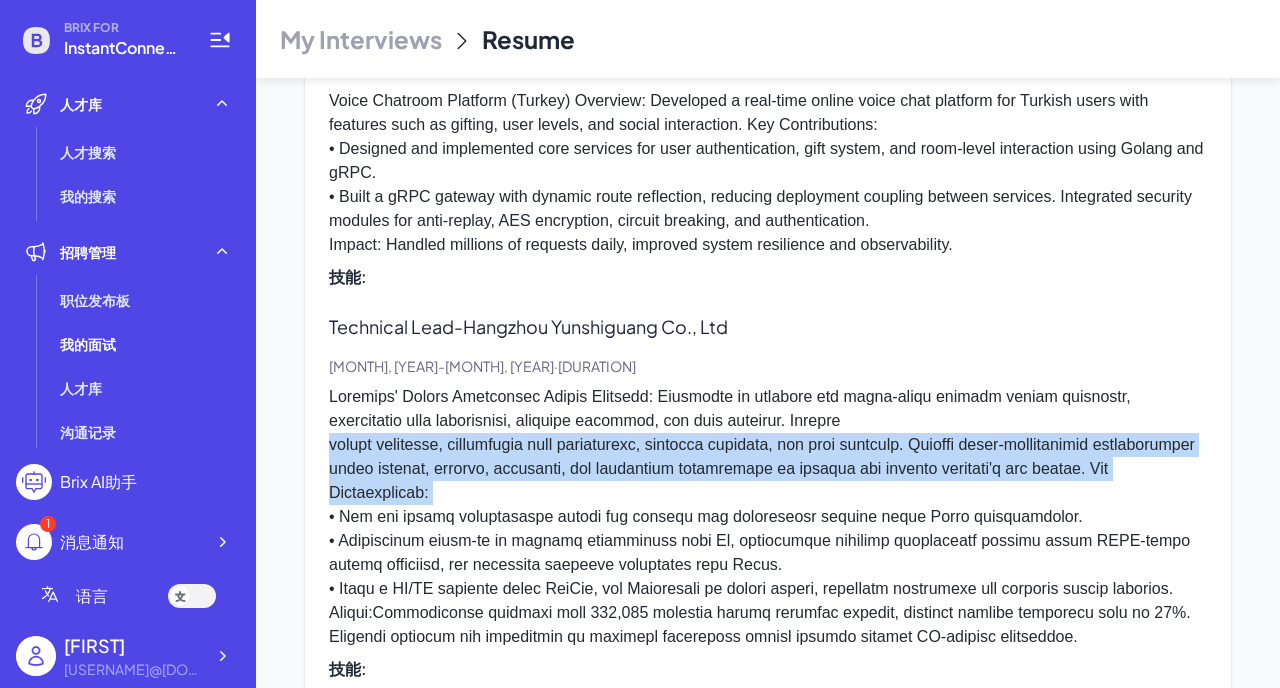 click at bounding box center (768, 517) 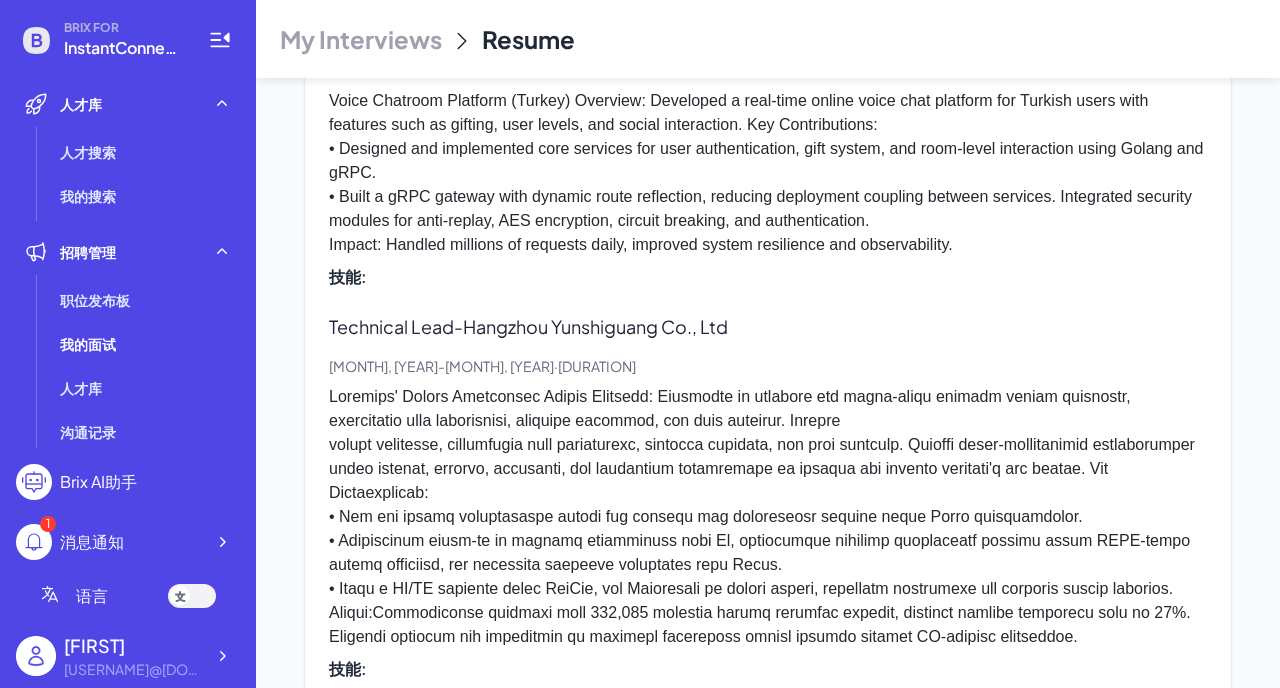 click at bounding box center (768, 517) 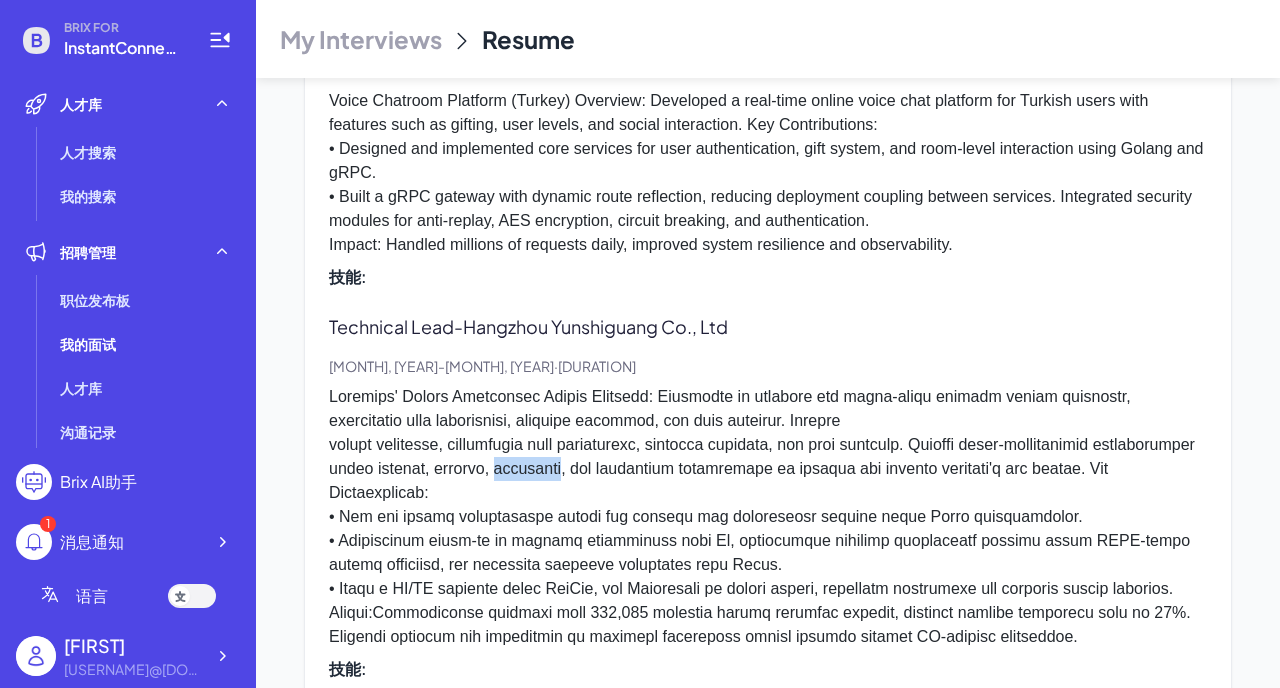 click at bounding box center [768, 517] 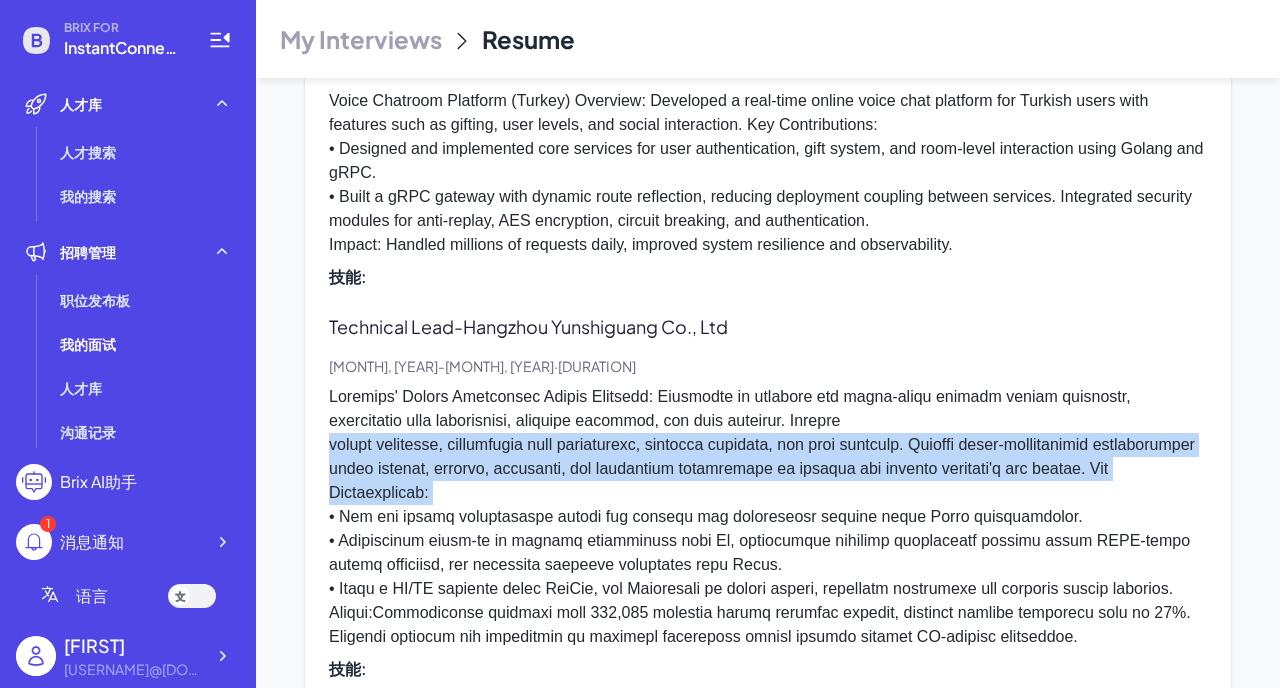 click at bounding box center (768, 517) 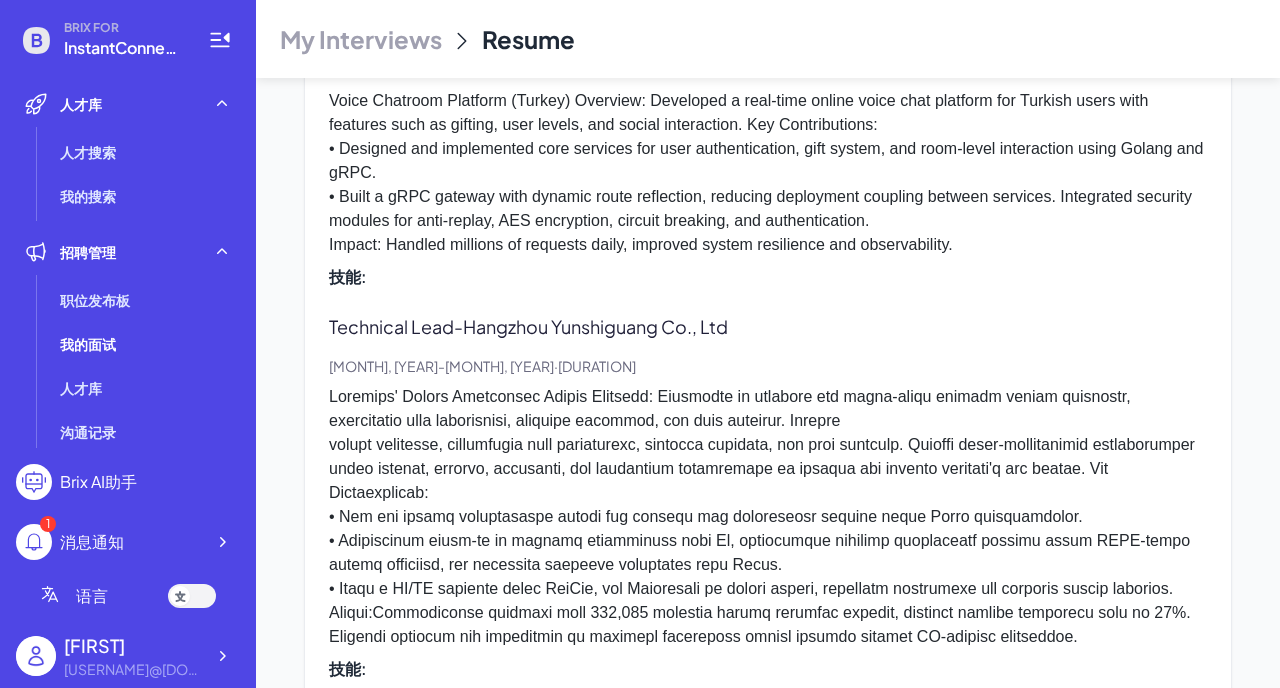 scroll, scrollTop: 1321, scrollLeft: 0, axis: vertical 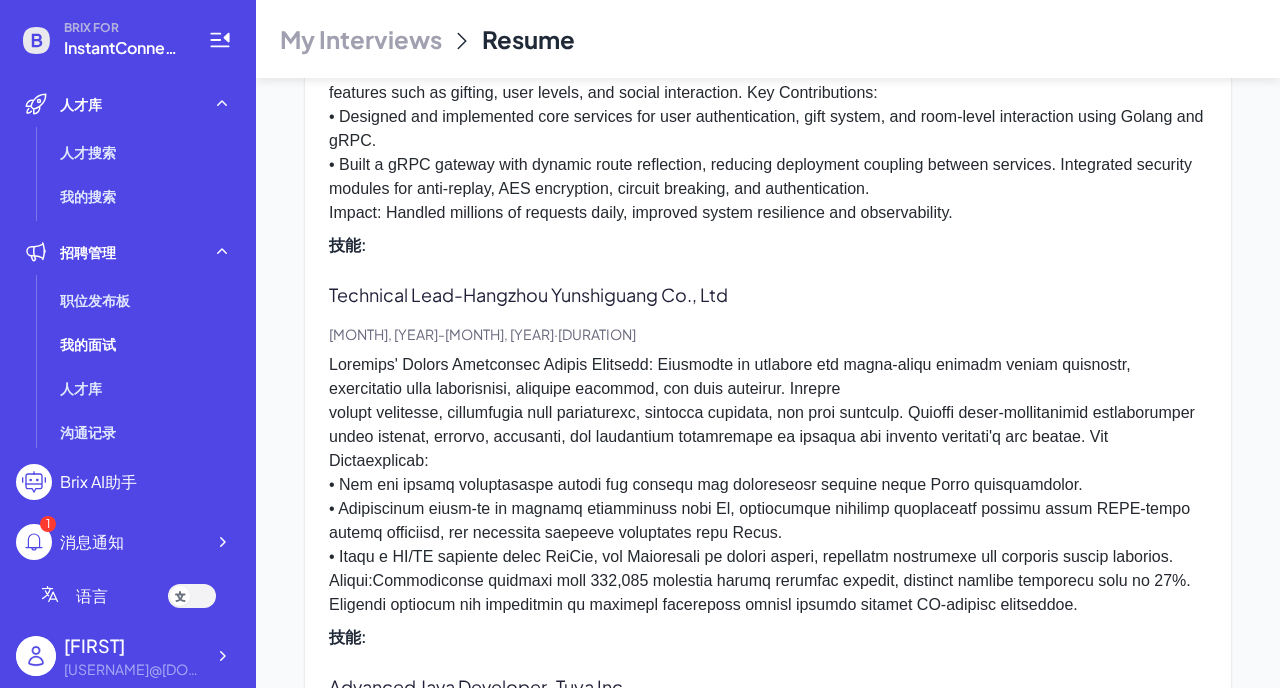 click at bounding box center [768, 485] 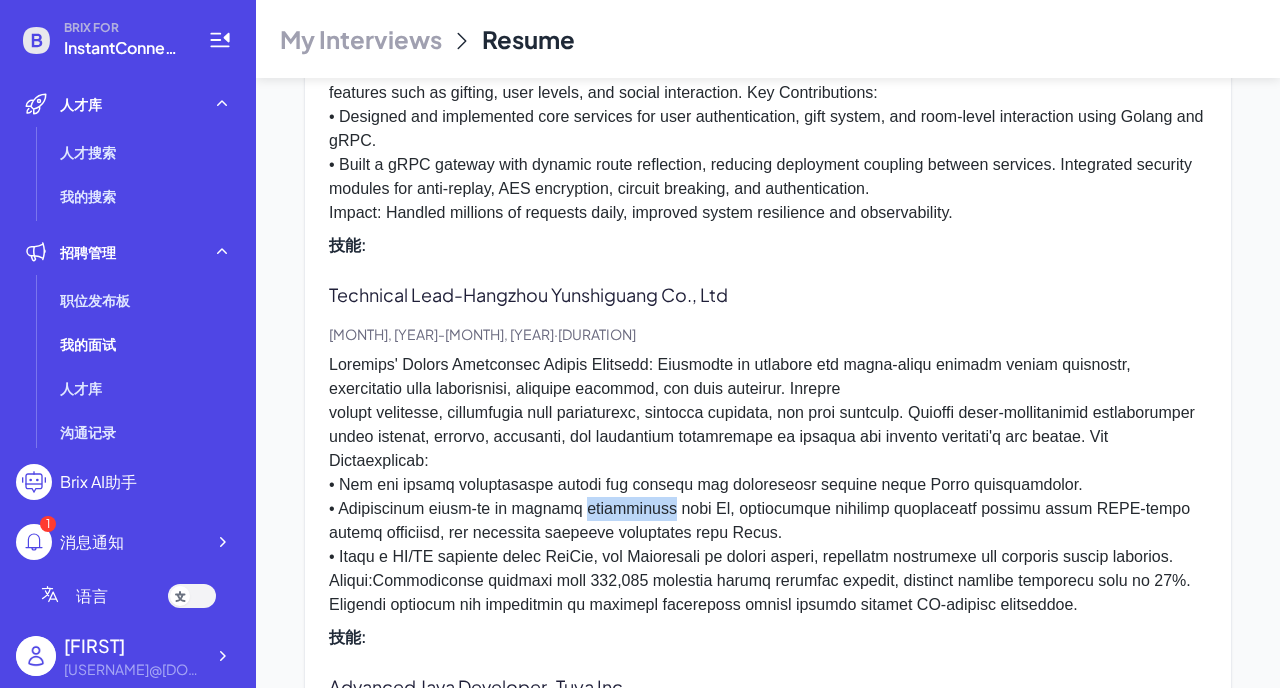 click at bounding box center (768, 485) 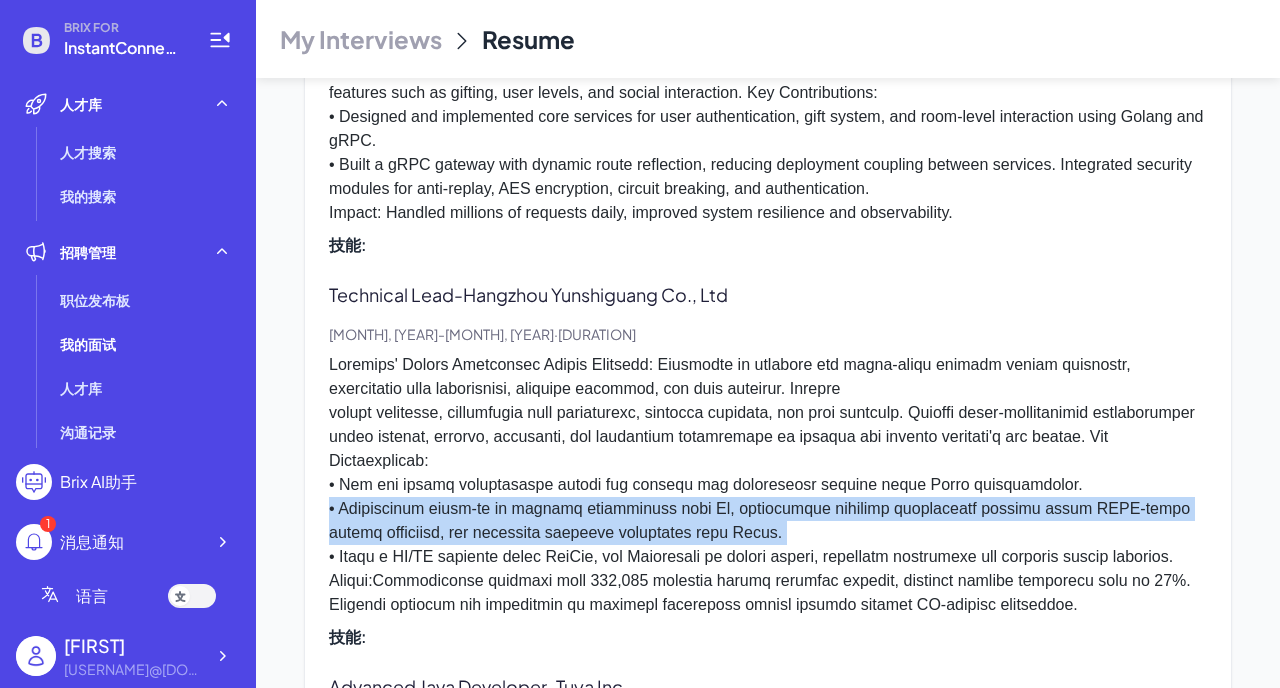 click at bounding box center (768, 485) 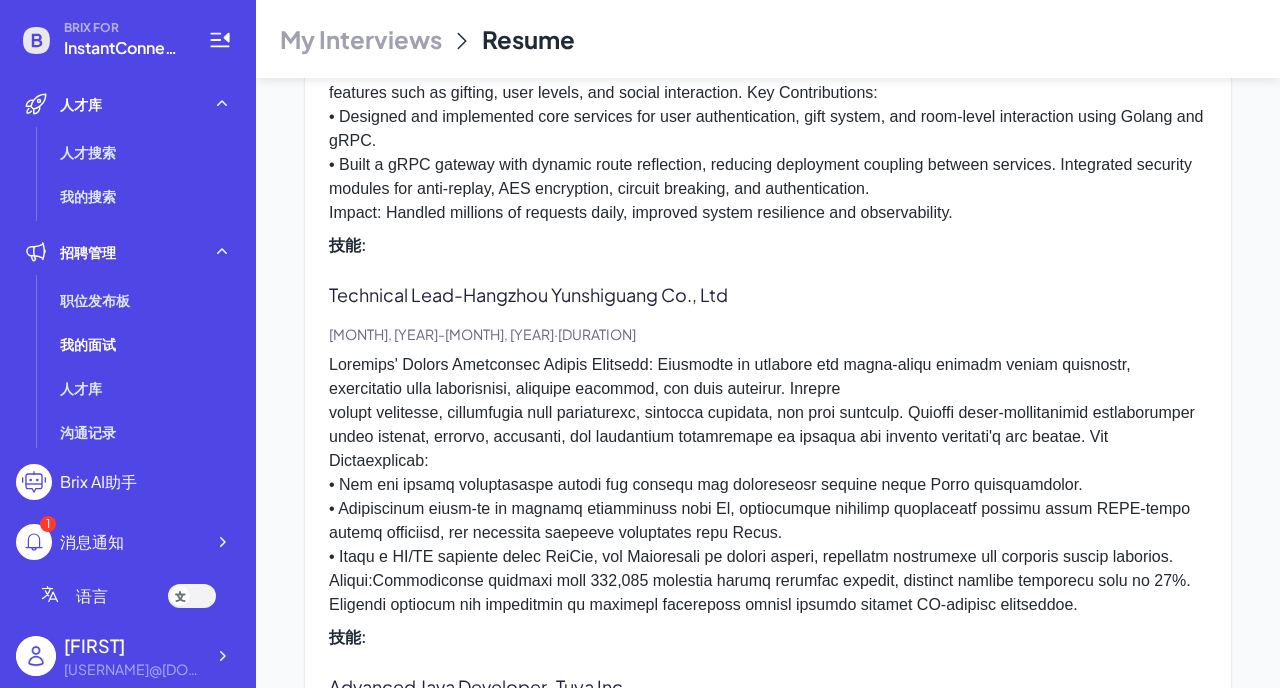 click at bounding box center (768, 485) 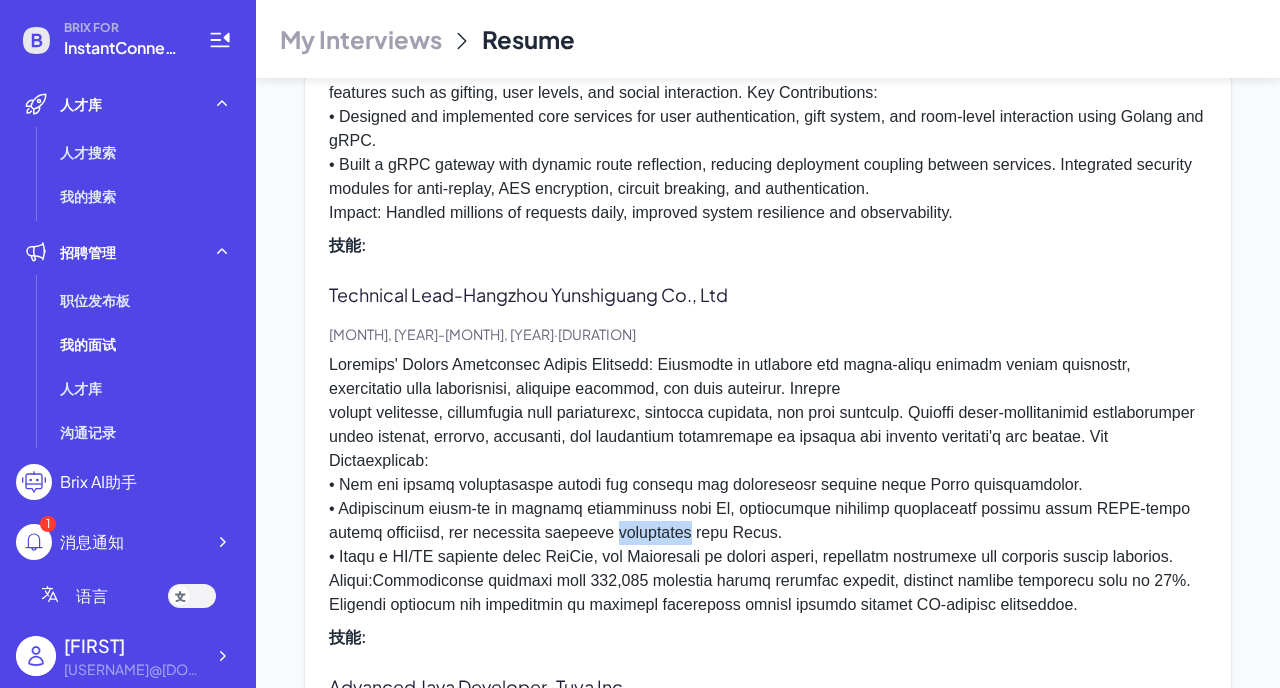click at bounding box center [768, 485] 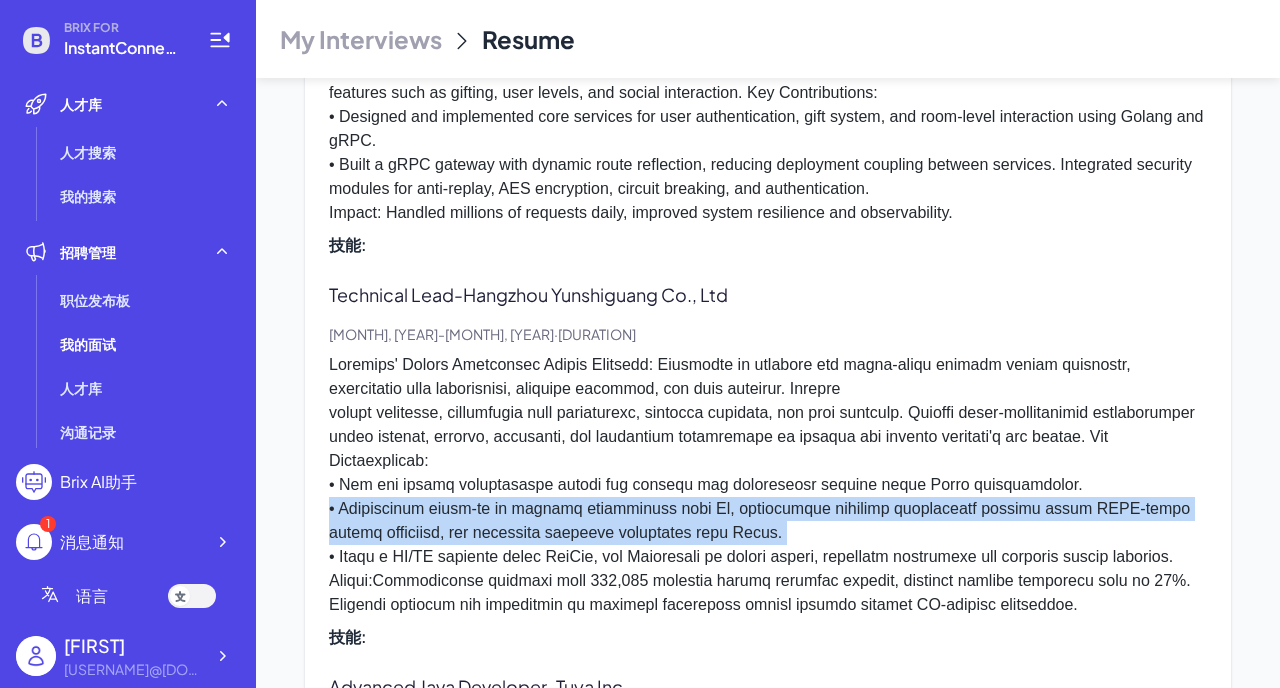 click at bounding box center (768, 485) 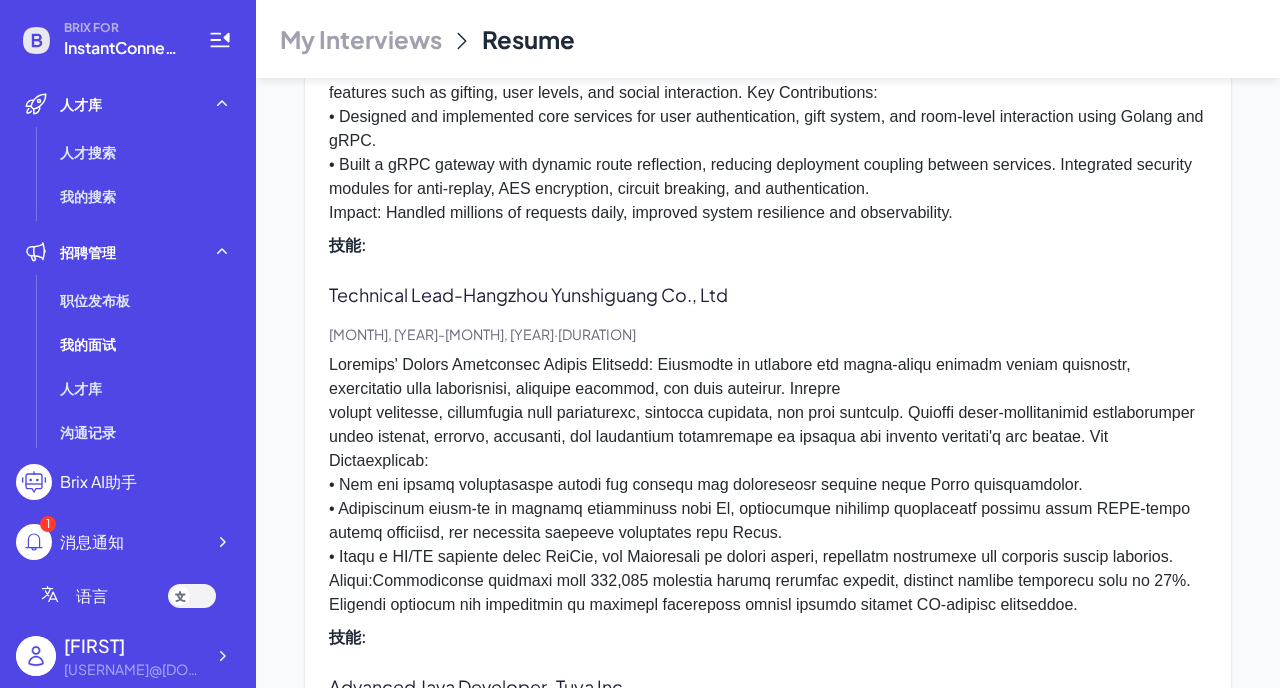 click at bounding box center (768, 485) 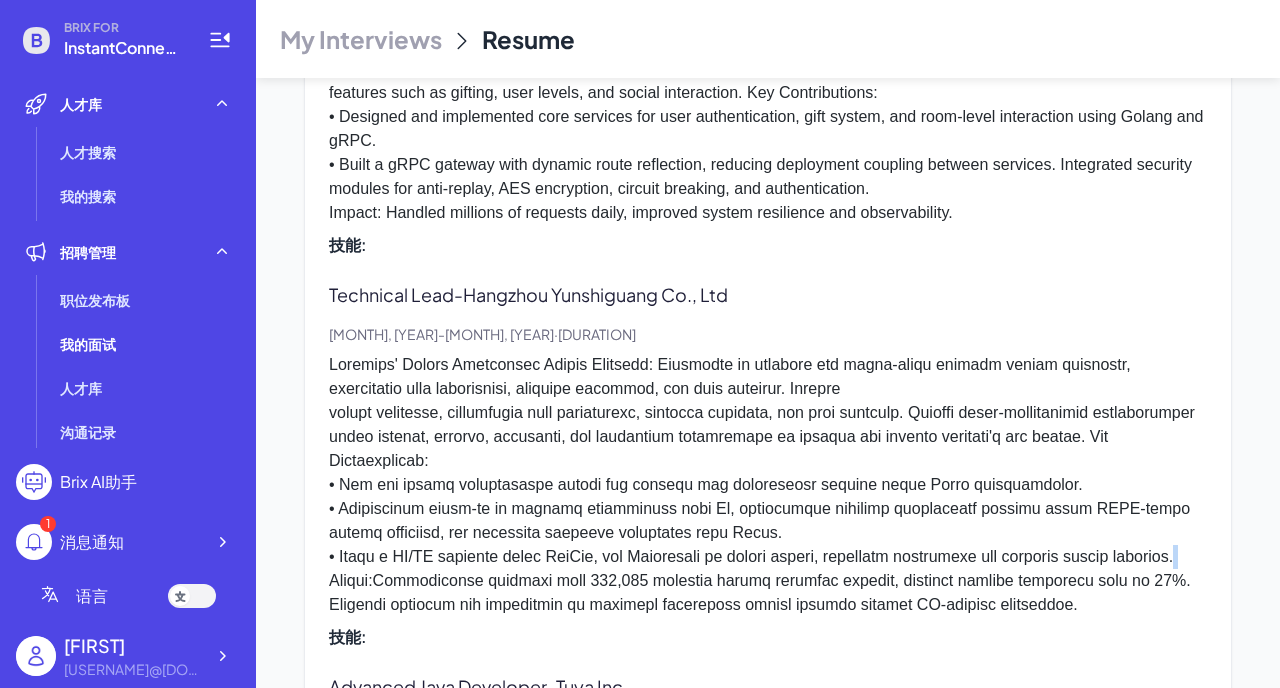 click at bounding box center (768, 485) 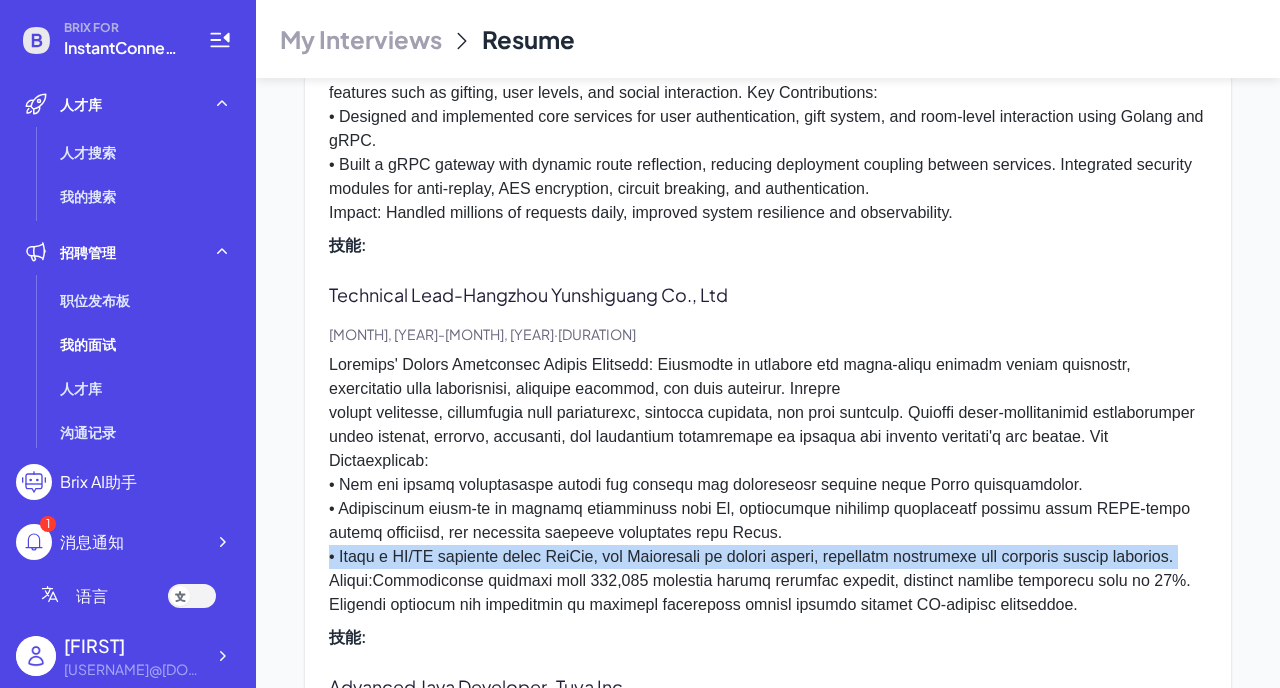 click at bounding box center (768, 485) 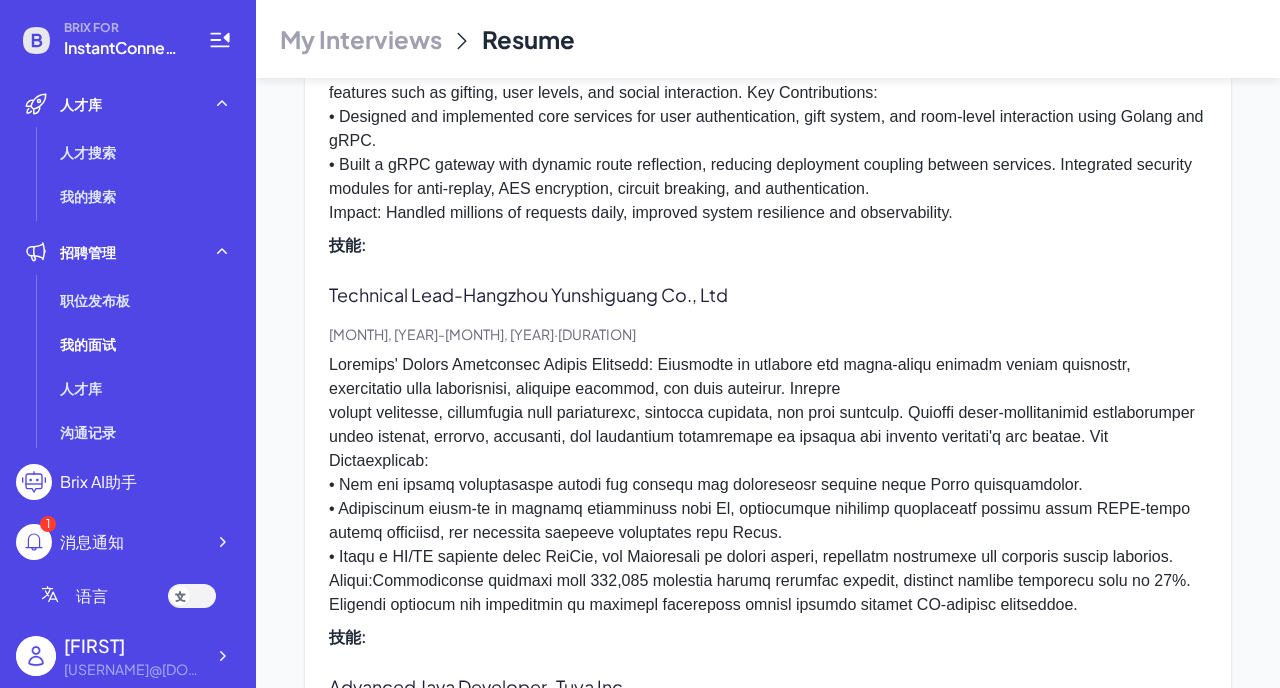 click at bounding box center [768, 485] 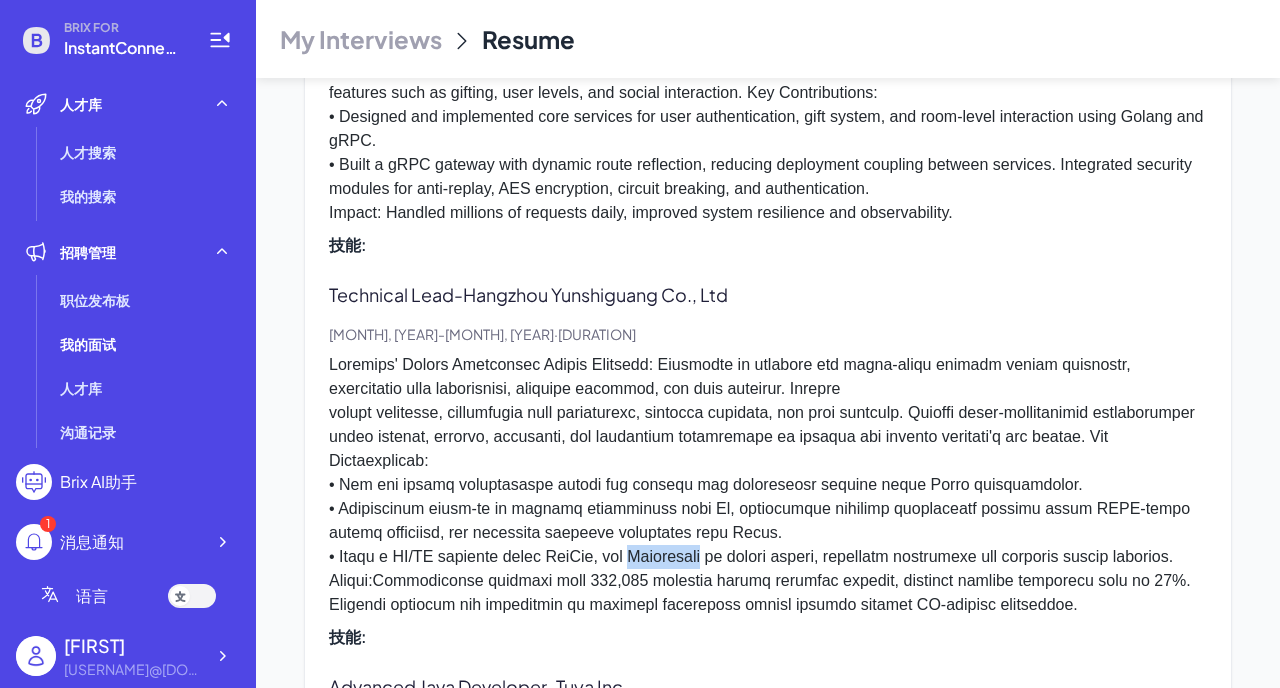 click at bounding box center (768, 485) 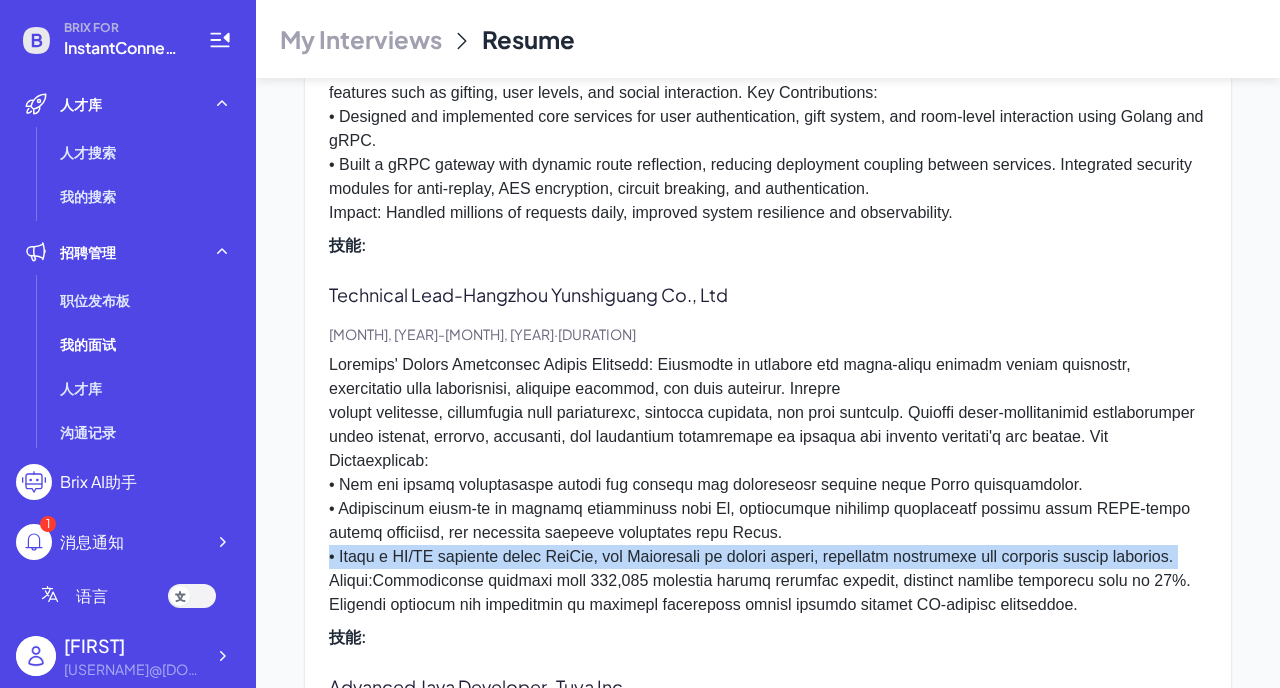 click at bounding box center [768, 485] 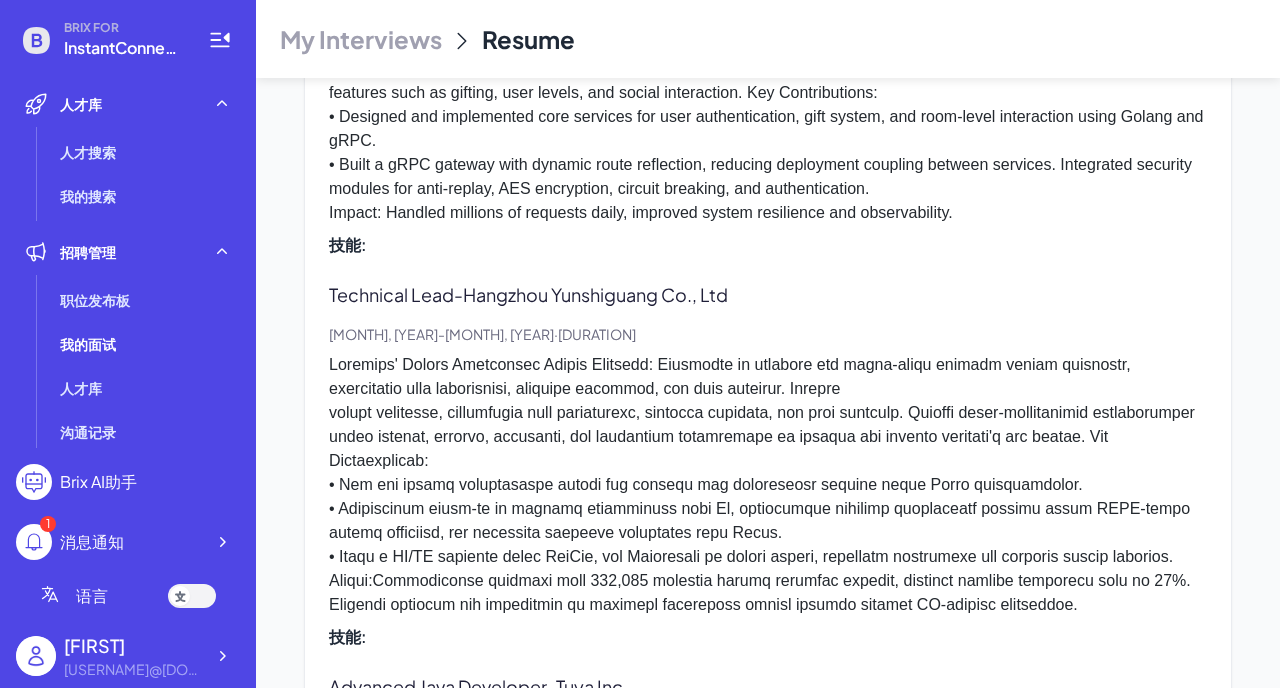 scroll, scrollTop: 1343, scrollLeft: 0, axis: vertical 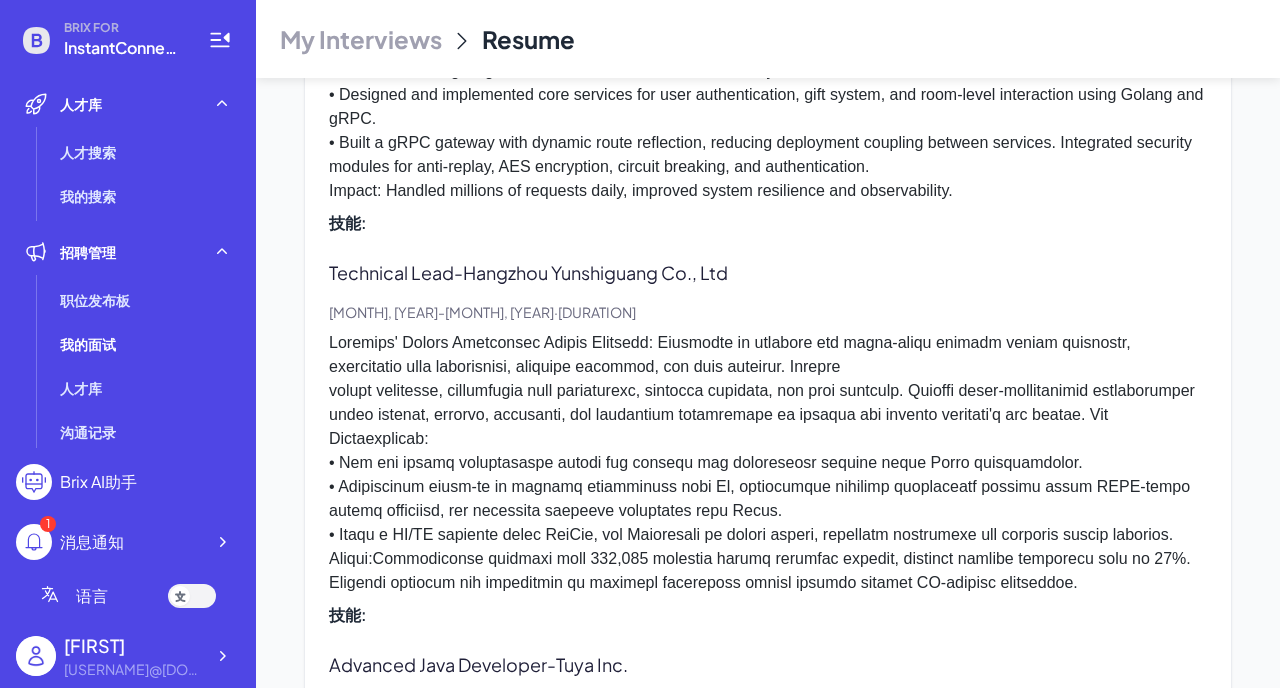click at bounding box center [768, 463] 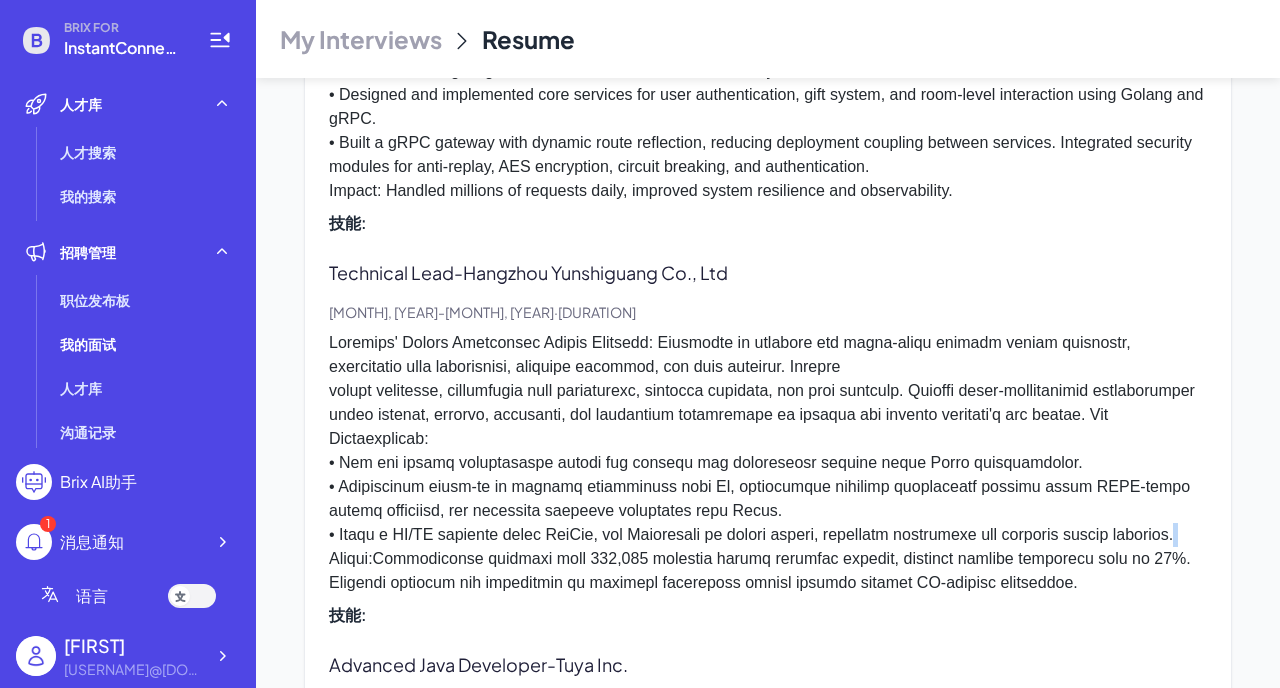 click at bounding box center (768, 463) 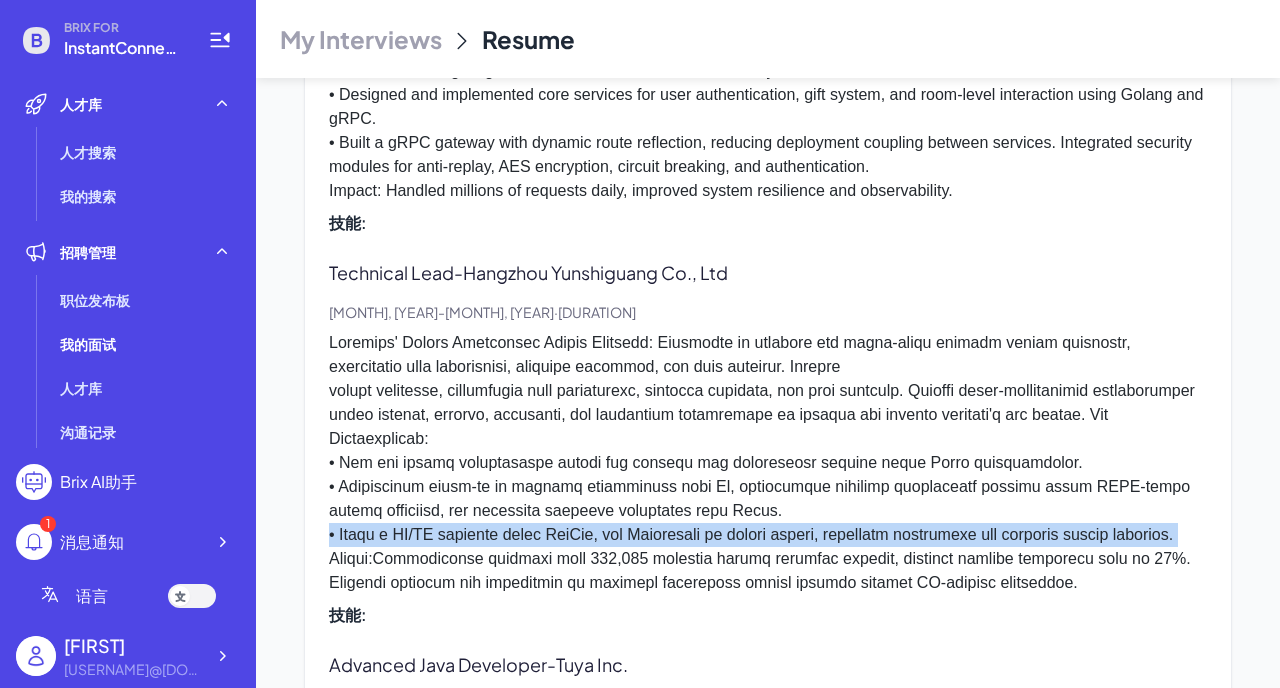 click at bounding box center [768, 463] 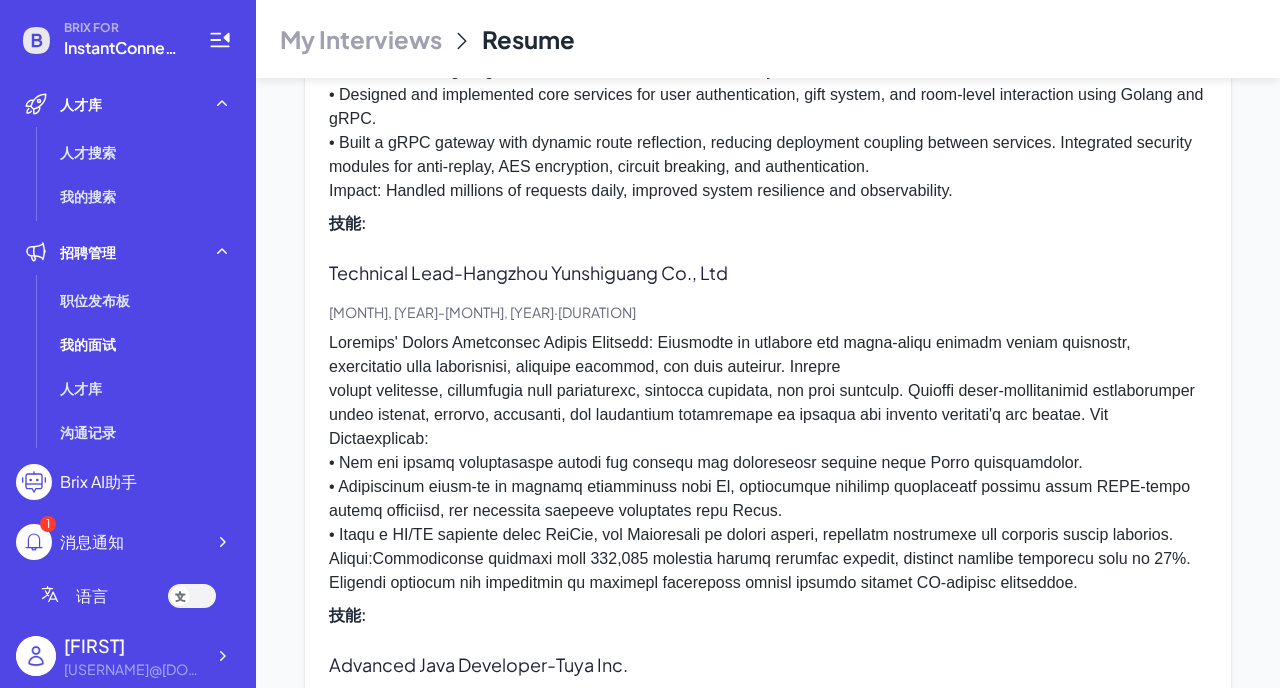 click at bounding box center [768, 463] 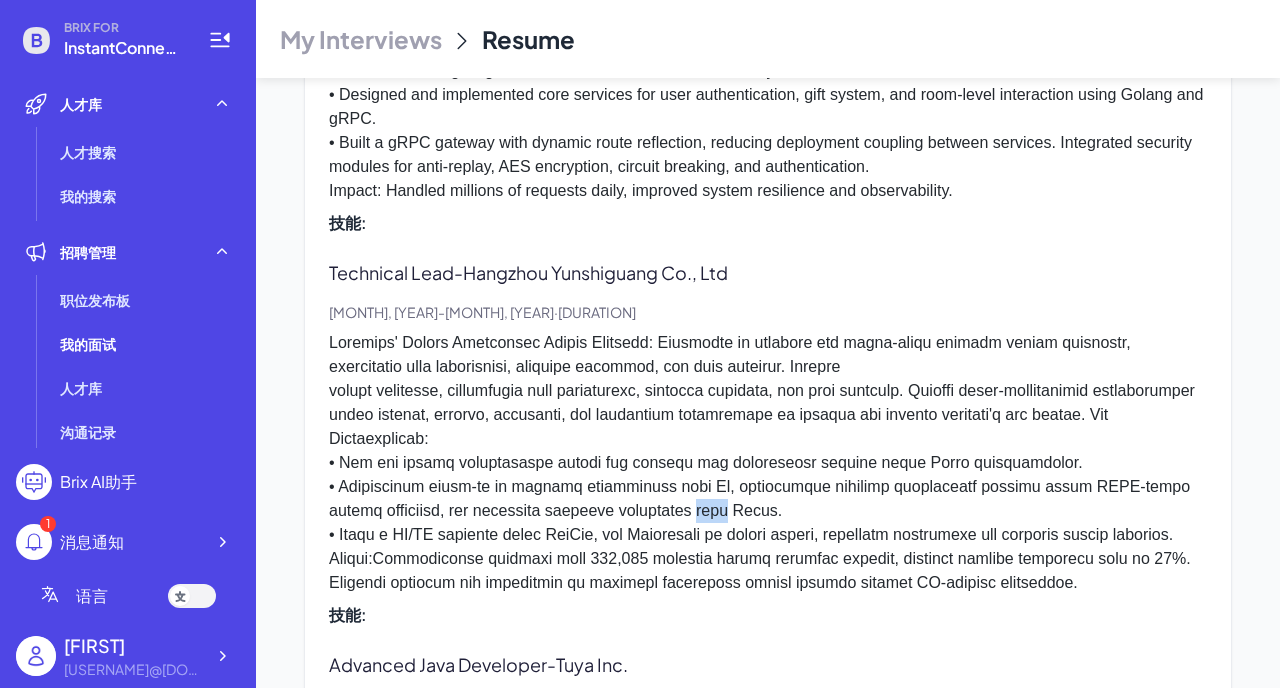 click at bounding box center [768, 463] 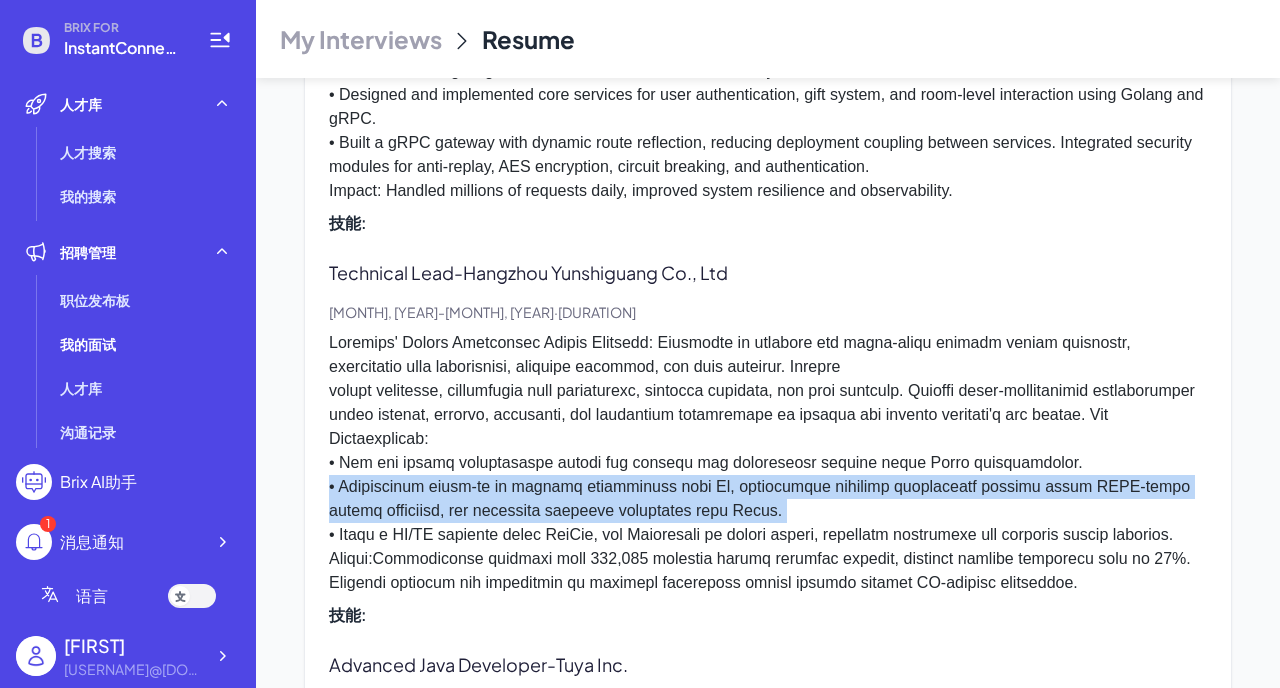 click at bounding box center [768, 463] 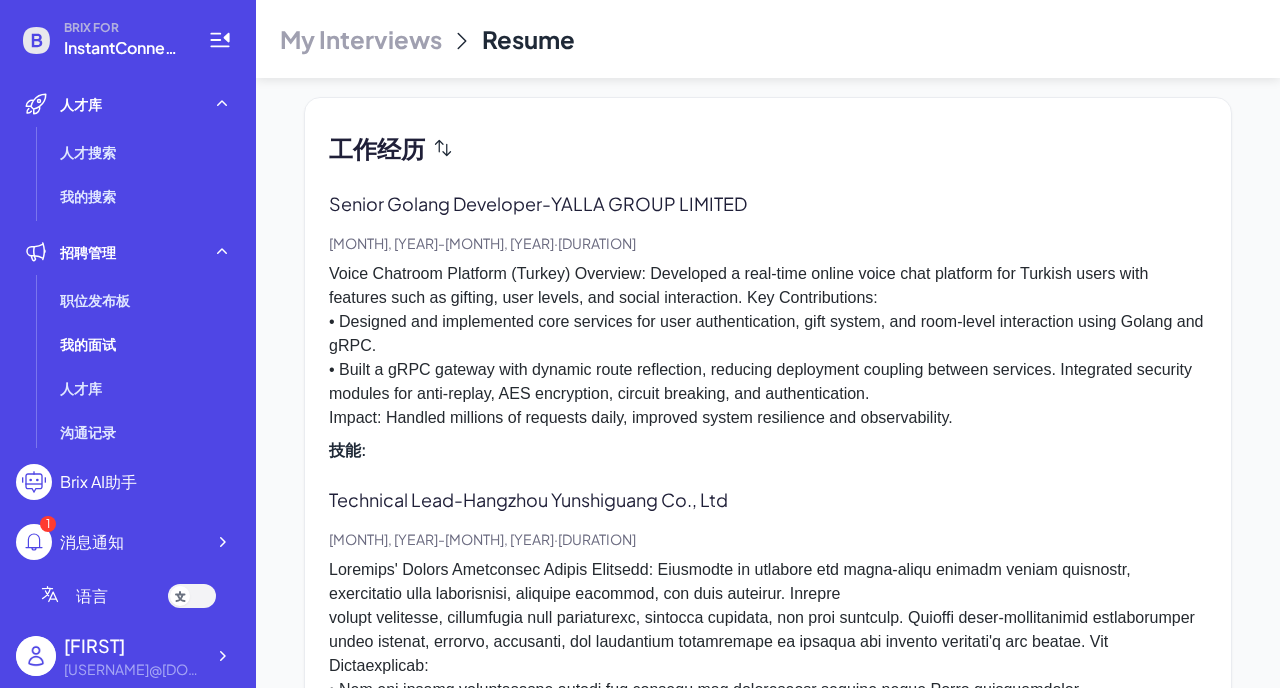 scroll, scrollTop: 1102, scrollLeft: 0, axis: vertical 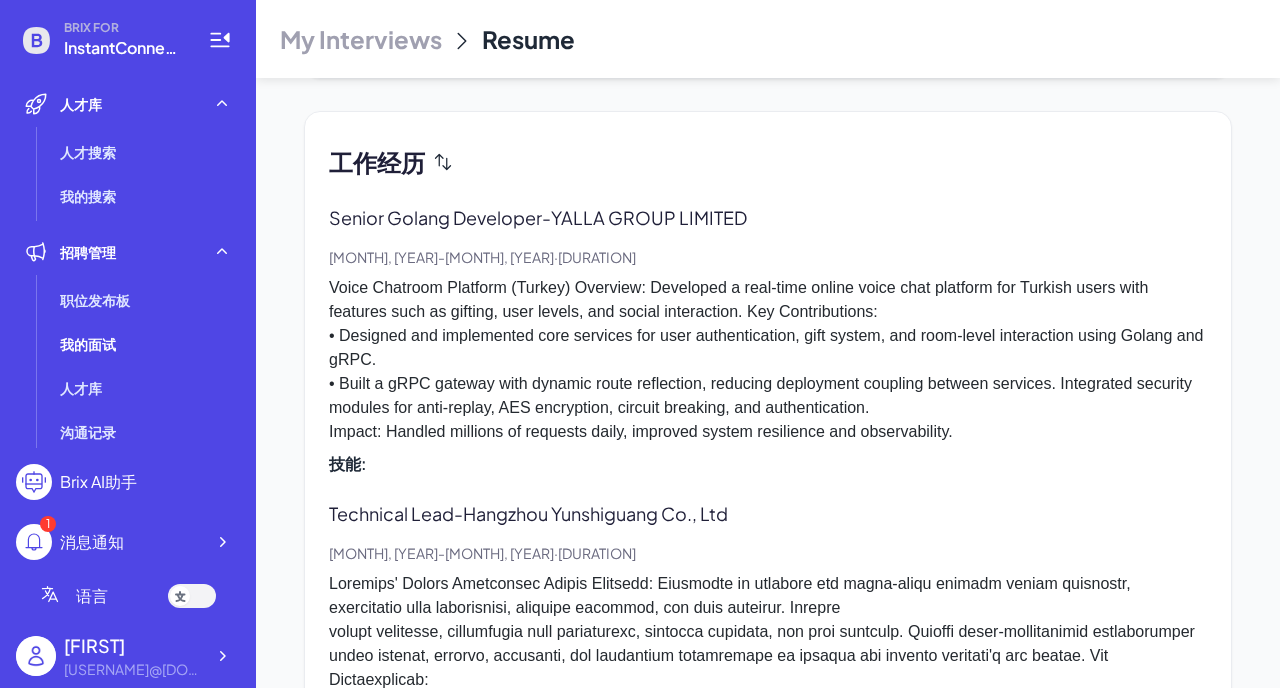 click on "Voice Chatroom Platform (Turkey) Overview: Developed a real-time online voice chat platform for Turkish users with features such as gifting, user levels, and social interaction. Key Contributions:
• Designed and implemented core services for user authentication, gift system, and room-level interaction using Golang and gRPC.
• Built a gRPC gateway with dynamic route reflection, reducing deployment coupling between services. Integrated security modules for anti-replay, AES encryption, circuit breaking, and authentication.
Impact: Handled millions of requests daily, improved system resilience and observability." at bounding box center (768, 360) 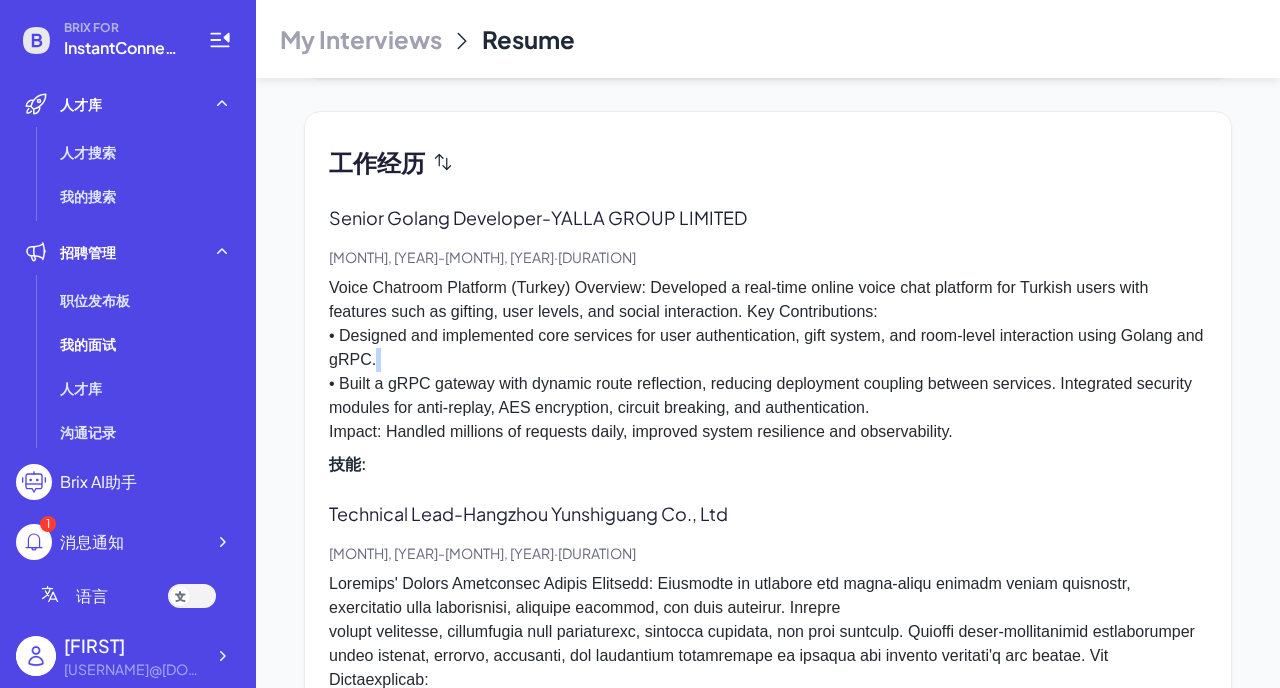 click on "Voice Chatroom Platform (Turkey) Overview: Developed a real-time online voice chat platform for Turkish users with features such as gifting, user levels, and social interaction. Key Contributions:
• Designed and implemented core services for user authentication, gift system, and room-level interaction using Golang and gRPC.
• Built a gRPC gateway with dynamic route reflection, reducing deployment coupling between services. Integrated security modules for anti-replay, AES encryption, circuit breaking, and authentication.
Impact: Handled millions of requests daily, improved system resilience and observability." at bounding box center (768, 360) 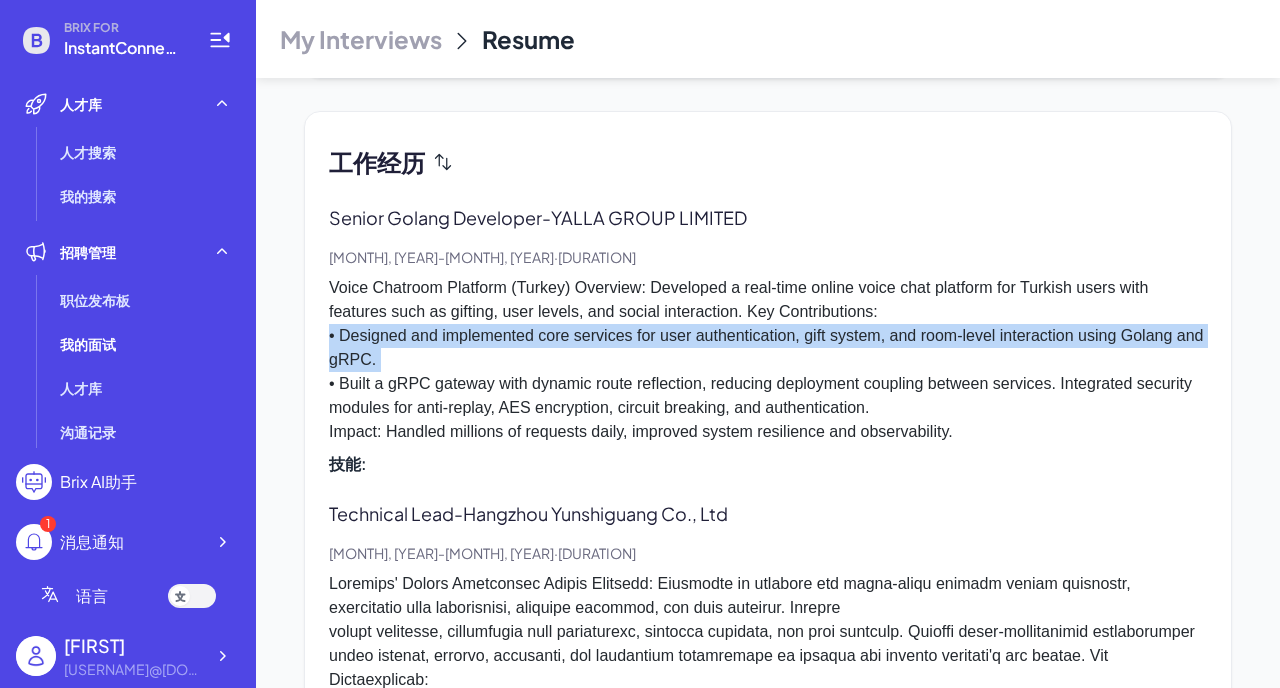 click on "Voice Chatroom Platform (Turkey) Overview: Developed a real-time online voice chat platform for Turkish users with features such as gifting, user levels, and social interaction. Key Contributions:
• Designed and implemented core services for user authentication, gift system, and room-level interaction using Golang and gRPC.
• Built a gRPC gateway with dynamic route reflection, reducing deployment coupling between services. Integrated security modules for anti-replay, AES encryption, circuit breaking, and authentication.
Impact: Handled millions of requests daily, improved system resilience and observability." at bounding box center [768, 360] 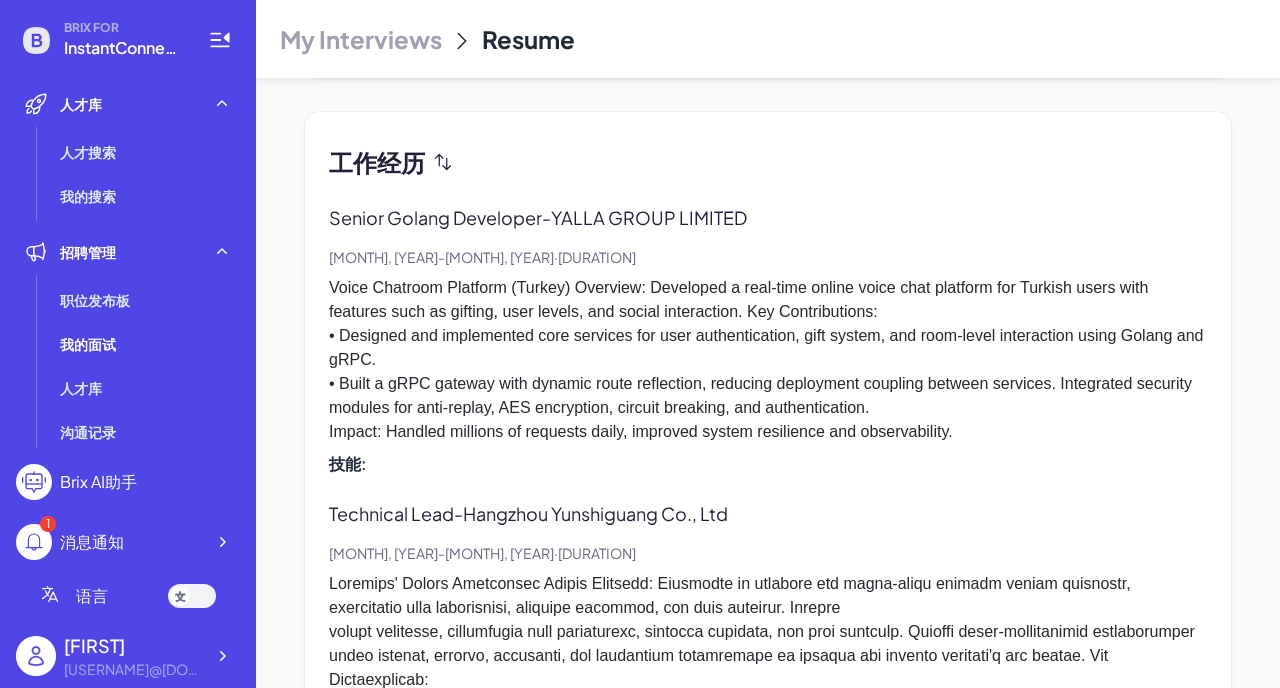 click on "Voice Chatroom Platform (Turkey) Overview: Developed a real-time online voice chat platform for Turkish users with features such as gifting, user levels, and social interaction. Key Contributions:
• Designed and implemented core services for user authentication, gift system, and room-level interaction using Golang and gRPC.
• Built a gRPC gateway with dynamic route reflection, reducing deployment coupling between services. Integrated security modules for anti-replay, AES encryption, circuit breaking, and authentication.
Impact: Handled millions of requests daily, improved system resilience and observability." at bounding box center (768, 360) 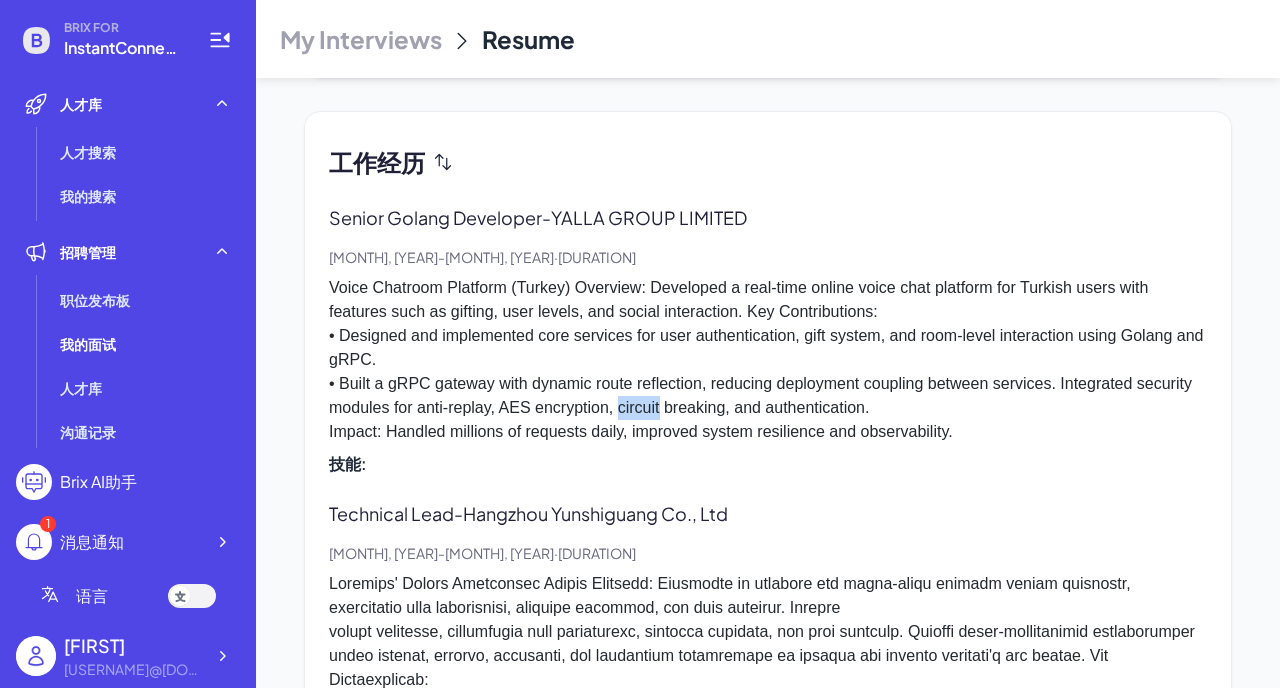click on "Voice Chatroom Platform (Turkey) Overview: Developed a real-time online voice chat platform for Turkish users with features such as gifting, user levels, and social interaction. Key Contributions:
• Designed and implemented core services for user authentication, gift system, and room-level interaction using Golang and gRPC.
• Built a gRPC gateway with dynamic route reflection, reducing deployment coupling between services. Integrated security modules for anti-replay, AES encryption, circuit breaking, and authentication.
Impact: Handled millions of requests daily, improved system resilience and observability." at bounding box center [768, 360] 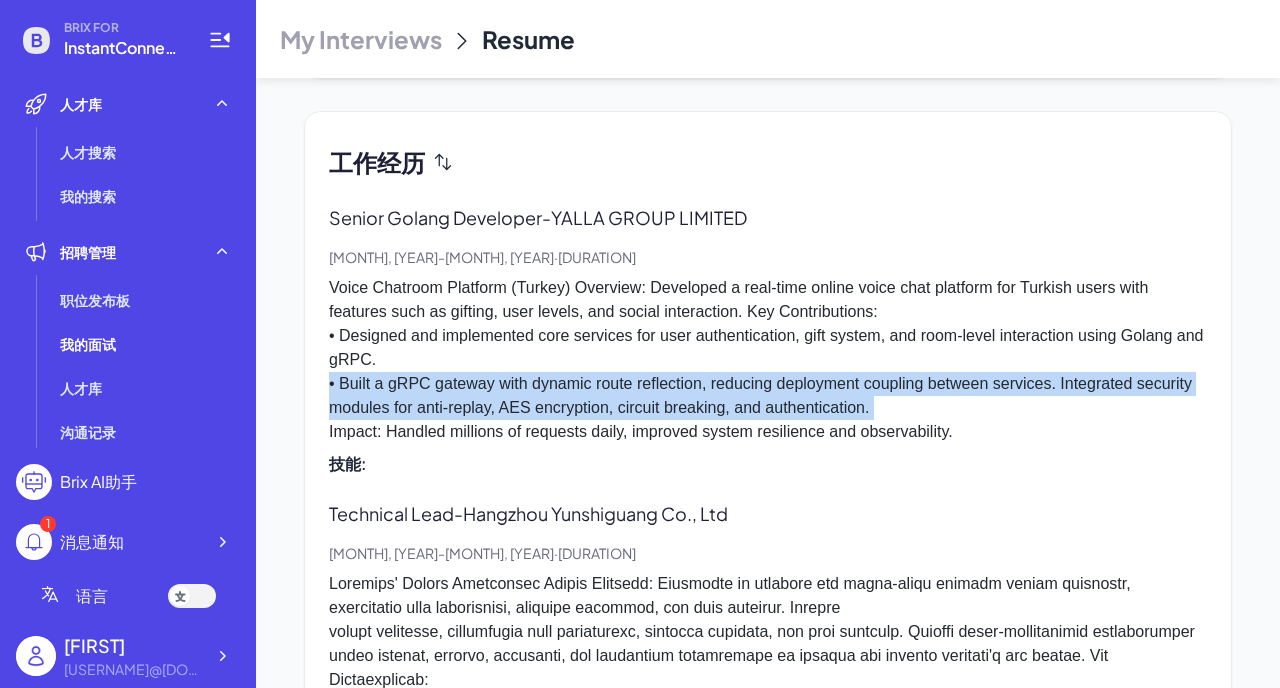 click on "Voice Chatroom Platform (Turkey) Overview: Developed a real-time online voice chat platform for Turkish users with features such as gifting, user levels, and social interaction. Key Contributions:
• Designed and implemented core services for user authentication, gift system, and room-level interaction using Golang and gRPC.
• Built a gRPC gateway with dynamic route reflection, reducing deployment coupling between services. Integrated security modules for anti-replay, AES encryption, circuit breaking, and authentication.
Impact: Handled millions of requests daily, improved system resilience and observability." at bounding box center (768, 360) 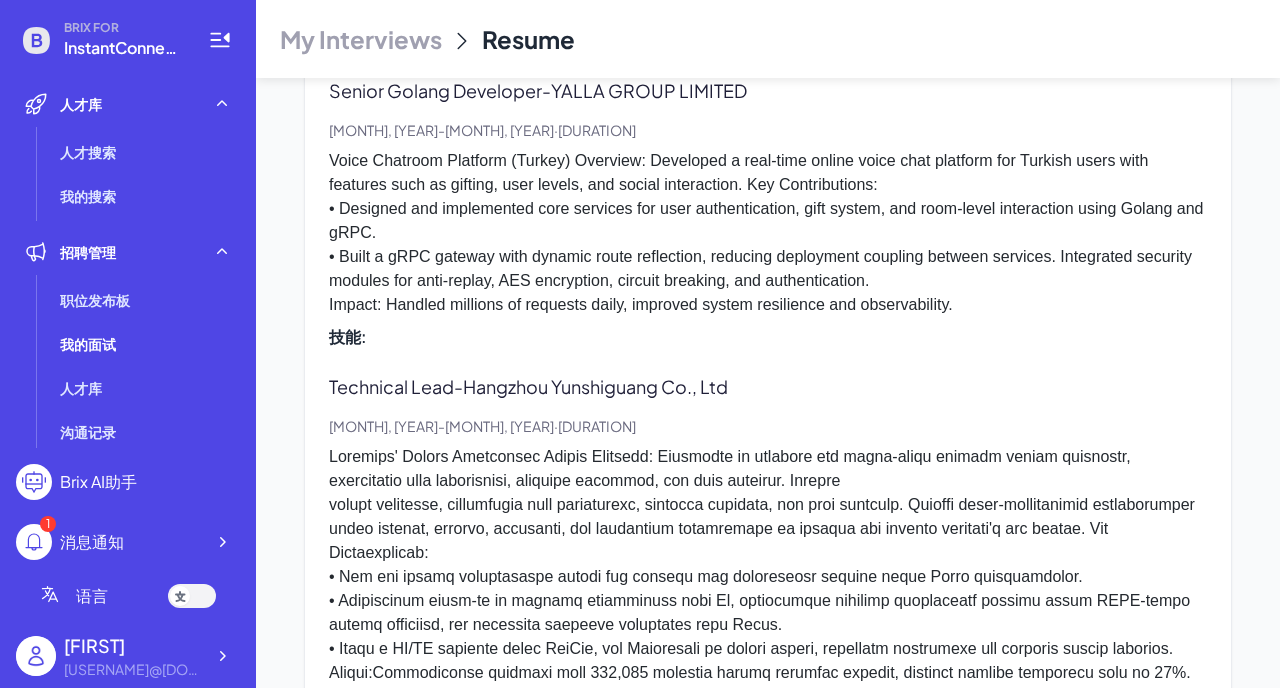 scroll, scrollTop: 1234, scrollLeft: 0, axis: vertical 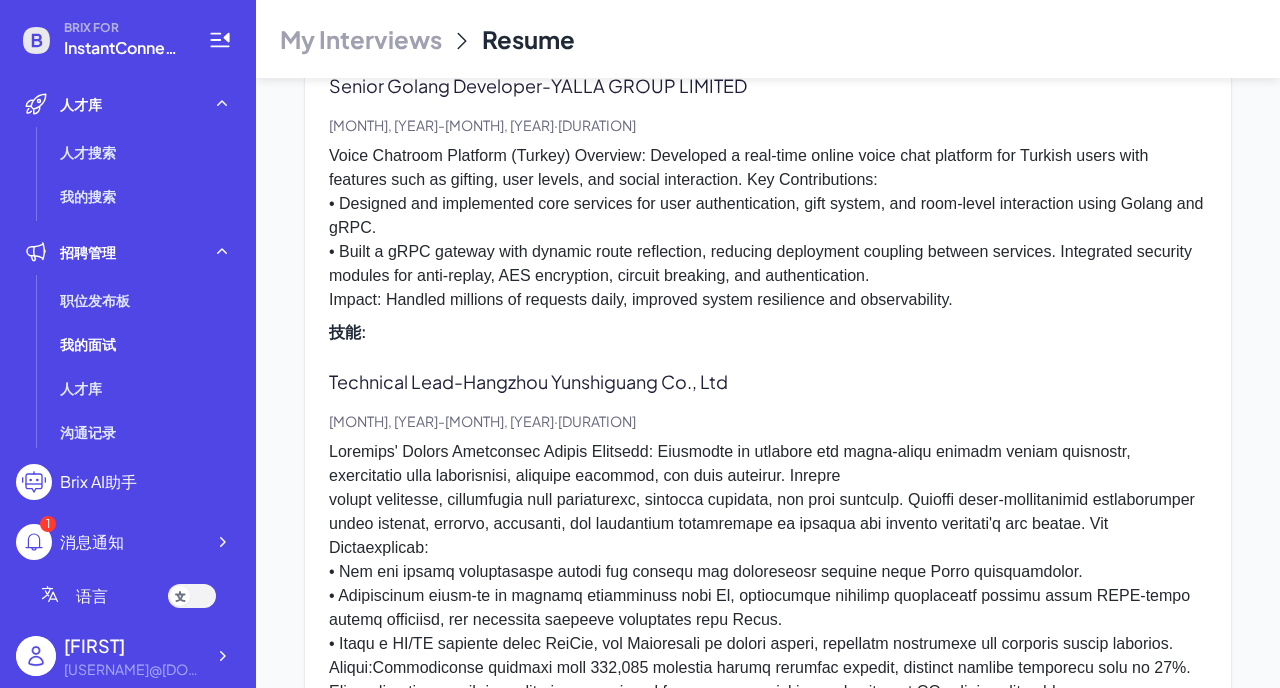 click on "Voice Chatroom Platform (Turkey) Overview: Developed a real-time online voice chat platform for Turkish users with features such as gifting, user levels, and social interaction. Key Contributions:
• Designed and implemented core services for user authentication, gift system, and room-level interaction using Golang and gRPC.
• Built a gRPC gateway with dynamic route reflection, reducing deployment coupling between services. Integrated security modules for anti-replay, AES encryption, circuit breaking, and authentication.
Impact: Handled millions of requests daily, improved system resilience and observability." at bounding box center [768, 228] 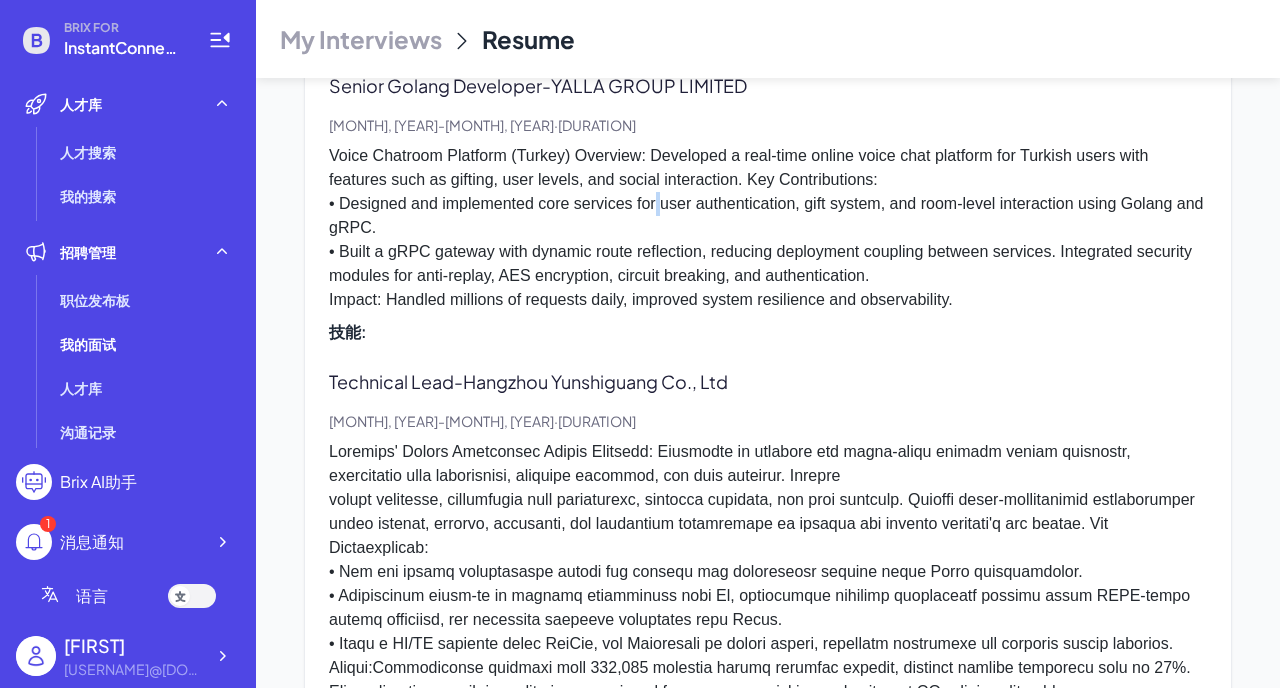 click on "Voice Chatroom Platform (Turkey) Overview: Developed a real-time online voice chat platform for Turkish users with features such as gifting, user levels, and social interaction. Key Contributions:
• Designed and implemented core services for user authentication, gift system, and room-level interaction using Golang and gRPC.
• Built a gRPC gateway with dynamic route reflection, reducing deployment coupling between services. Integrated security modules for anti-replay, AES encryption, circuit breaking, and authentication.
Impact: Handled millions of requests daily, improved system resilience and observability." at bounding box center [768, 228] 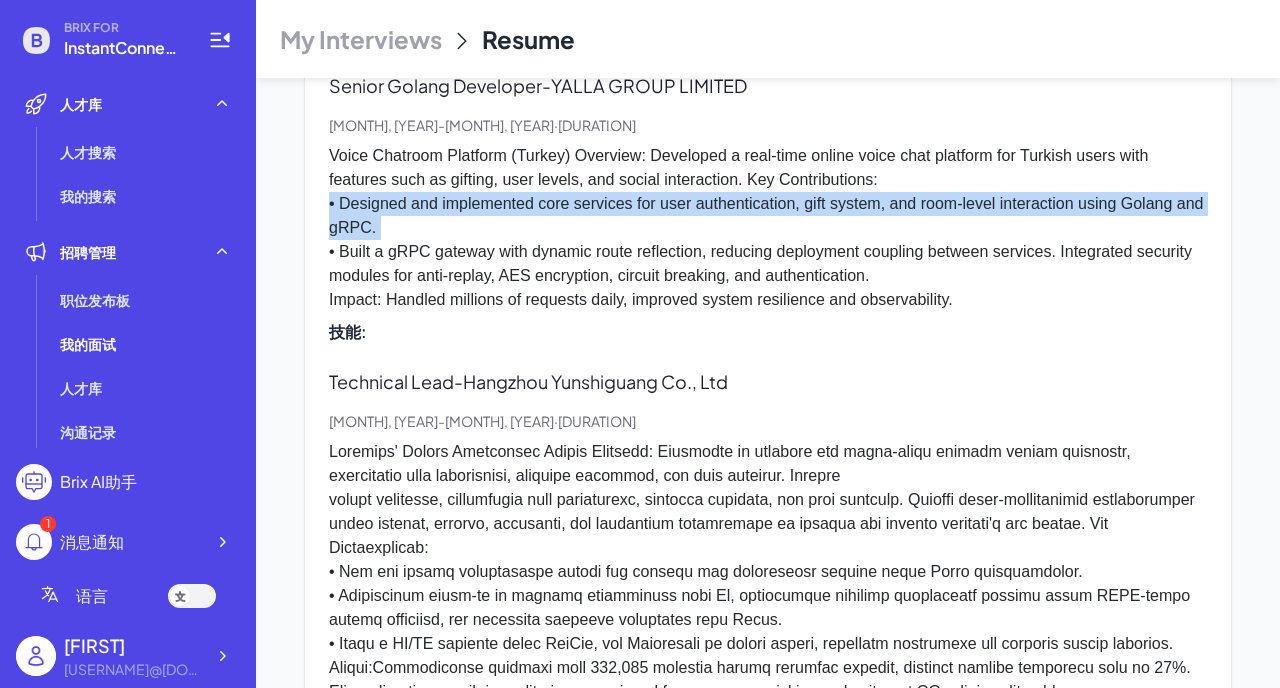 click on "Voice Chatroom Platform (Turkey) Overview: Developed a real-time online voice chat platform for Turkish users with features such as gifting, user levels, and social interaction. Key Contributions:
• Designed and implemented core services for user authentication, gift system, and room-level interaction using Golang and gRPC.
• Built a gRPC gateway with dynamic route reflection, reducing deployment coupling between services. Integrated security modules for anti-replay, AES encryption, circuit breaking, and authentication.
Impact: Handled millions of requests daily, improved system resilience and observability." at bounding box center [768, 228] 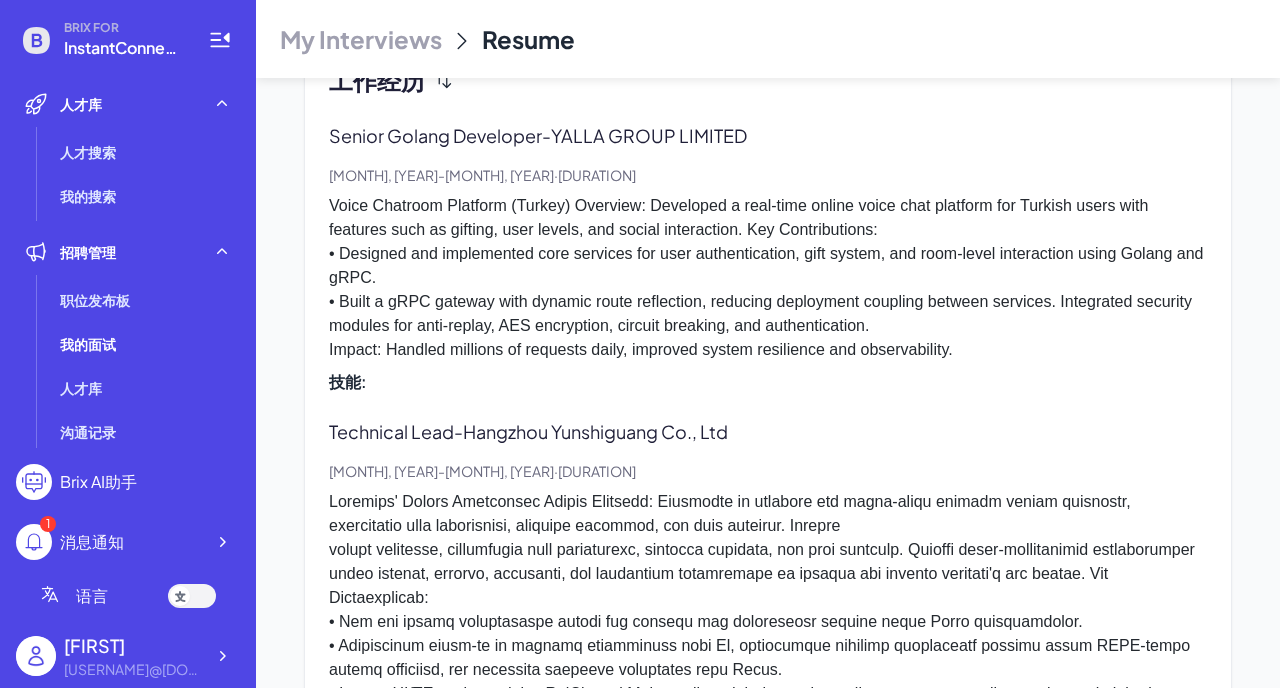 scroll, scrollTop: 1173, scrollLeft: 0, axis: vertical 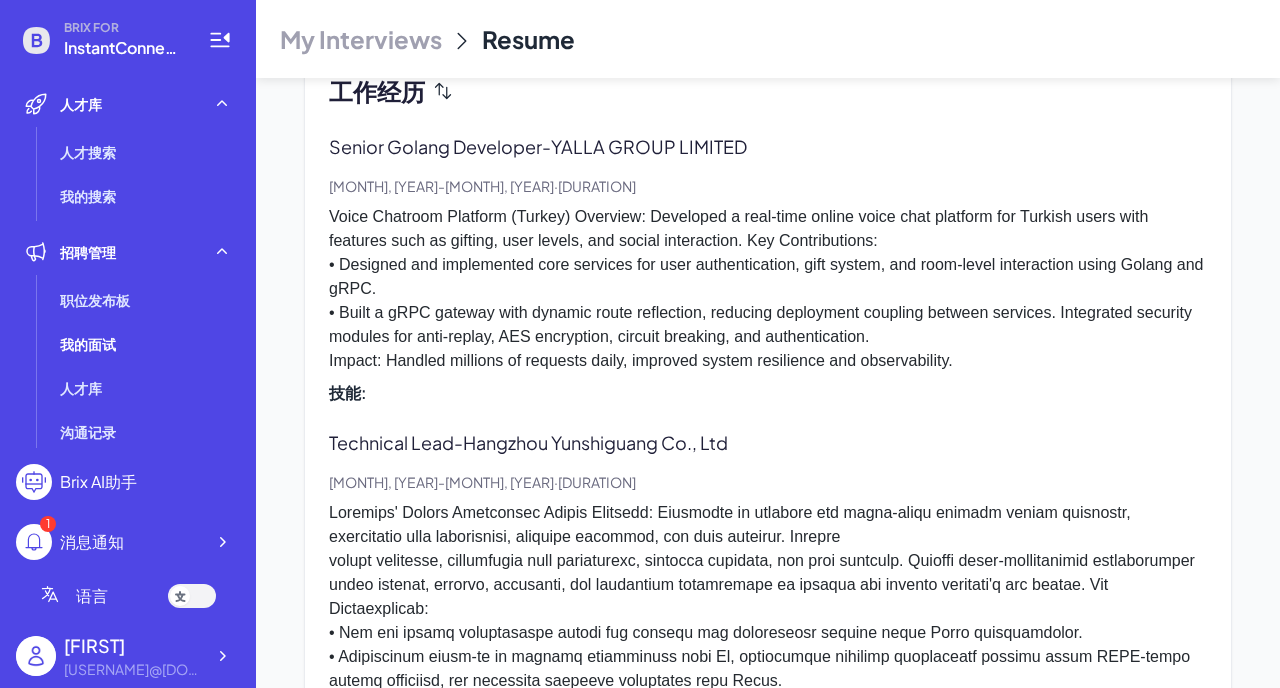 click on "Senior Golang Developer  -  YALLA GROUP LIMITED" at bounding box center (553, 146) 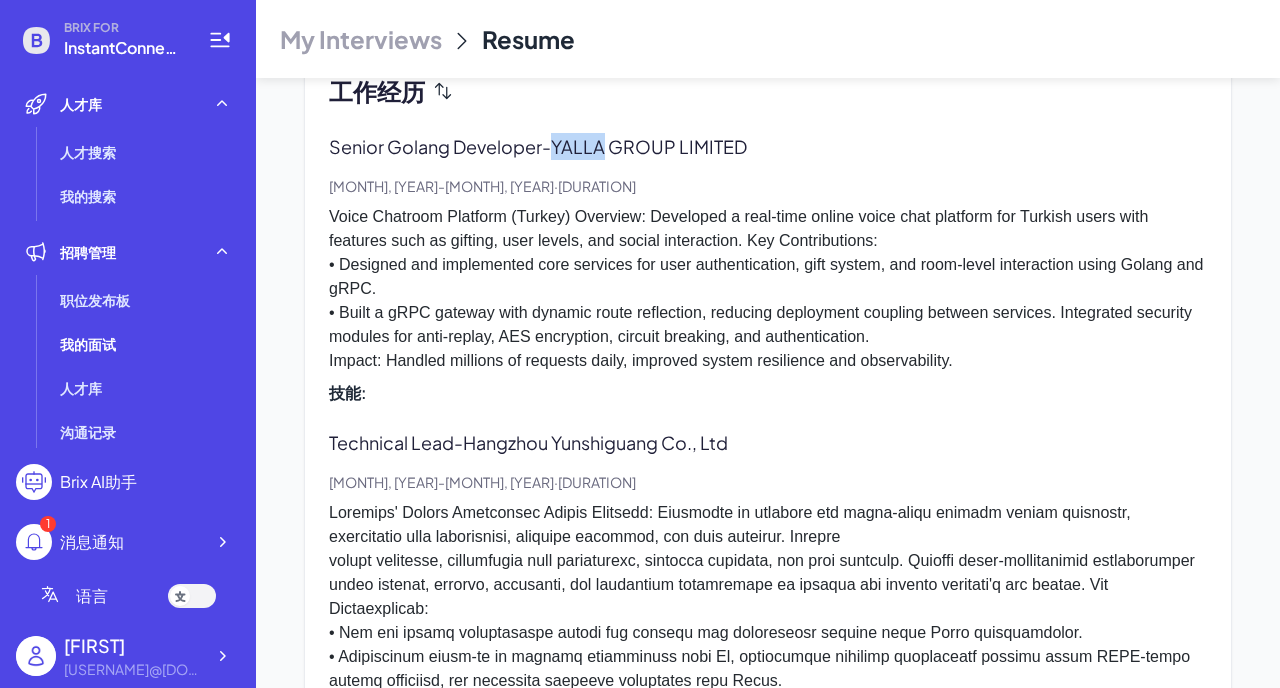 click on "Senior Golang Developer  -  YALLA GROUP LIMITED" at bounding box center (553, 146) 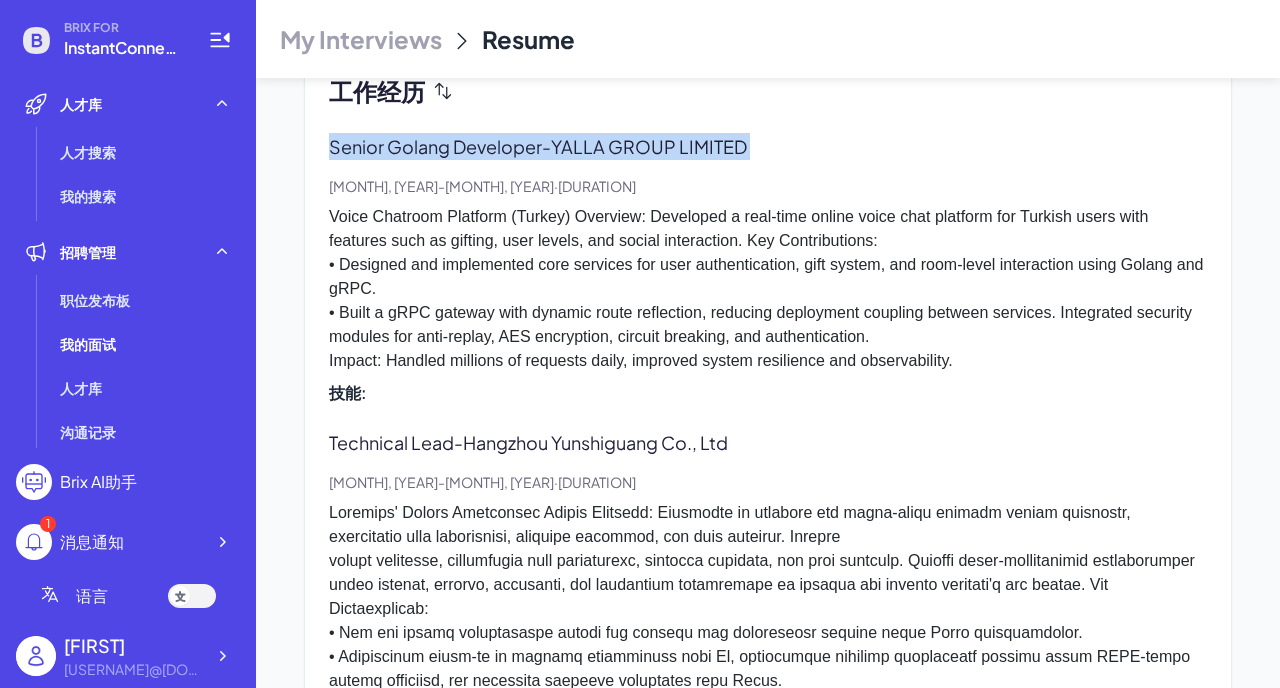click on "Voice Chatroom Platform (Turkey) Overview: Developed a real-time online voice chat platform for Turkish users with features such as gifting, user levels, and social interaction. Key Contributions:
• Designed and implemented core services for user authentication, gift system, and room-level interaction using Golang and gRPC.
• Built a gRPC gateway with dynamic route reflection, reducing deployment coupling between services. Integrated security modules for anti-replay, AES encryption, circuit breaking, and authentication.
Impact: Handled millions of requests daily, improved system resilience and observability." at bounding box center (768, 289) 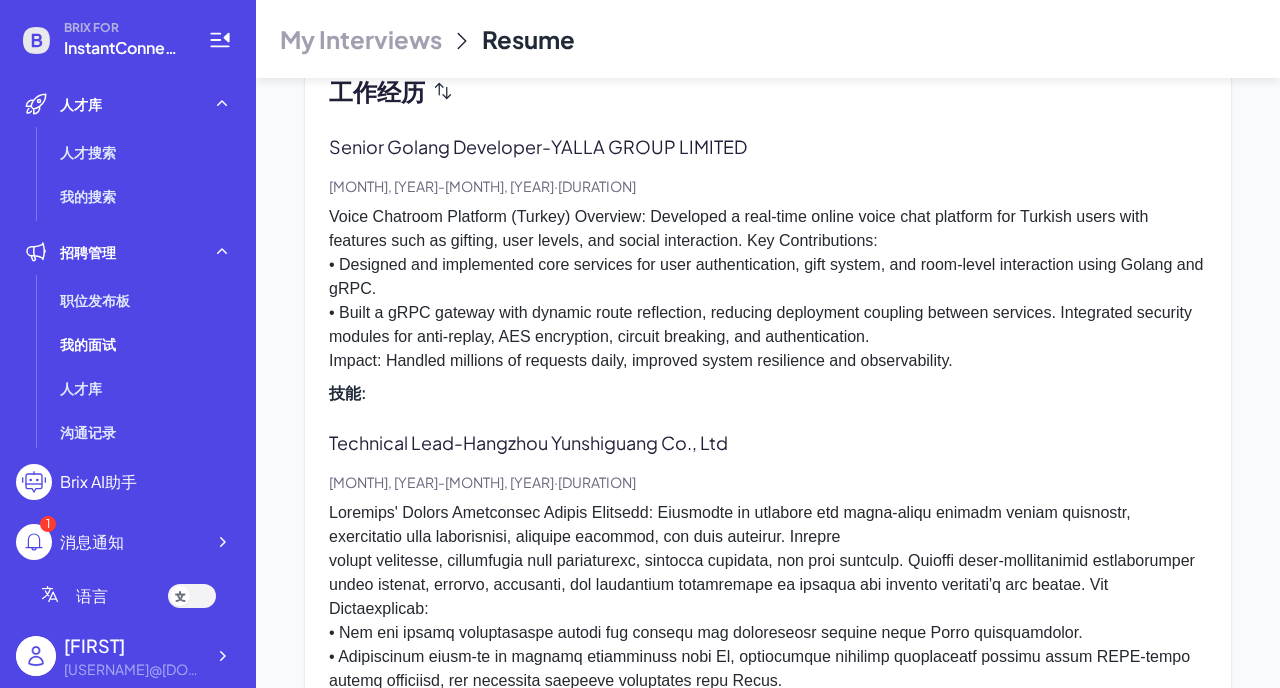 click on "Voice Chatroom Platform (Turkey) Overview: Developed a real-time online voice chat platform for Turkish users with features such as gifting, user levels, and social interaction. Key Contributions:
• Designed and implemented core services for user authentication, gift system, and room-level interaction using Golang and gRPC.
• Built a gRPC gateway with dynamic route reflection, reducing deployment coupling between services. Integrated security modules for anti-replay, AES encryption, circuit breaking, and authentication.
Impact: Handled millions of requests daily, improved system resilience and observability." at bounding box center [768, 289] 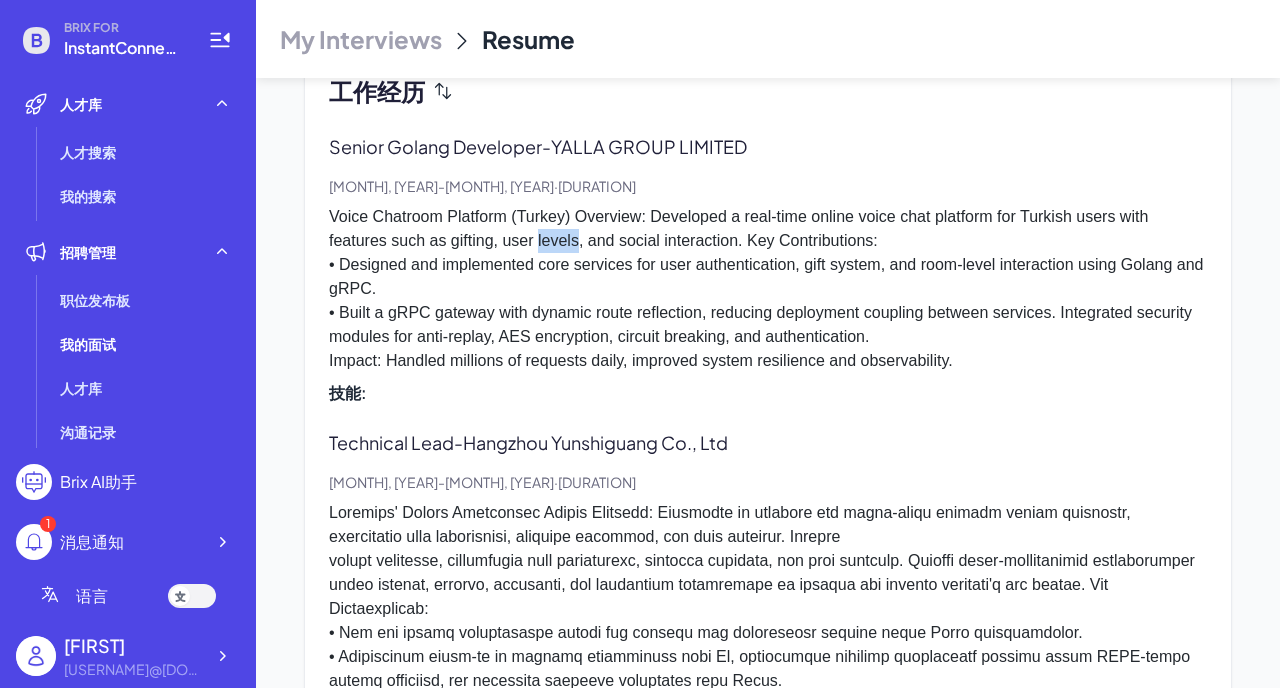 click on "Voice Chatroom Platform (Turkey) Overview: Developed a real-time online voice chat platform for Turkish users with features such as gifting, user levels, and social interaction. Key Contributions:
• Designed and implemented core services for user authentication, gift system, and room-level interaction using Golang and gRPC.
• Built a gRPC gateway with dynamic route reflection, reducing deployment coupling between services. Integrated security modules for anti-replay, AES encryption, circuit breaking, and authentication.
Impact: Handled millions of requests daily, improved system resilience and observability." at bounding box center (768, 289) 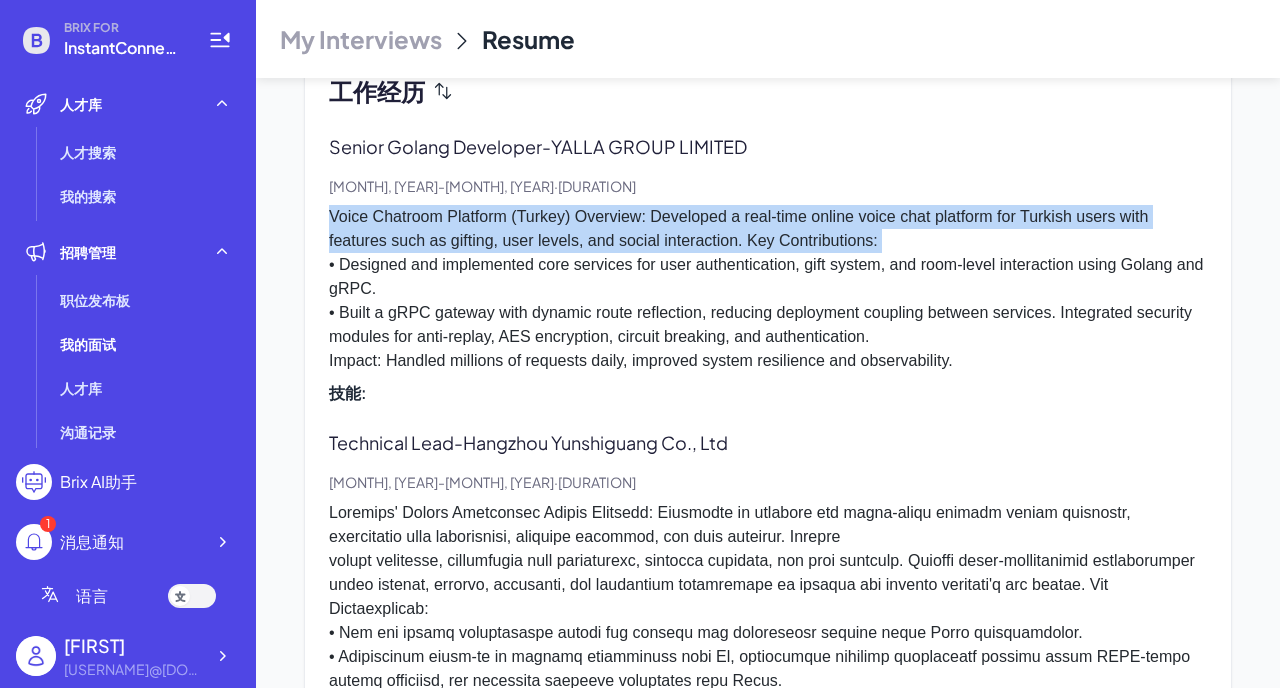click on "Voice Chatroom Platform (Turkey) Overview: Developed a real-time online voice chat platform for Turkish users with features such as gifting, user levels, and social interaction. Key Contributions:
• Designed and implemented core services for user authentication, gift system, and room-level interaction using Golang and gRPC.
• Built a gRPC gateway with dynamic route reflection, reducing deployment coupling between services. Integrated security modules for anti-replay, AES encryption, circuit breaking, and authentication.
Impact: Handled millions of requests daily, improved system resilience and observability." at bounding box center [768, 289] 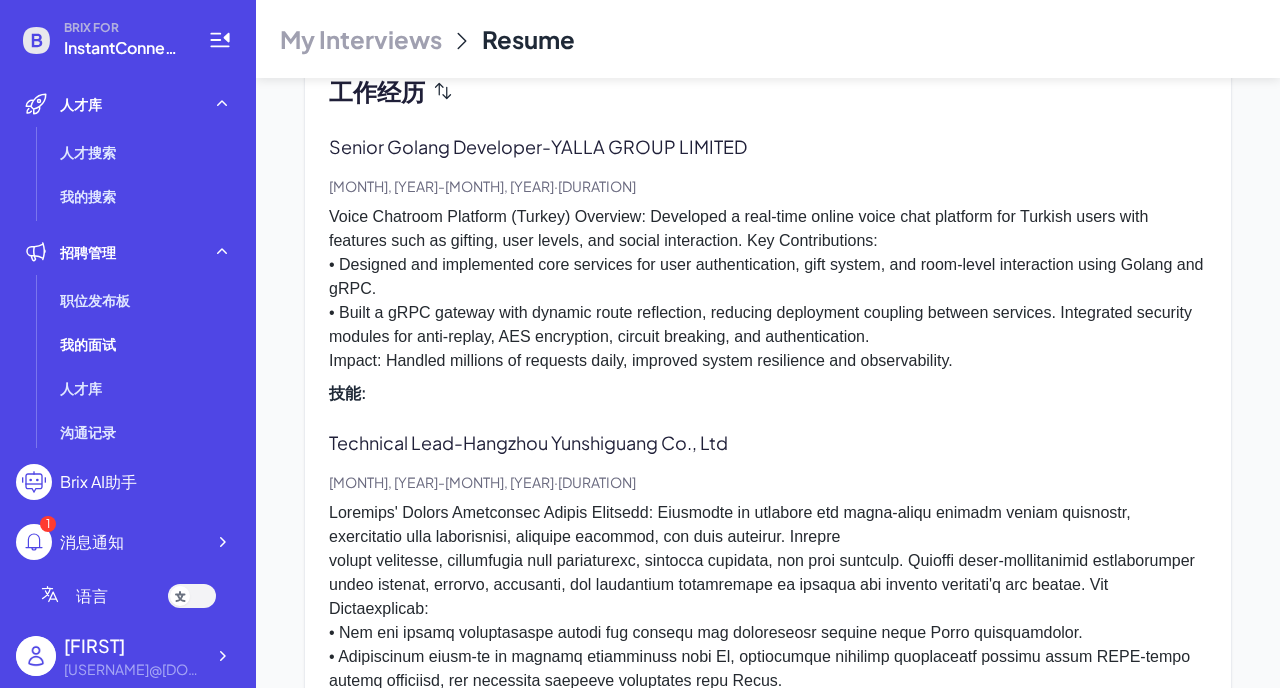 click on "Voice Chatroom Platform (Turkey) Overview: Developed a real-time online voice chat platform for Turkish users with features such as gifting, user levels, and social interaction. Key Contributions:
• Designed and implemented core services for user authentication, gift system, and room-level interaction using Golang and gRPC.
• Built a gRPC gateway with dynamic route reflection, reducing deployment coupling between services. Integrated security modules for anti-replay, AES encryption, circuit breaking, and authentication.
Impact: Handled millions of requests daily, improved system resilience and observability." at bounding box center (768, 289) 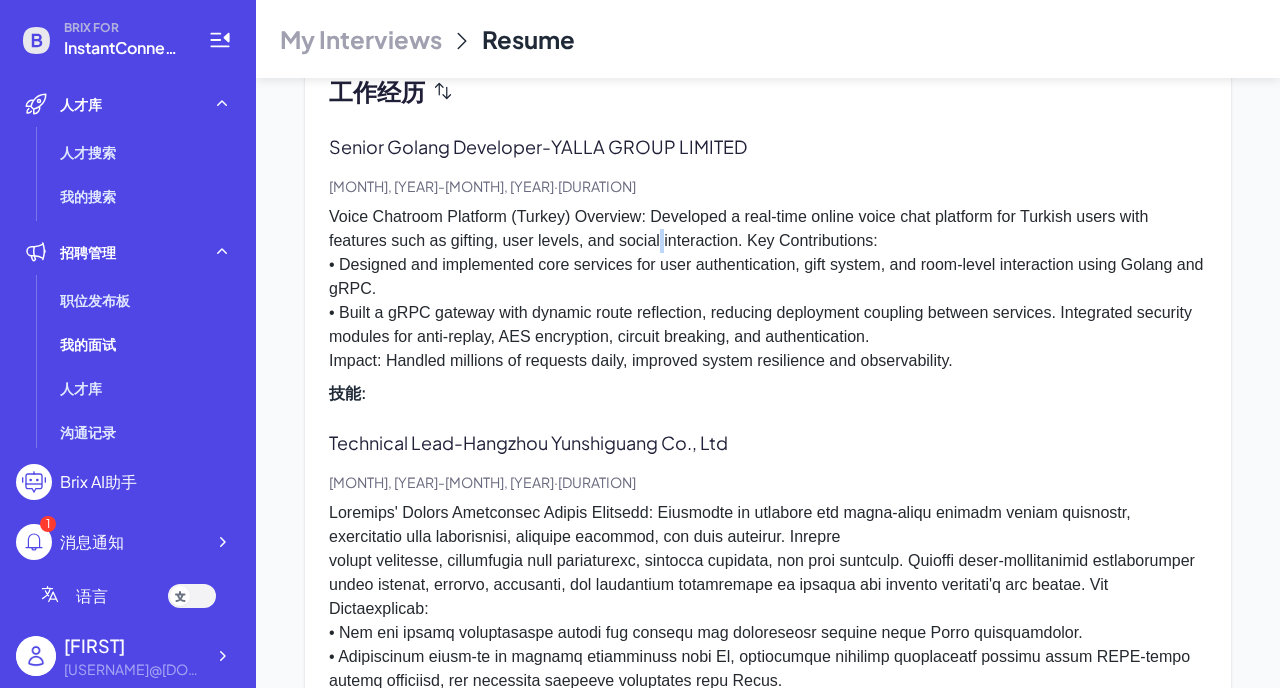 click on "Voice Chatroom Platform (Turkey) Overview: Developed a real-time online voice chat platform for Turkish users with features such as gifting, user levels, and social interaction. Key Contributions:
• Designed and implemented core services for user authentication, gift system, and room-level interaction using Golang and gRPC.
• Built a gRPC gateway with dynamic route reflection, reducing deployment coupling between services. Integrated security modules for anti-replay, AES encryption, circuit breaking, and authentication.
Impact: Handled millions of requests daily, improved system resilience and observability." at bounding box center [768, 289] 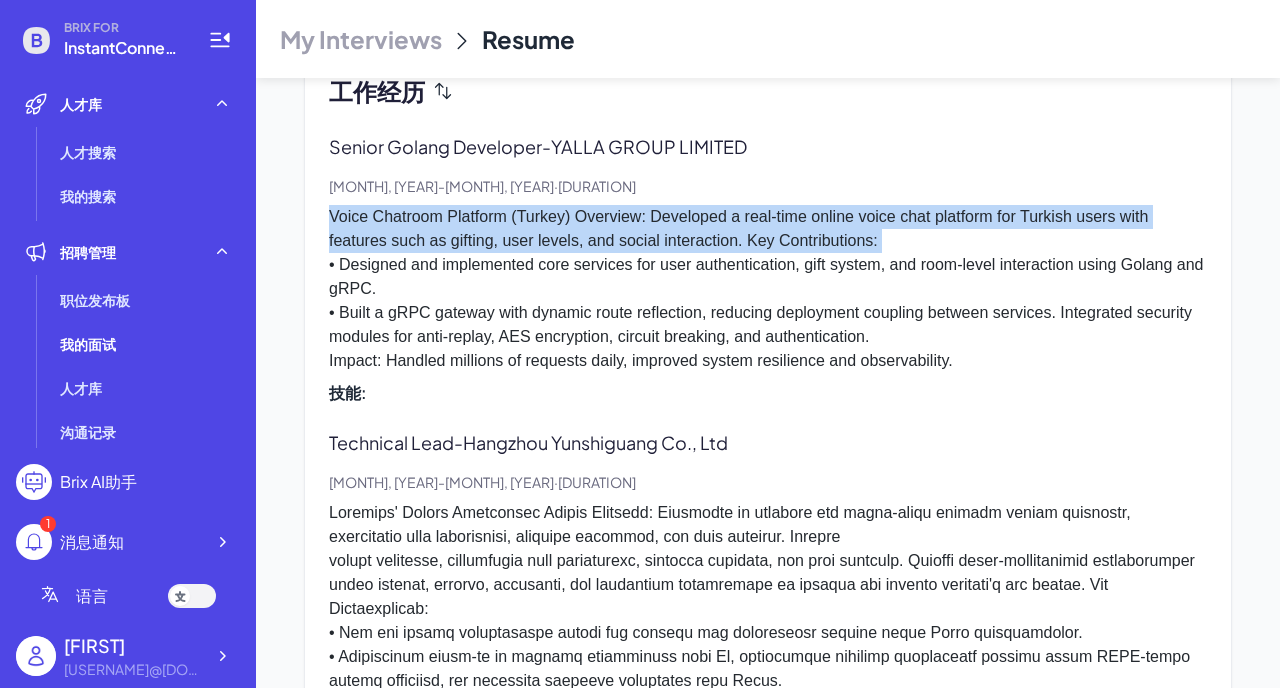 click on "Voice Chatroom Platform (Turkey) Overview: Developed a real-time online voice chat platform for Turkish users with features such as gifting, user levels, and social interaction. Key Contributions:
• Designed and implemented core services for user authentication, gift system, and room-level interaction using Golang and gRPC.
• Built a gRPC gateway with dynamic route reflection, reducing deployment coupling between services. Integrated security modules for anti-replay, AES encryption, circuit breaking, and authentication.
Impact: Handled millions of requests daily, improved system resilience and observability." at bounding box center (768, 289) 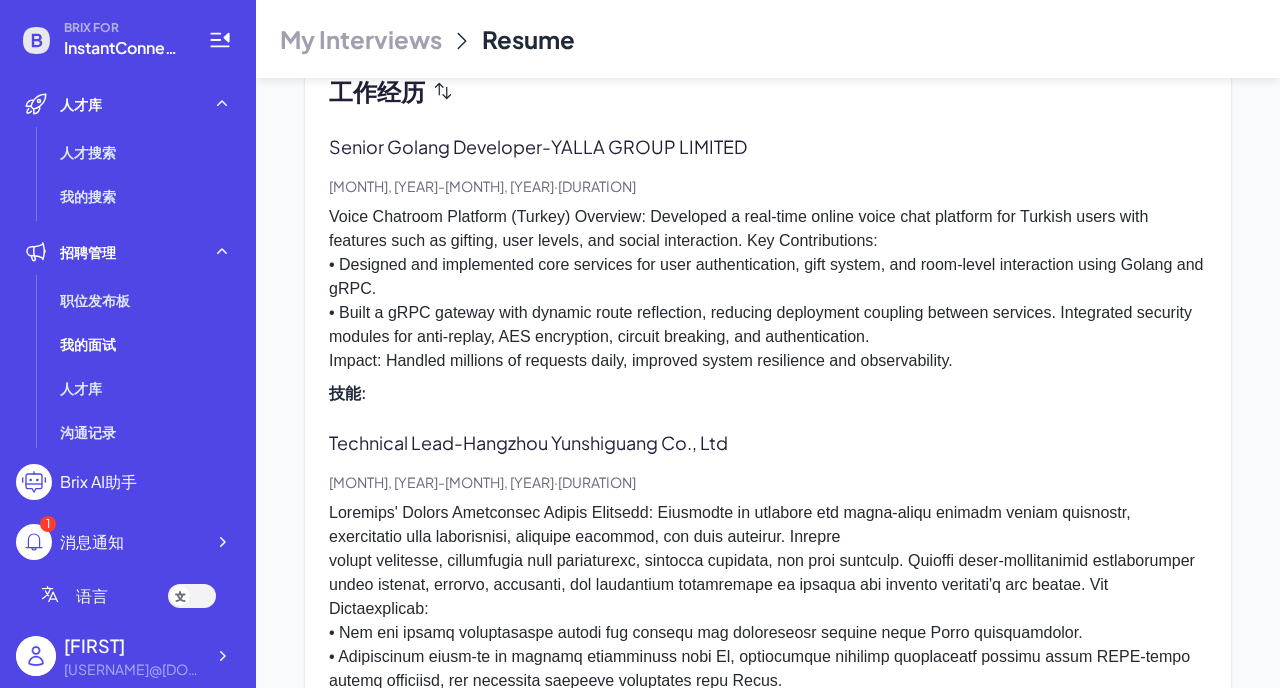 click on "Voice Chatroom Platform (Turkey) Overview: Developed a real-time online voice chat platform for Turkish users with features such as gifting, user levels, and social interaction. Key Contributions:
• Designed and implemented core services for user authentication, gift system, and room-level interaction using Golang and gRPC.
• Built a gRPC gateway with dynamic route reflection, reducing deployment coupling between services. Integrated security modules for anti-replay, AES encryption, circuit breaking, and authentication.
Impact: Handled millions of requests daily, improved system resilience and observability." at bounding box center [768, 289] 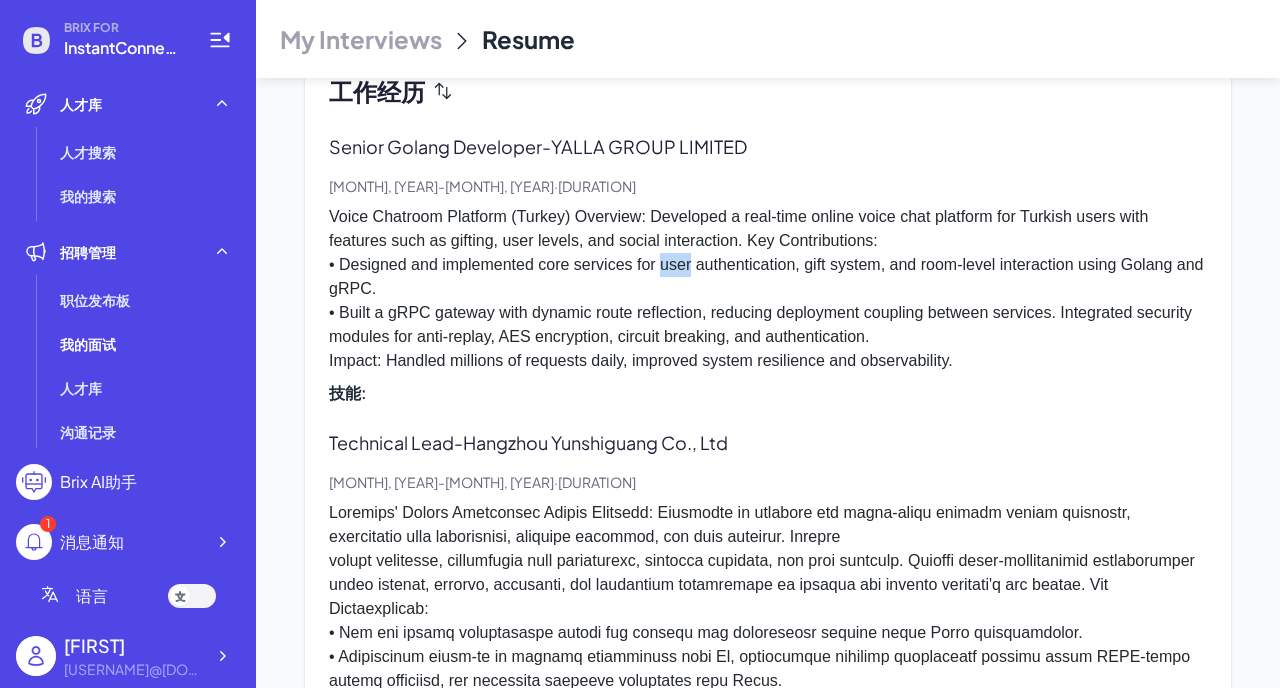 click on "Voice Chatroom Platform (Turkey) Overview: Developed a real-time online voice chat platform for Turkish users with features such as gifting, user levels, and social interaction. Key Contributions:
• Designed and implemented core services for user authentication, gift system, and room-level interaction using Golang and gRPC.
• Built a gRPC gateway with dynamic route reflection, reducing deployment coupling between services. Integrated security modules for anti-replay, AES encryption, circuit breaking, and authentication.
Impact: Handled millions of requests daily, improved system resilience and observability." at bounding box center [768, 289] 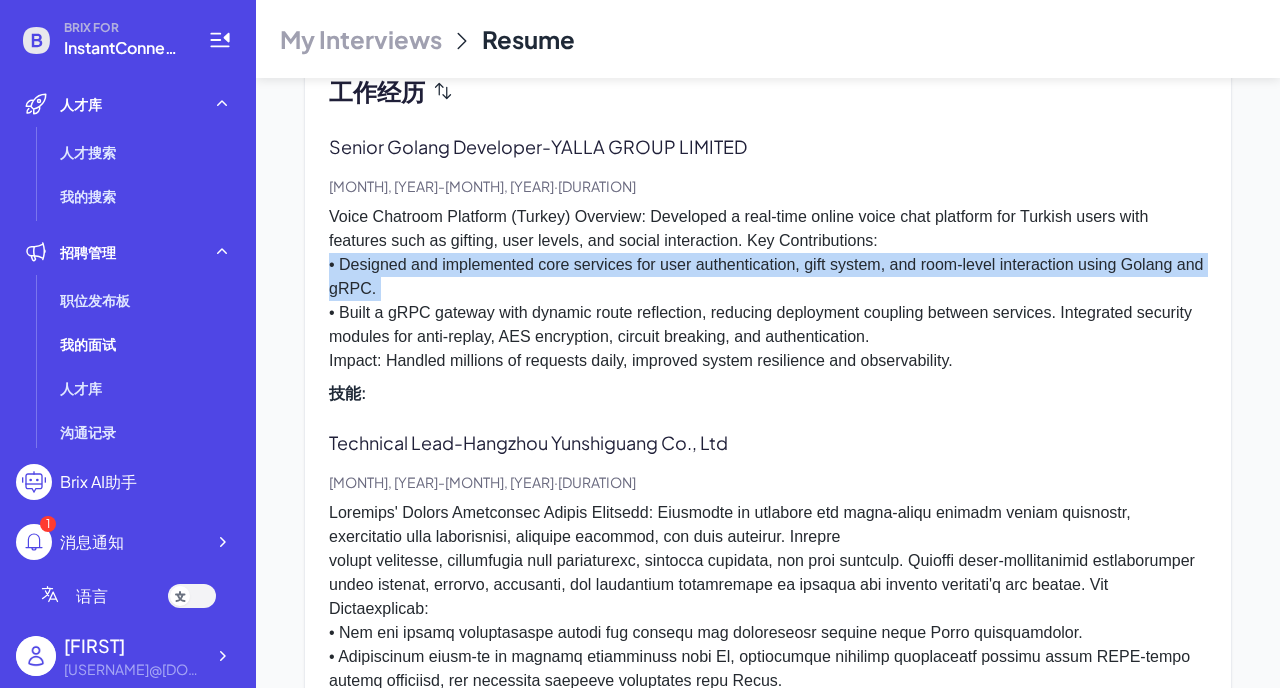 click on "Voice Chatroom Platform (Turkey) Overview: Developed a real-time online voice chat platform for Turkish users with features such as gifting, user levels, and social interaction. Key Contributions:
• Designed and implemented core services for user authentication, gift system, and room-level interaction using Golang and gRPC.
• Built a gRPC gateway with dynamic route reflection, reducing deployment coupling between services. Integrated security modules for anti-replay, AES encryption, circuit breaking, and authentication.
Impact: Handled millions of requests daily, improved system resilience and observability." at bounding box center (768, 289) 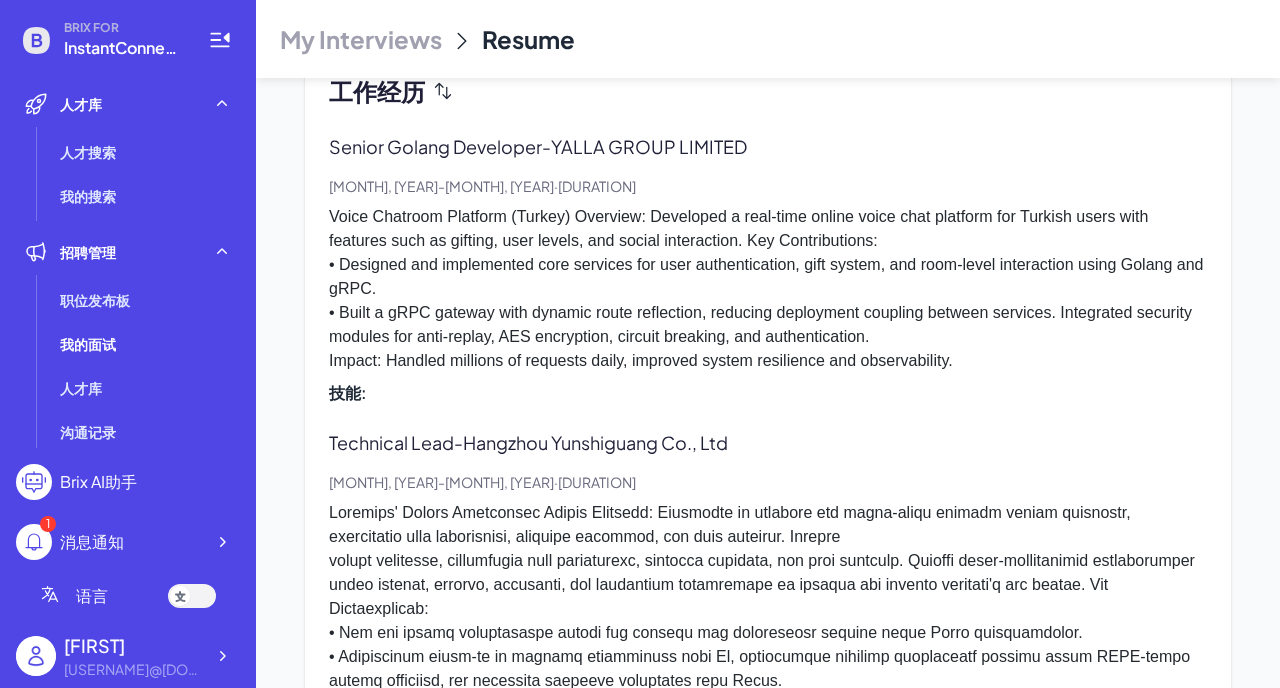 click on "Voice Chatroom Platform (Turkey) Overview: Developed a real-time online voice chat platform for Turkish users with features such as gifting, user levels, and social interaction. Key Contributions:
• Designed and implemented core services for user authentication, gift system, and room-level interaction using Golang and gRPC.
• Built a gRPC gateway with dynamic route reflection, reducing deployment coupling between services. Integrated security modules for anti-replay, AES encryption, circuit breaking, and authentication.
Impact: Handled millions of requests daily, improved system resilience and observability." at bounding box center (768, 289) 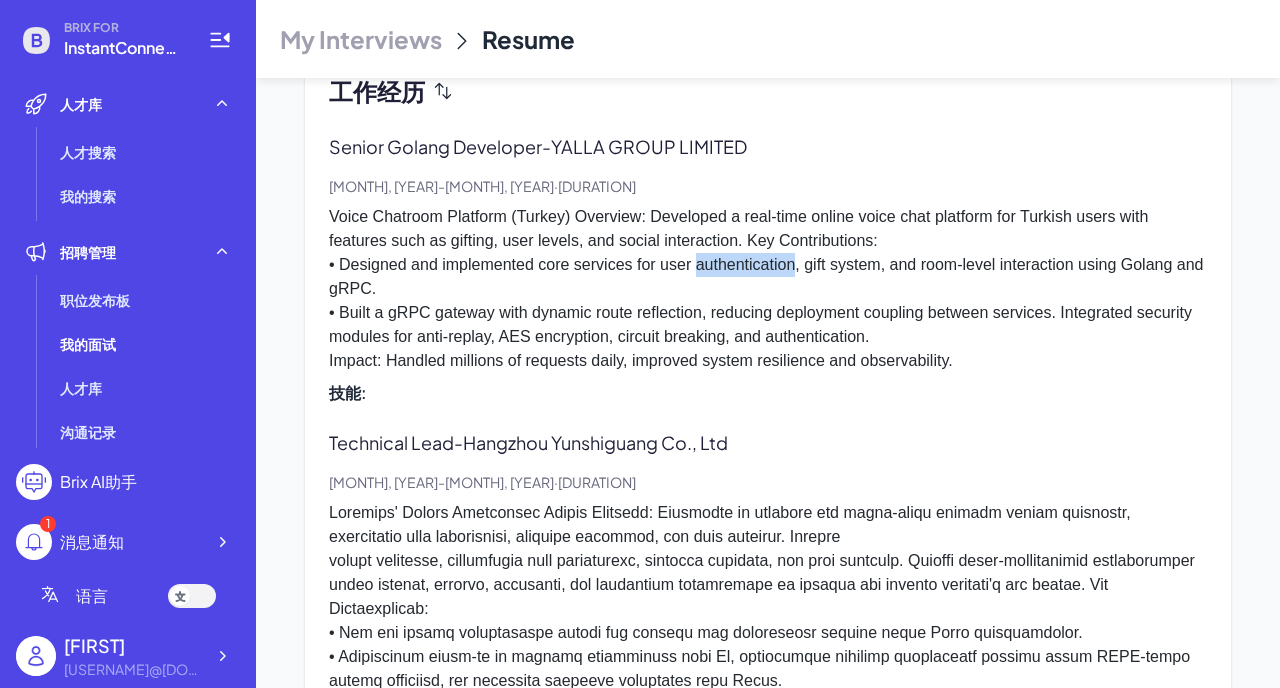 click on "Voice Chatroom Platform (Turkey) Overview: Developed a real-time online voice chat platform for Turkish users with features such as gifting, user levels, and social interaction. Key Contributions:
• Designed and implemented core services for user authentication, gift system, and room-level interaction using Golang and gRPC.
• Built a gRPC gateway with dynamic route reflection, reducing deployment coupling between services. Integrated security modules for anti-replay, AES encryption, circuit breaking, and authentication.
Impact: Handled millions of requests daily, improved system resilience and observability." at bounding box center [768, 289] 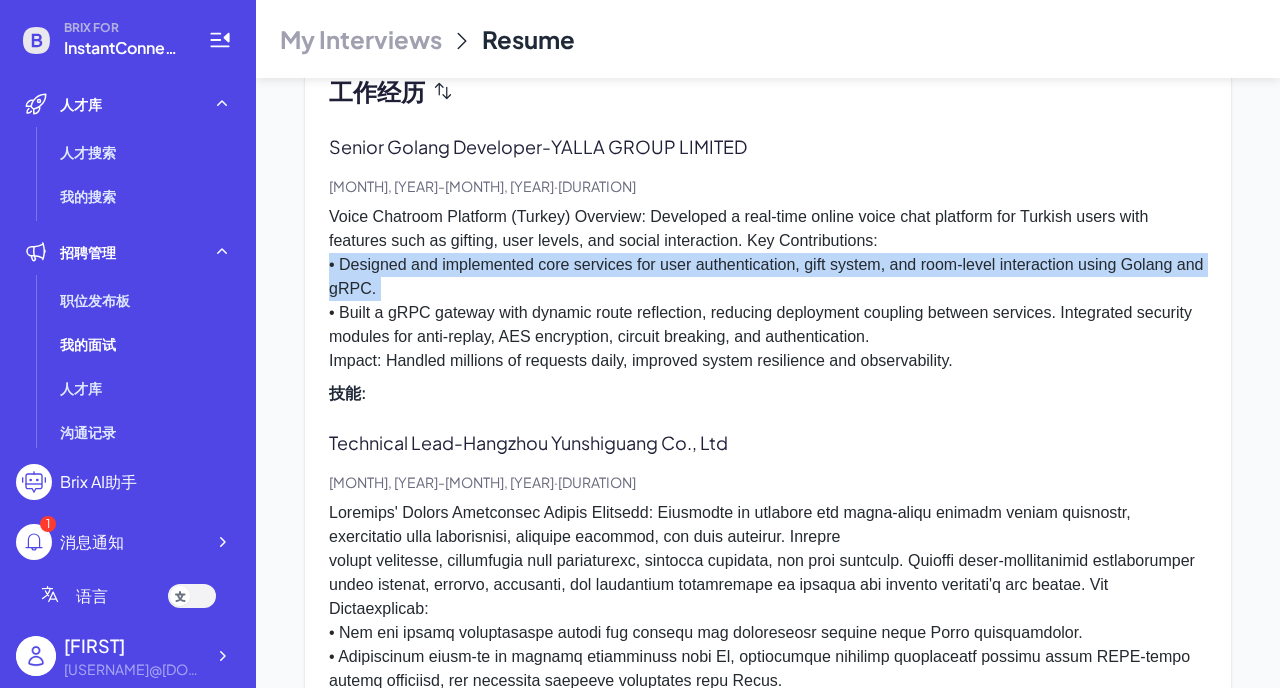 click on "Voice Chatroom Platform (Turkey) Overview: Developed a real-time online voice chat platform for Turkish users with features such as gifting, user levels, and social interaction. Key Contributions:
• Designed and implemented core services for user authentication, gift system, and room-level interaction using Golang and gRPC.
• Built a gRPC gateway with dynamic route reflection, reducing deployment coupling between services. Integrated security modules for anti-replay, AES encryption, circuit breaking, and authentication.
Impact: Handled millions of requests daily, improved system resilience and observability." at bounding box center (768, 289) 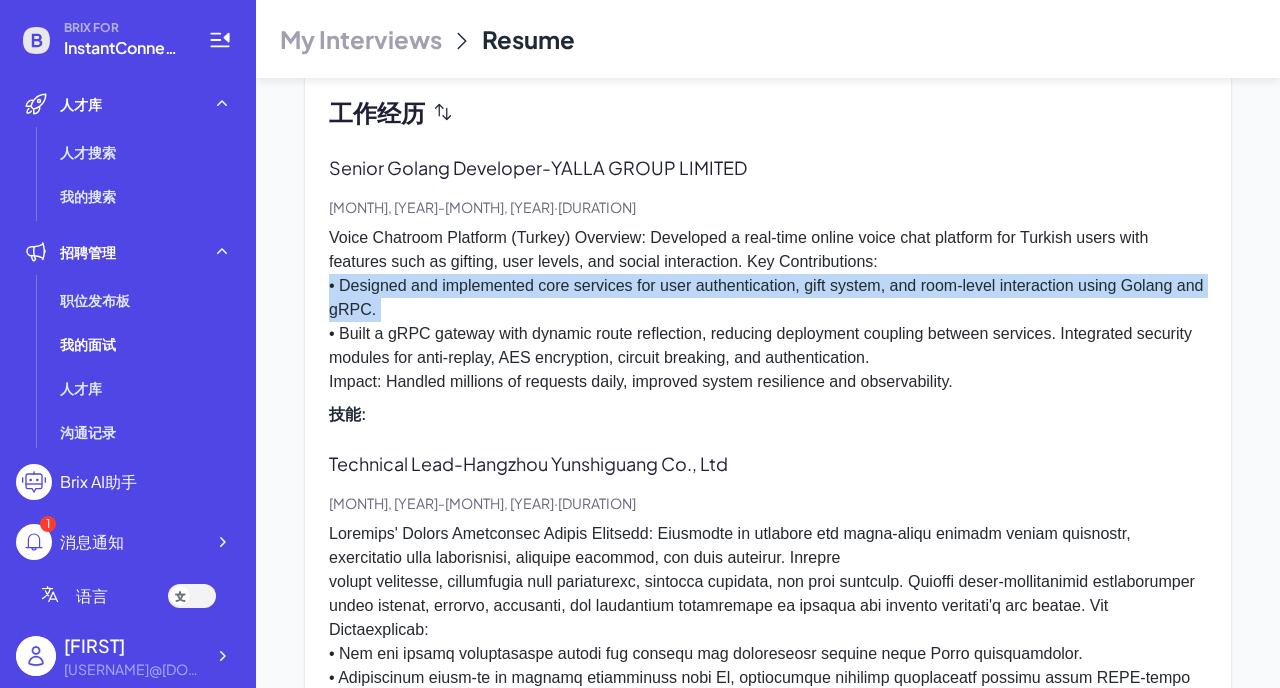 scroll, scrollTop: 1170, scrollLeft: 0, axis: vertical 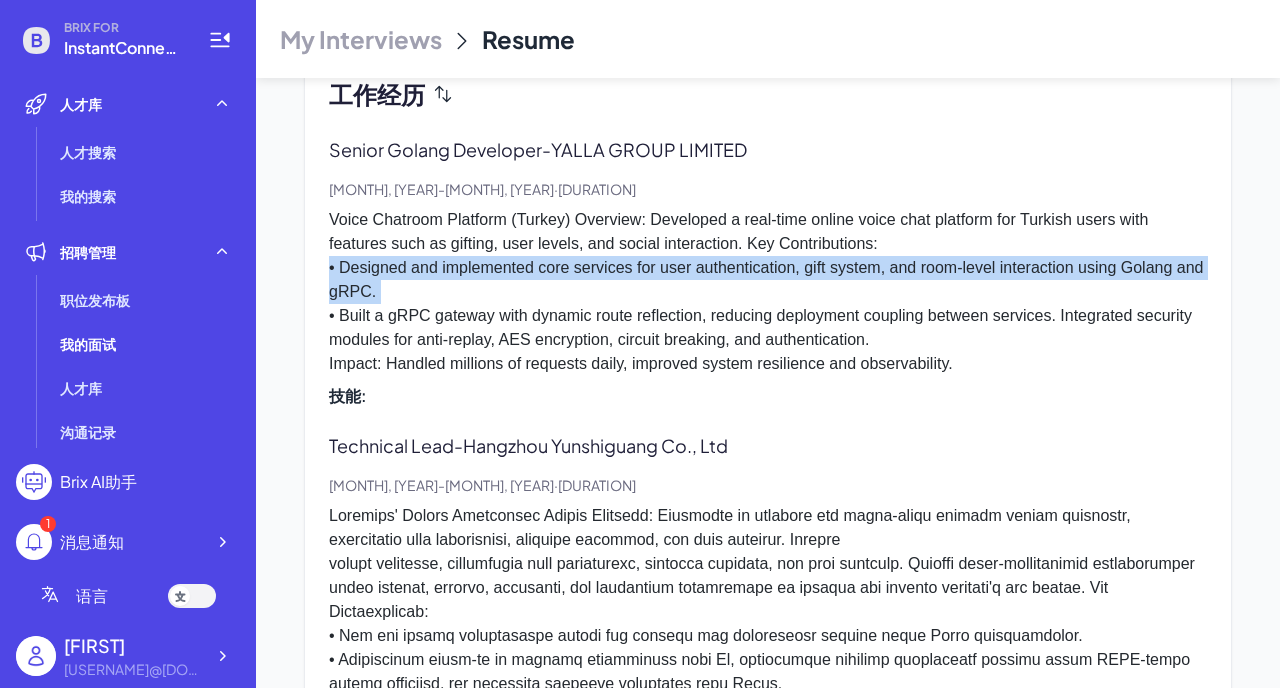 click on "Voice Chatroom Platform (Turkey) Overview: Developed a real-time online voice chat platform for Turkish users with features such as gifting, user levels, and social interaction. Key Contributions:
• Designed and implemented core services for user authentication, gift system, and room-level interaction using Golang and gRPC.
• Built a gRPC gateway with dynamic route reflection, reducing deployment coupling between services. Integrated security modules for anti-replay, AES encryption, circuit breaking, and authentication.
Impact: Handled millions of requests daily, improved system resilience and observability." at bounding box center [768, 292] 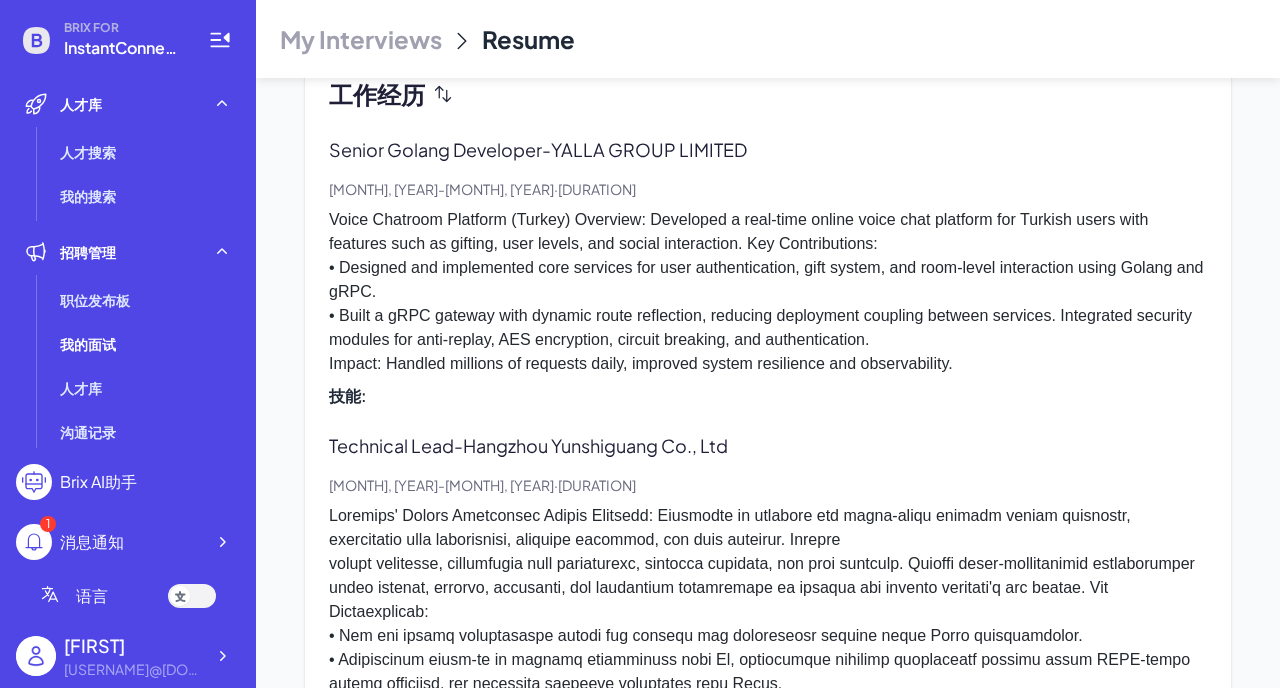 click on "Voice Chatroom Platform (Turkey) Overview: Developed a real-time online voice chat platform for Turkish users with features such as gifting, user levels, and social interaction. Key Contributions:
• Designed and implemented core services for user authentication, gift system, and room-level interaction using Golang and gRPC.
• Built a gRPC gateway with dynamic route reflection, reducing deployment coupling between services. Integrated security modules for anti-replay, AES encryption, circuit breaking, and authentication.
Impact: Handled millions of requests daily, improved system resilience and observability." at bounding box center (768, 292) 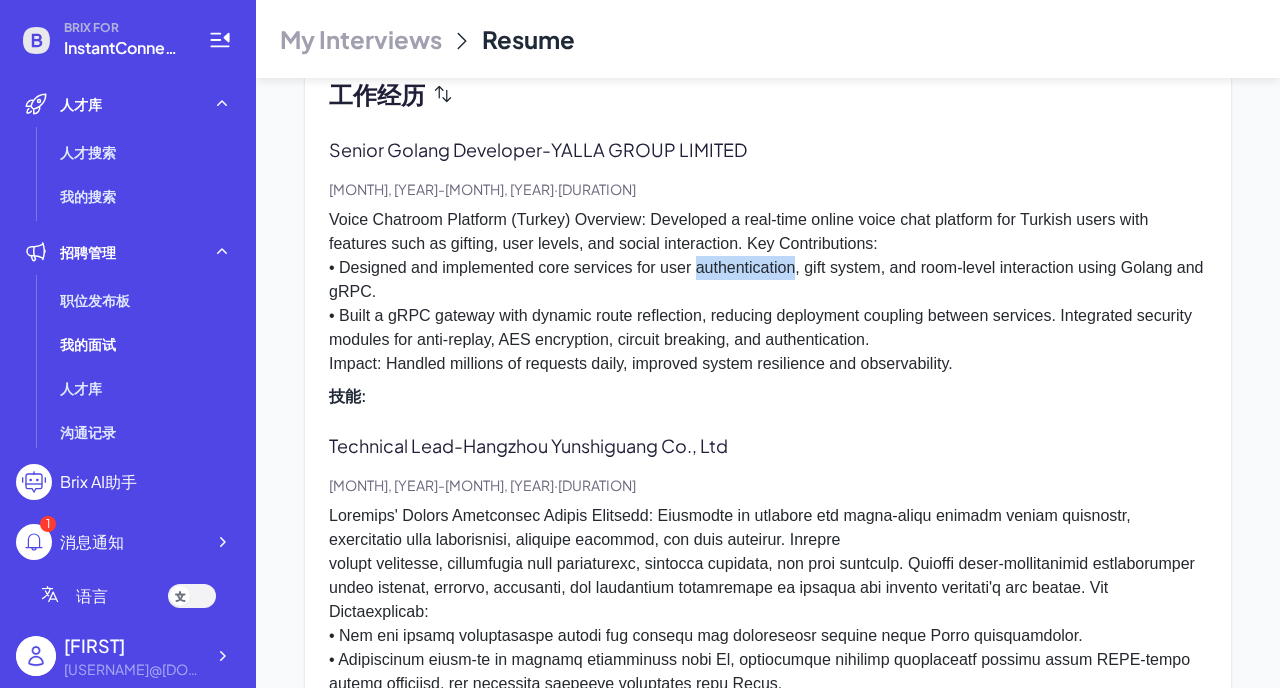 click on "Voice Chatroom Platform (Turkey) Overview: Developed a real-time online voice chat platform for Turkish users with features such as gifting, user levels, and social interaction. Key Contributions:
• Designed and implemented core services for user authentication, gift system, and room-level interaction using Golang and gRPC.
• Built a gRPC gateway with dynamic route reflection, reducing deployment coupling between services. Integrated security modules for anti-replay, AES encryption, circuit breaking, and authentication.
Impact: Handled millions of requests daily, improved system resilience and observability." at bounding box center [768, 292] 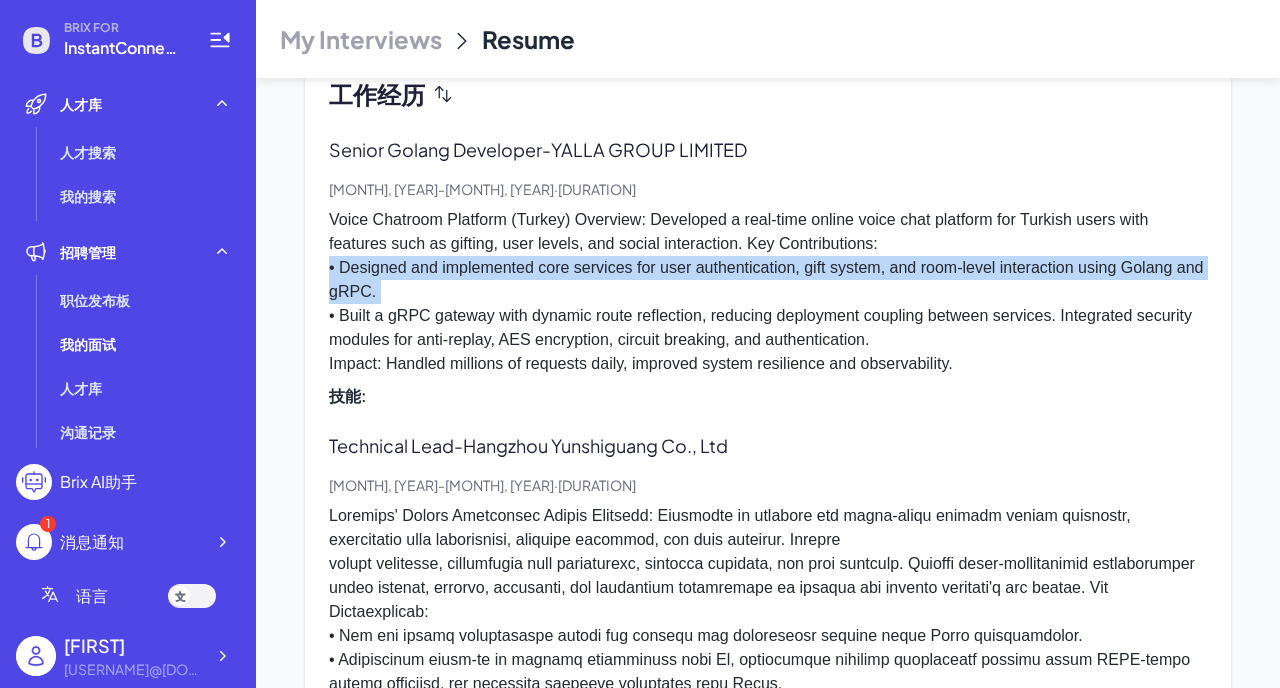 click on "Voice Chatroom Platform (Turkey) Overview: Developed a real-time online voice chat platform for Turkish users with features such as gifting, user levels, and social interaction. Key Contributions:
• Designed and implemented core services for user authentication, gift system, and room-level interaction using Golang and gRPC.
• Built a gRPC gateway with dynamic route reflection, reducing deployment coupling between services. Integrated security modules for anti-replay, AES encryption, circuit breaking, and authentication.
Impact: Handled millions of requests daily, improved system resilience and observability." at bounding box center (768, 292) 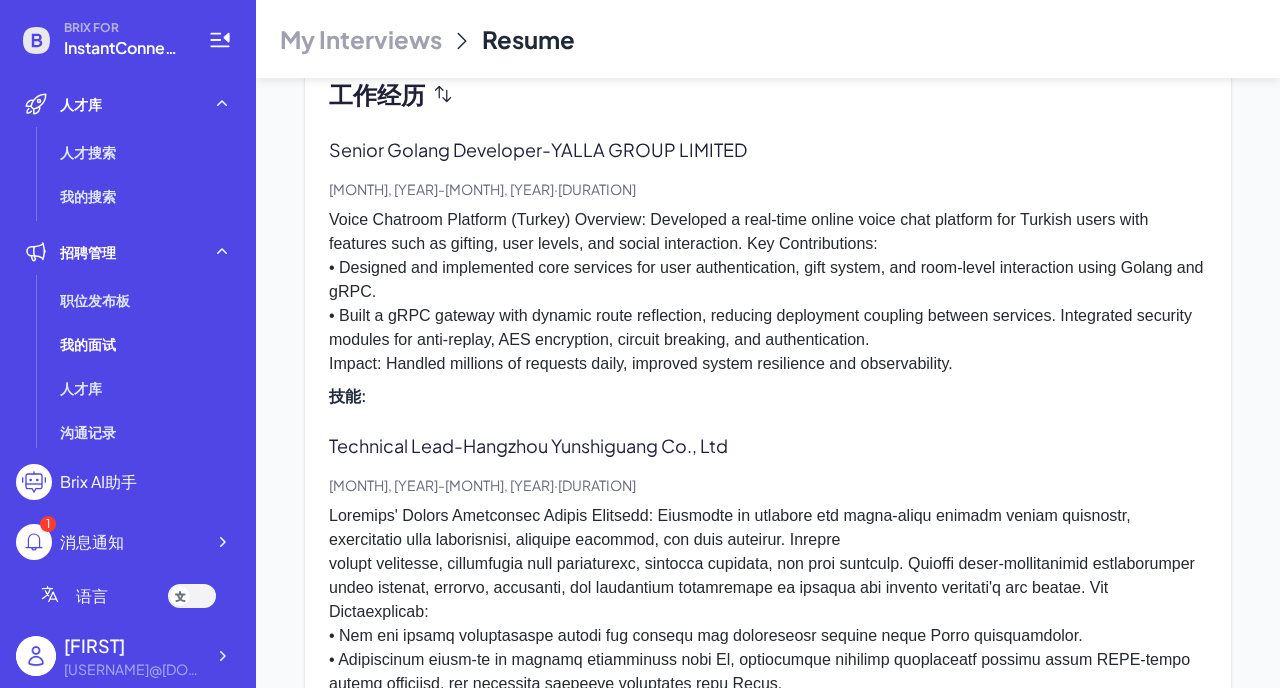 click on "Voice Chatroom Platform (Turkey) Overview: Developed a real-time online voice chat platform for Turkish users with features such as gifting, user levels, and social interaction. Key Contributions:
• Designed and implemented core services for user authentication, gift system, and room-level interaction using Golang and gRPC.
• Built a gRPC gateway with dynamic route reflection, reducing deployment coupling between services. Integrated security modules for anti-replay, AES encryption, circuit breaking, and authentication.
Impact: Handled millions of requests daily, improved system resilience and observability." at bounding box center [768, 292] 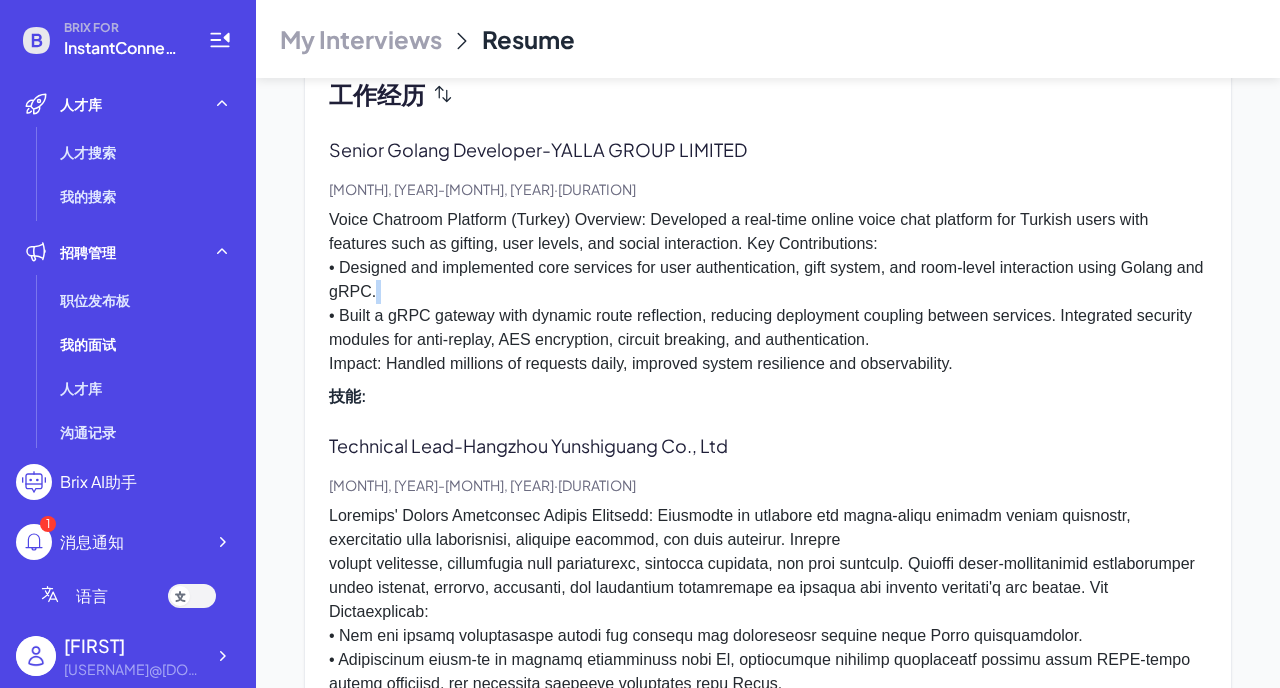click on "Voice Chatroom Platform (Turkey) Overview: Developed a real-time online voice chat platform for Turkish users with features such as gifting, user levels, and social interaction. Key Contributions:
• Designed and implemented core services for user authentication, gift system, and room-level interaction using Golang and gRPC.
• Built a gRPC gateway with dynamic route reflection, reducing deployment coupling between services. Integrated security modules for anti-replay, AES encryption, circuit breaking, and authentication.
Impact: Handled millions of requests daily, improved system resilience and observability." at bounding box center (768, 292) 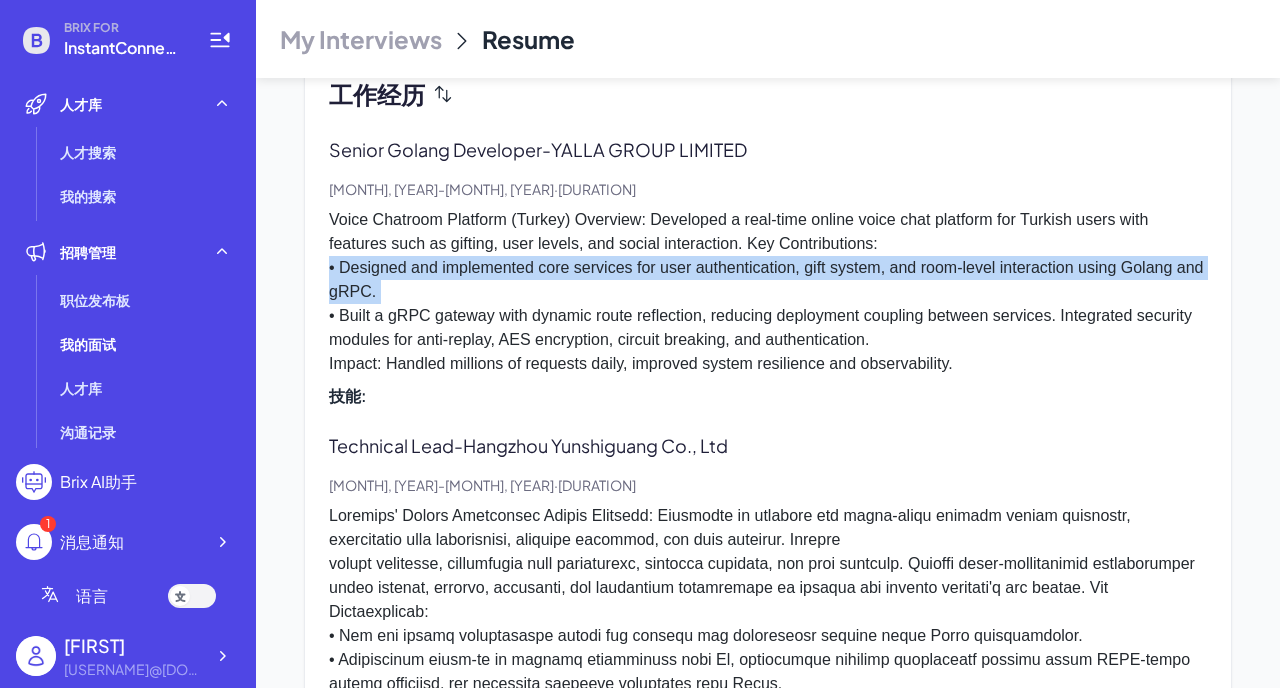 click on "Voice Chatroom Platform (Turkey) Overview: Developed a real-time online voice chat platform for Turkish users with features such as gifting, user levels, and social interaction. Key Contributions:
• Designed and implemented core services for user authentication, gift system, and room-level interaction using Golang and gRPC.
• Built a gRPC gateway with dynamic route reflection, reducing deployment coupling between services. Integrated security modules for anti-replay, AES encryption, circuit breaking, and authentication.
Impact: Handled millions of requests daily, improved system resilience and observability." at bounding box center [768, 292] 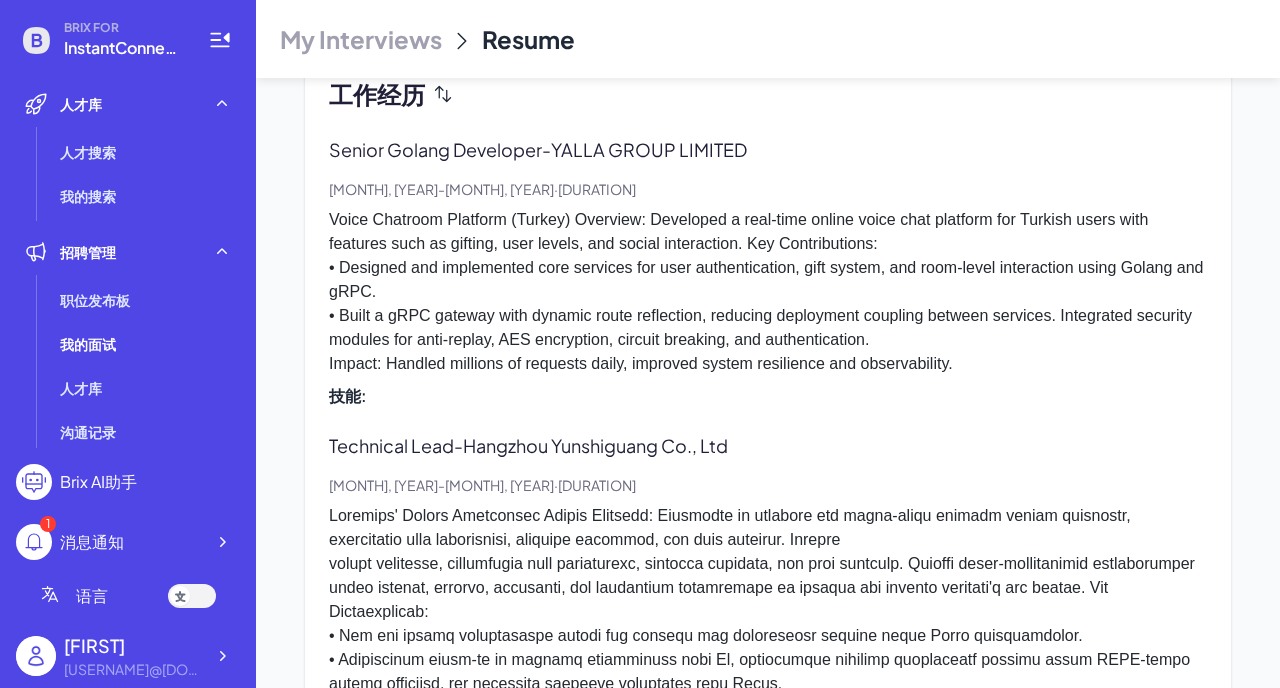 click on "Voice Chatroom Platform (Turkey) Overview: Developed a real-time online voice chat platform for Turkish users with features such as gifting, user levels, and social interaction. Key Contributions:
• Designed and implemented core services for user authentication, gift system, and room-level interaction using Golang and gRPC.
• Built a gRPC gateway with dynamic route reflection, reducing deployment coupling between services. Integrated security modules for anti-replay, AES encryption, circuit breaking, and authentication.
Impact: Handled millions of requests daily, improved system resilience and observability." at bounding box center [768, 292] 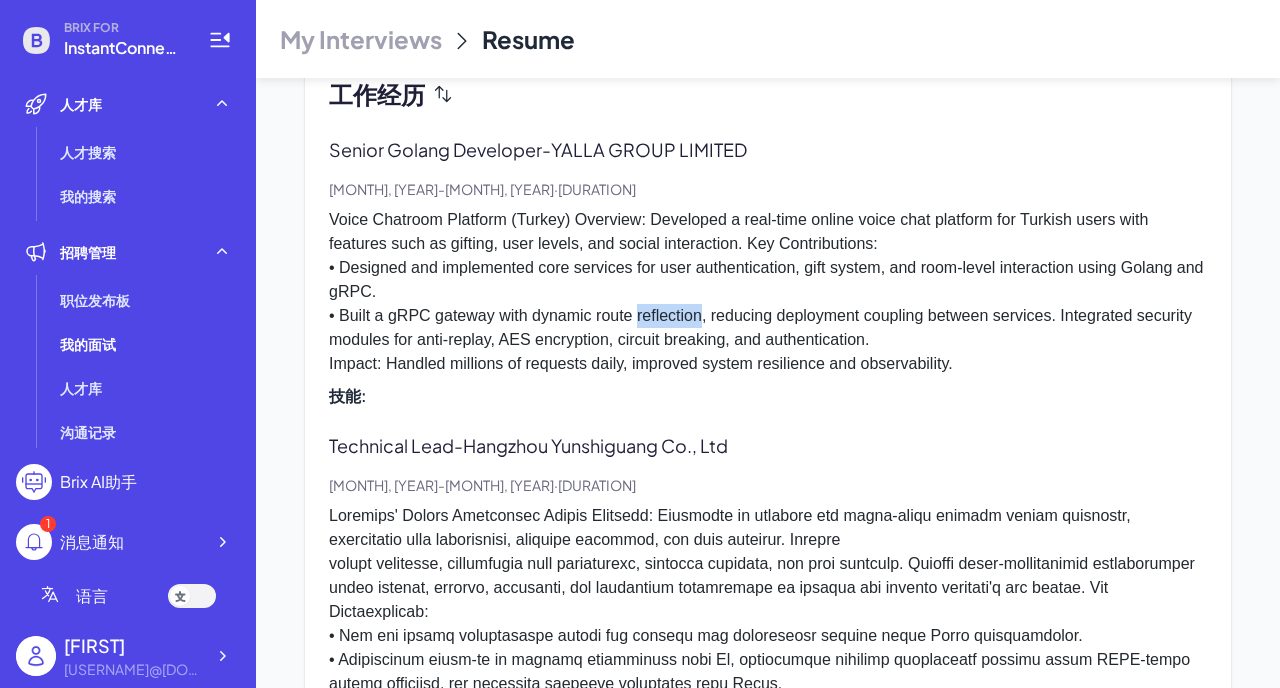 click on "Voice Chatroom Platform (Turkey) Overview: Developed a real-time online voice chat platform for Turkish users with features such as gifting, user levels, and social interaction. Key Contributions:
• Designed and implemented core services for user authentication, gift system, and room-level interaction using Golang and gRPC.
• Built a gRPC gateway with dynamic route reflection, reducing deployment coupling between services. Integrated security modules for anti-replay, AES encryption, circuit breaking, and authentication.
Impact: Handled millions of requests daily, improved system resilience and observability." at bounding box center (768, 292) 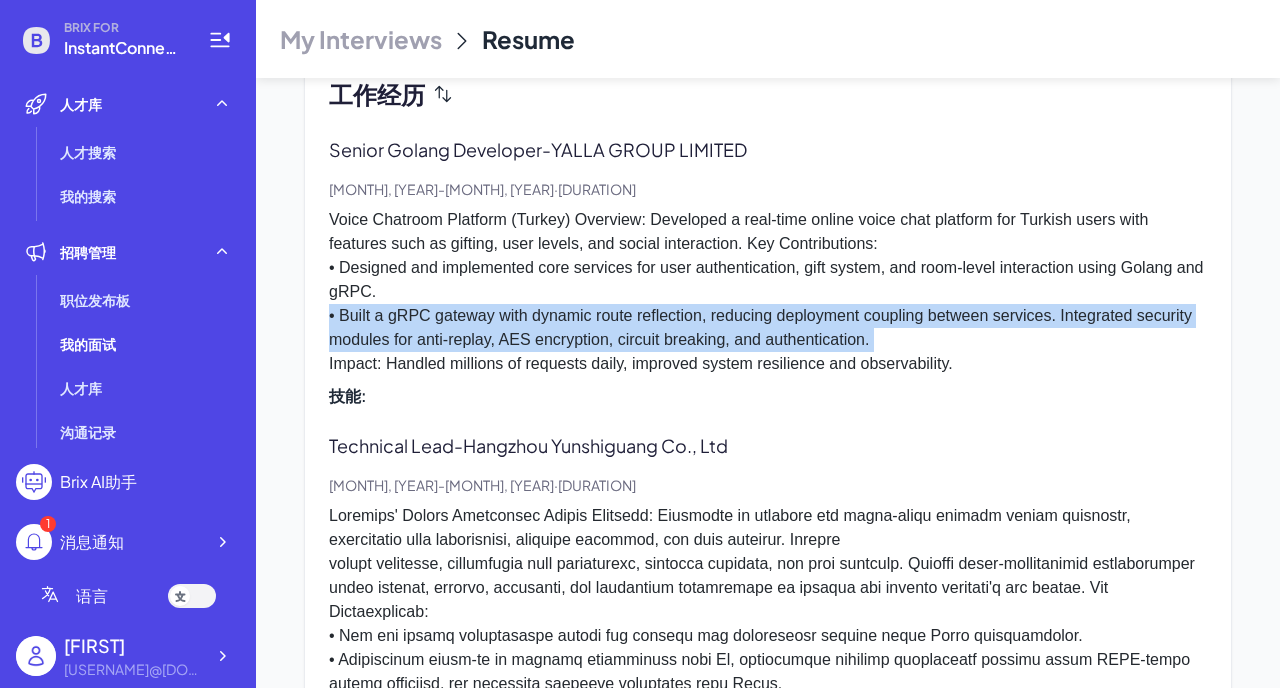 click on "Voice Chatroom Platform (Turkey) Overview: Developed a real-time online voice chat platform for Turkish users with features such as gifting, user levels, and social interaction. Key Contributions:
• Designed and implemented core services for user authentication, gift system, and room-level interaction using Golang and gRPC.
• Built a gRPC gateway with dynamic route reflection, reducing deployment coupling between services. Integrated security modules for anti-replay, AES encryption, circuit breaking, and authentication.
Impact: Handled millions of requests daily, improved system resilience and observability." at bounding box center (768, 292) 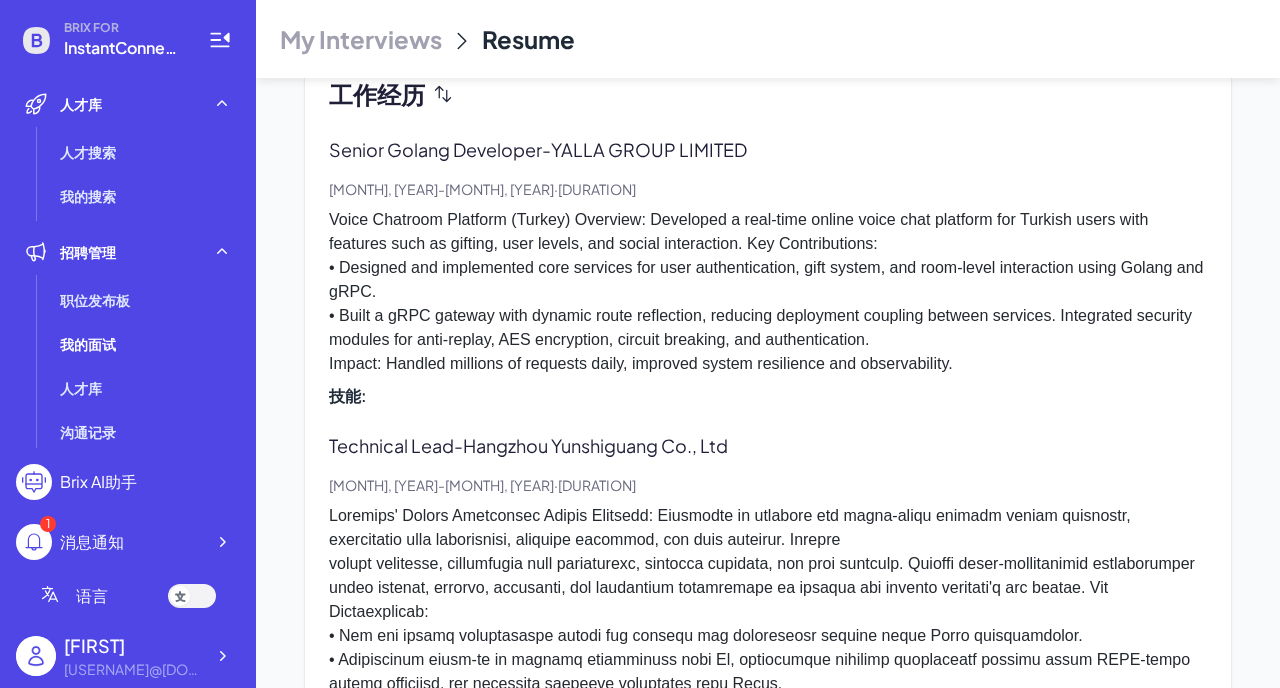 click on "Voice Chatroom Platform (Turkey) Overview: Developed a real-time online voice chat platform for Turkish users with features such as gifting, user levels, and social interaction. Key Contributions:
• Designed and implemented core services for user authentication, gift system, and room-level interaction using Golang and gRPC.
• Built a gRPC gateway with dynamic route reflection, reducing deployment coupling between services. Integrated security modules for anti-replay, AES encryption, circuit breaking, and authentication.
Impact: Handled millions of requests daily, improved system resilience and observability." at bounding box center (768, 292) 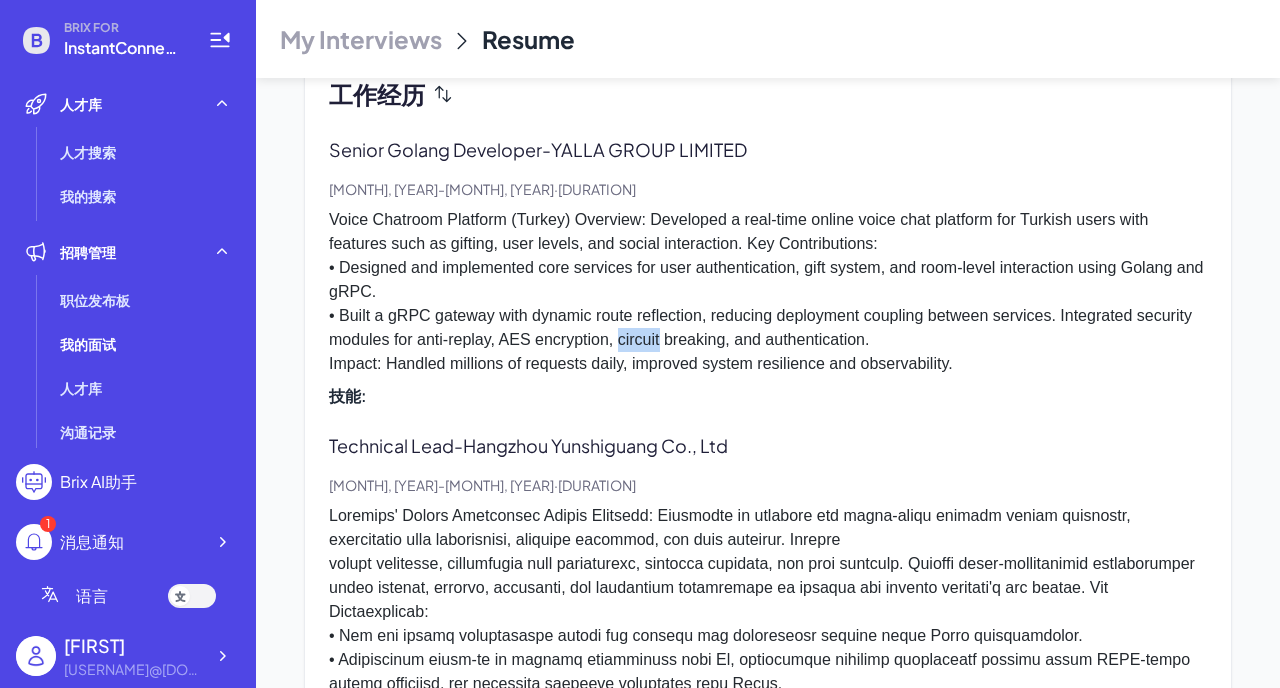 click on "Voice Chatroom Platform (Turkey) Overview: Developed a real-time online voice chat platform for Turkish users with features such as gifting, user levels, and social interaction. Key Contributions:
• Designed and implemented core services for user authentication, gift system, and room-level interaction using Golang and gRPC.
• Built a gRPC gateway with dynamic route reflection, reducing deployment coupling between services. Integrated security modules for anti-replay, AES encryption, circuit breaking, and authentication.
Impact: Handled millions of requests daily, improved system resilience and observability." at bounding box center (768, 292) 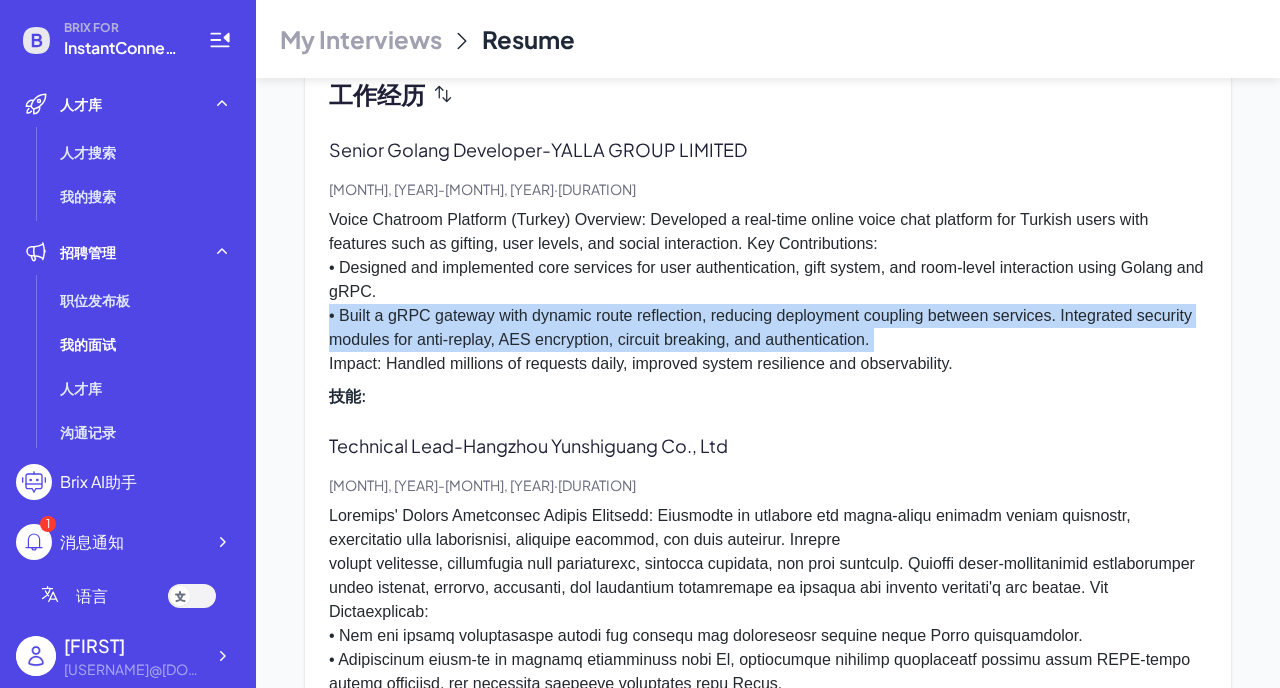 click on "Voice Chatroom Platform (Turkey) Overview: Developed a real-time online voice chat platform for Turkish users with features such as gifting, user levels, and social interaction. Key Contributions:
• Designed and implemented core services for user authentication, gift system, and room-level interaction using Golang and gRPC.
• Built a gRPC gateway with dynamic route reflection, reducing deployment coupling between services. Integrated security modules for anti-replay, AES encryption, circuit breaking, and authentication.
Impact: Handled millions of requests daily, improved system resilience and observability." at bounding box center [768, 292] 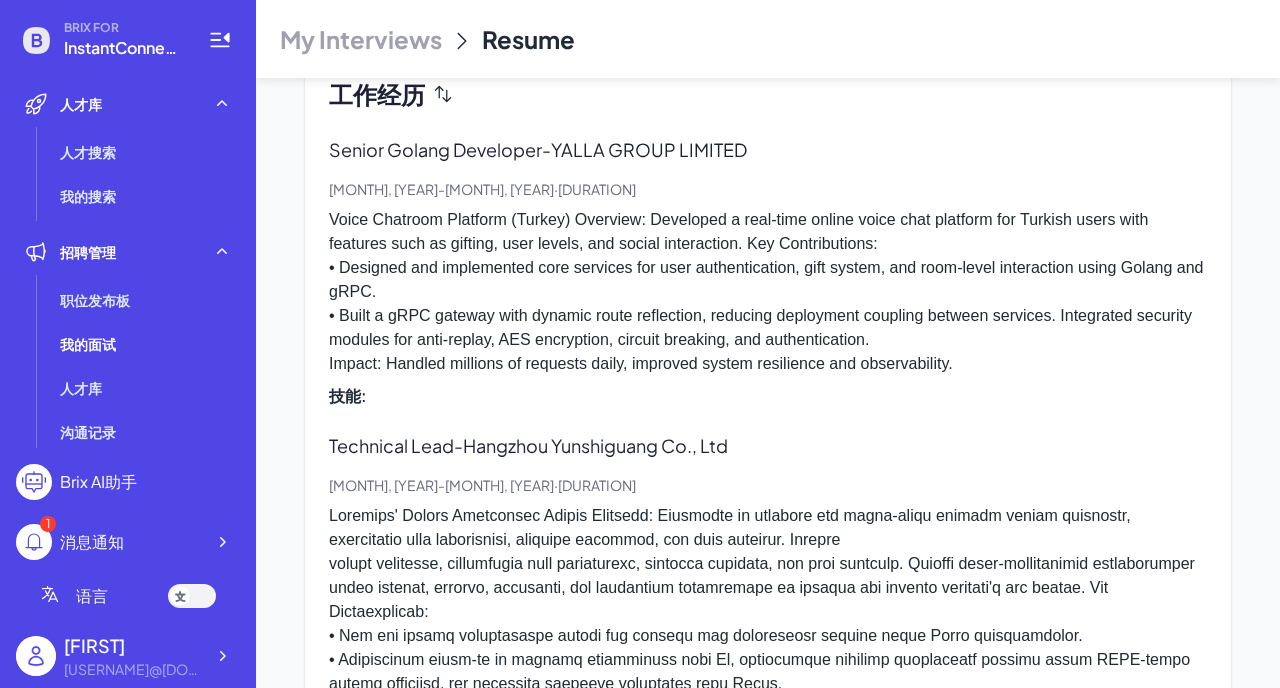 click on "Voice Chatroom Platform (Turkey) Overview: Developed a real-time online voice chat platform for Turkish users with features such as gifting, user levels, and social interaction. Key Contributions:
• Designed and implemented core services for user authentication, gift system, and room-level interaction using Golang and gRPC.
• Built a gRPC gateway with dynamic route reflection, reducing deployment coupling between services. Integrated security modules for anti-replay, AES encryption, circuit breaking, and authentication.
Impact: Handled millions of requests daily, improved system resilience and observability." at bounding box center [768, 292] 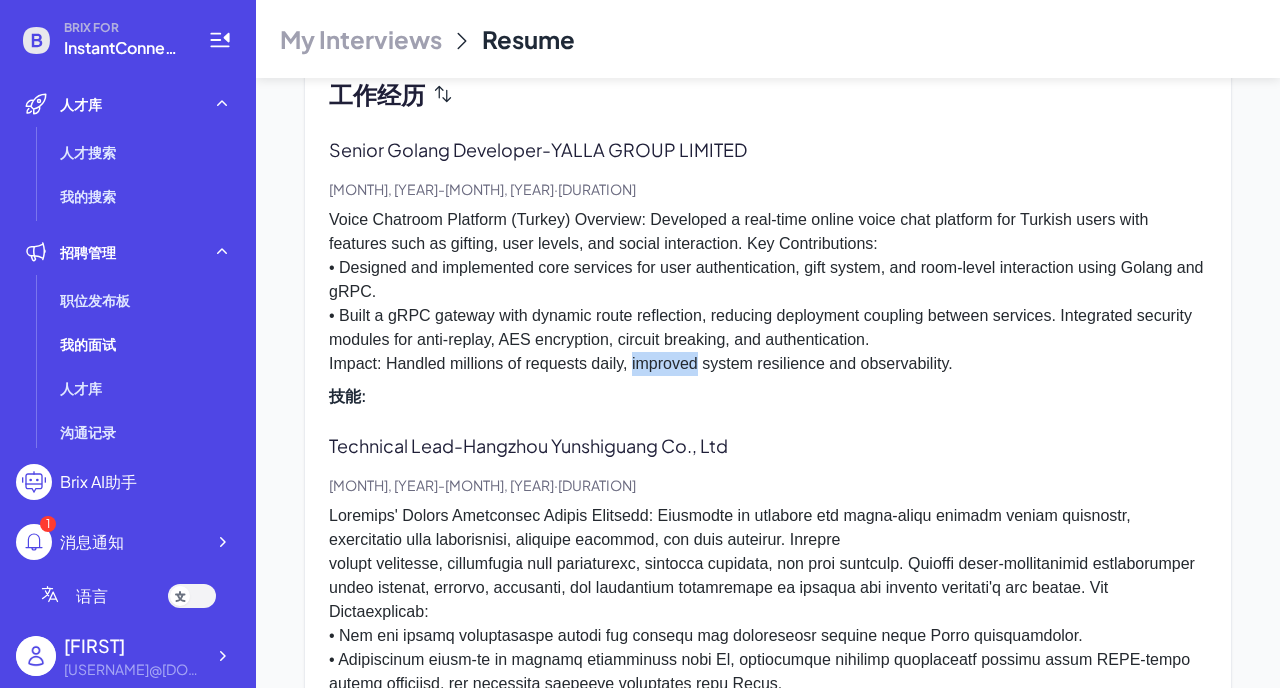click on "Voice Chatroom Platform (Turkey) Overview: Developed a real-time online voice chat platform for Turkish users with features such as gifting, user levels, and social interaction. Key Contributions:
• Designed and implemented core services for user authentication, gift system, and room-level interaction using Golang and gRPC.
• Built a gRPC gateway with dynamic route reflection, reducing deployment coupling between services. Integrated security modules for anti-replay, AES encryption, circuit breaking, and authentication.
Impact: Handled millions of requests daily, improved system resilience and observability." at bounding box center [768, 292] 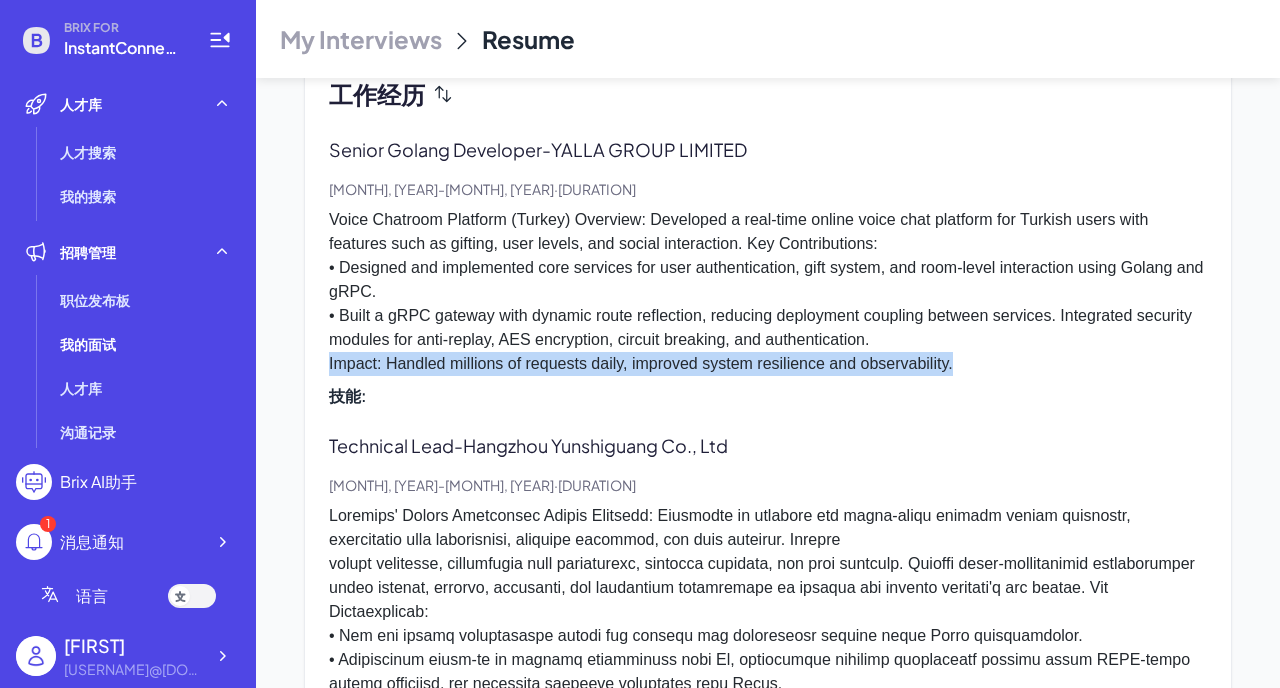 click on "Voice Chatroom Platform (Turkey) Overview: Developed a real-time online voice chat platform for Turkish users with features such as gifting, user levels, and social interaction. Key Contributions:
• Designed and implemented core services for user authentication, gift system, and room-level interaction using Golang and gRPC.
• Built a gRPC gateway with dynamic route reflection, reducing deployment coupling between services. Integrated security modules for anti-replay, AES encryption, circuit breaking, and authentication.
Impact: Handled millions of requests daily, improved system resilience and observability." at bounding box center [768, 292] 